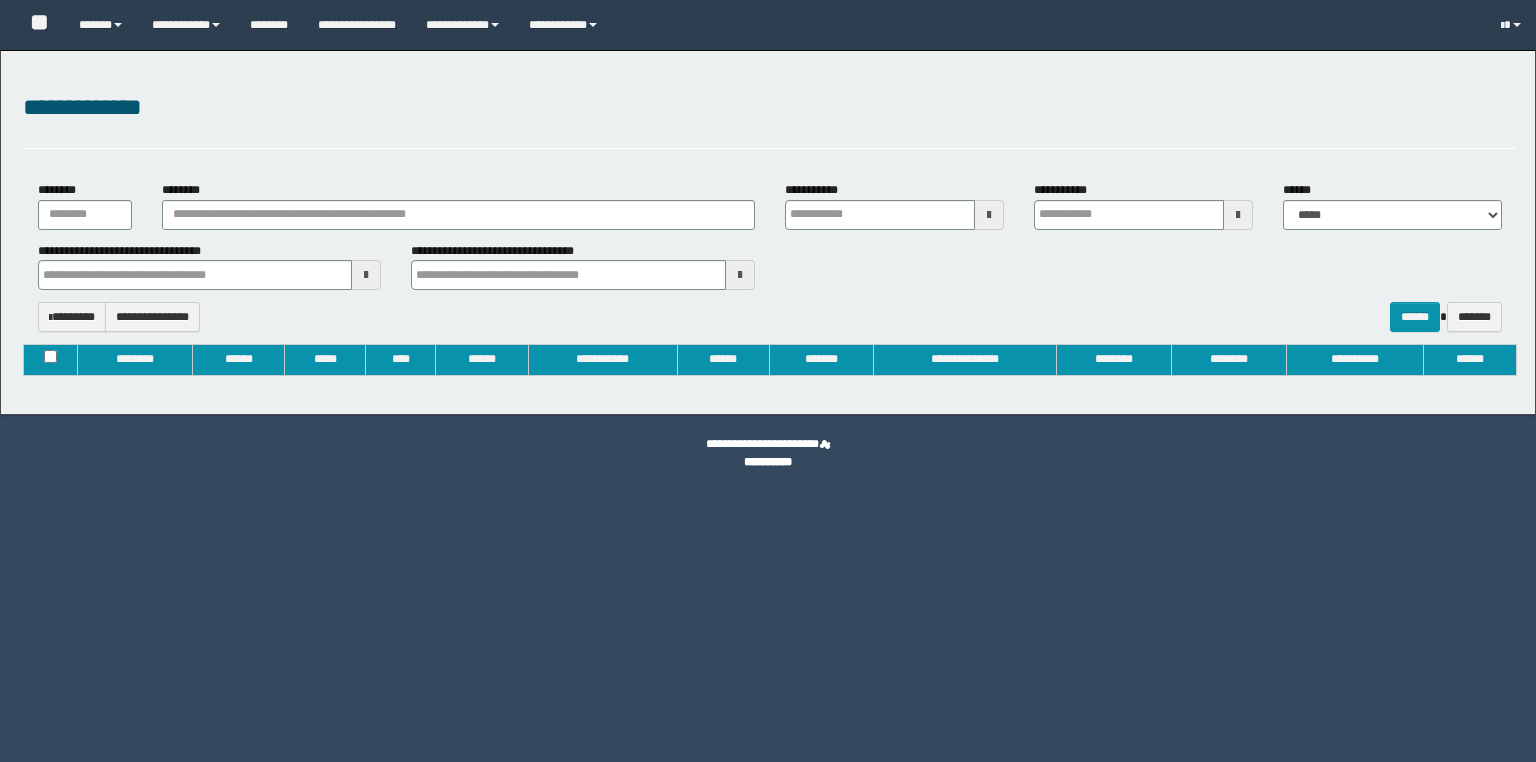 type on "**********" 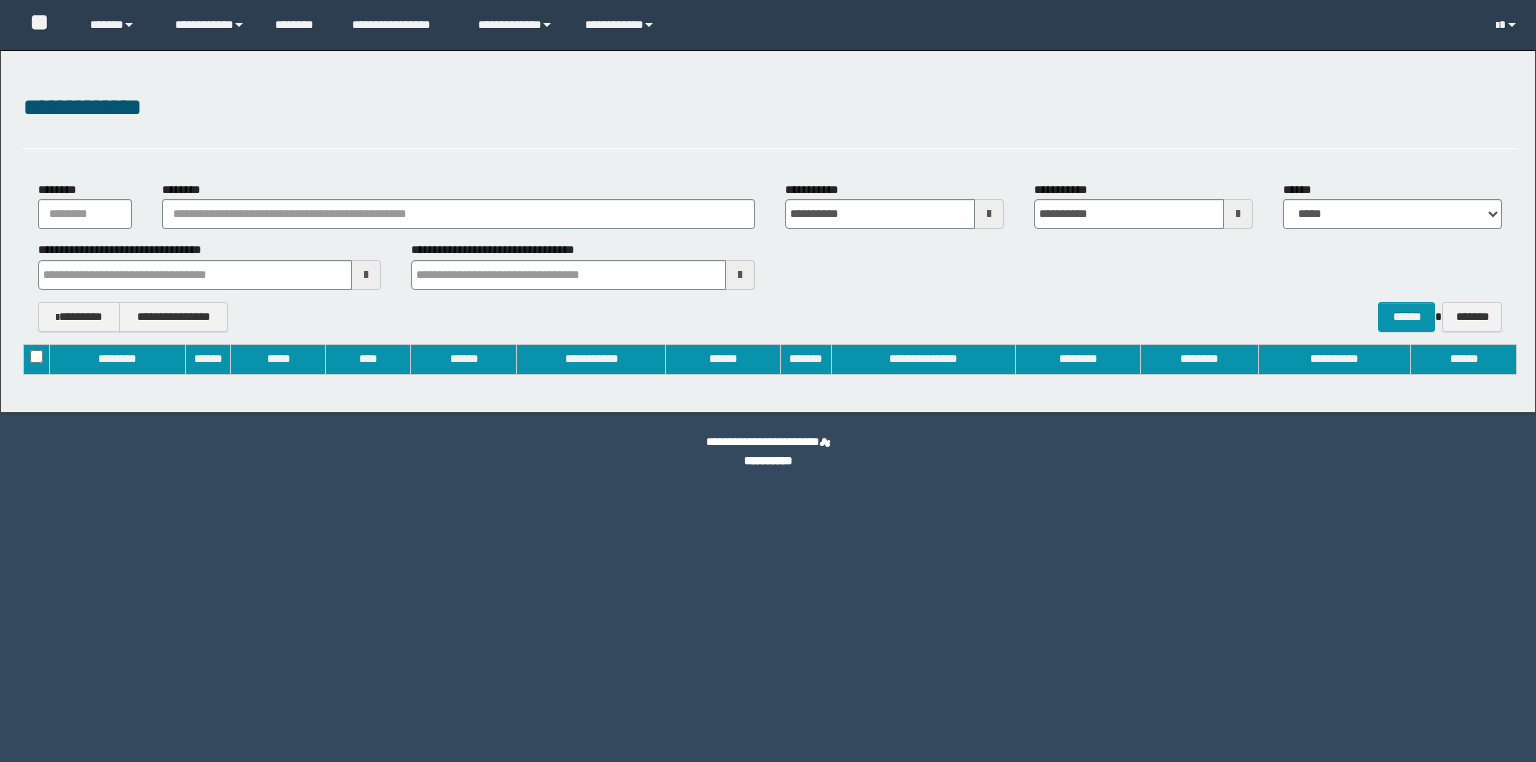 scroll, scrollTop: 0, scrollLeft: 0, axis: both 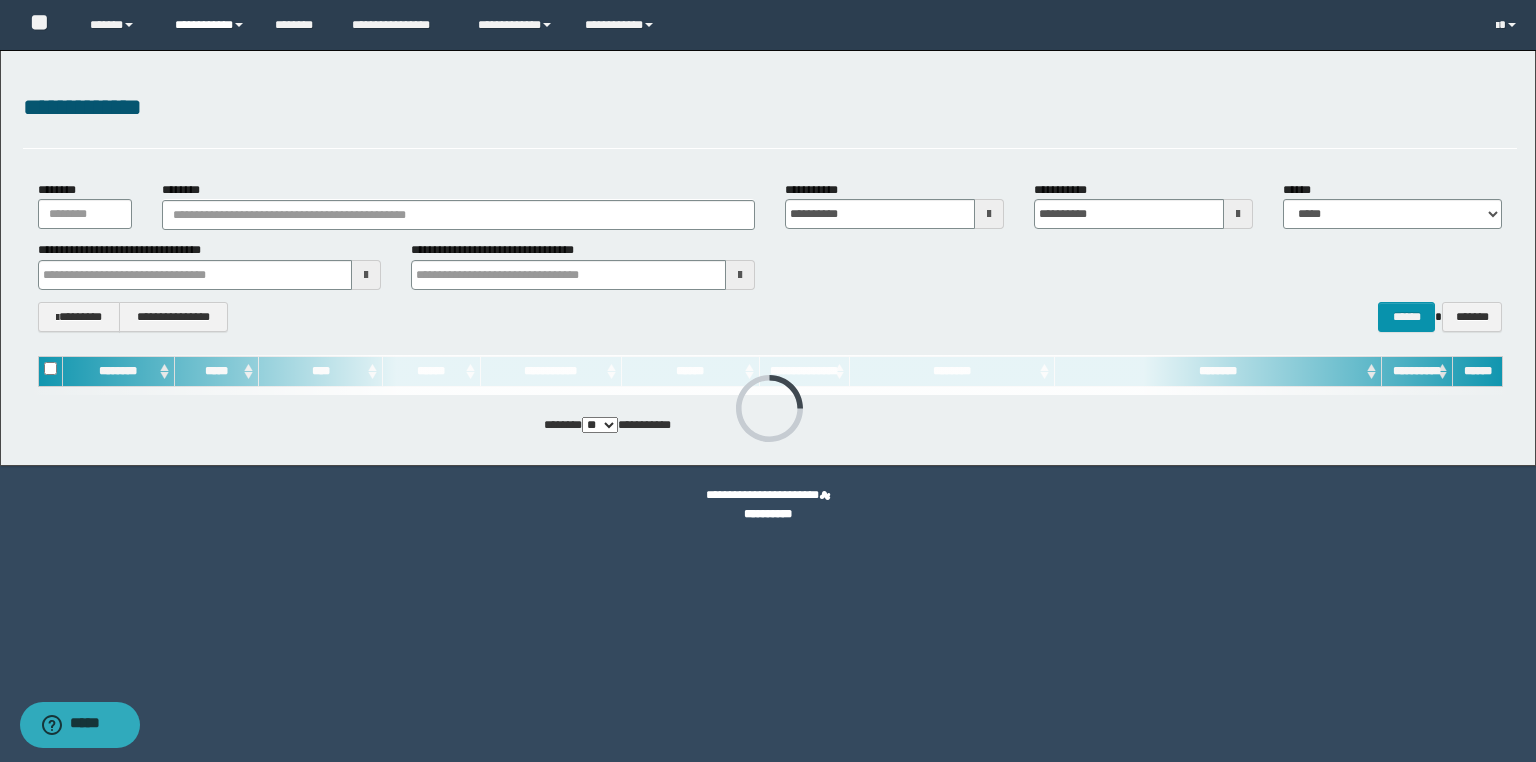 click on "**********" at bounding box center (210, 25) 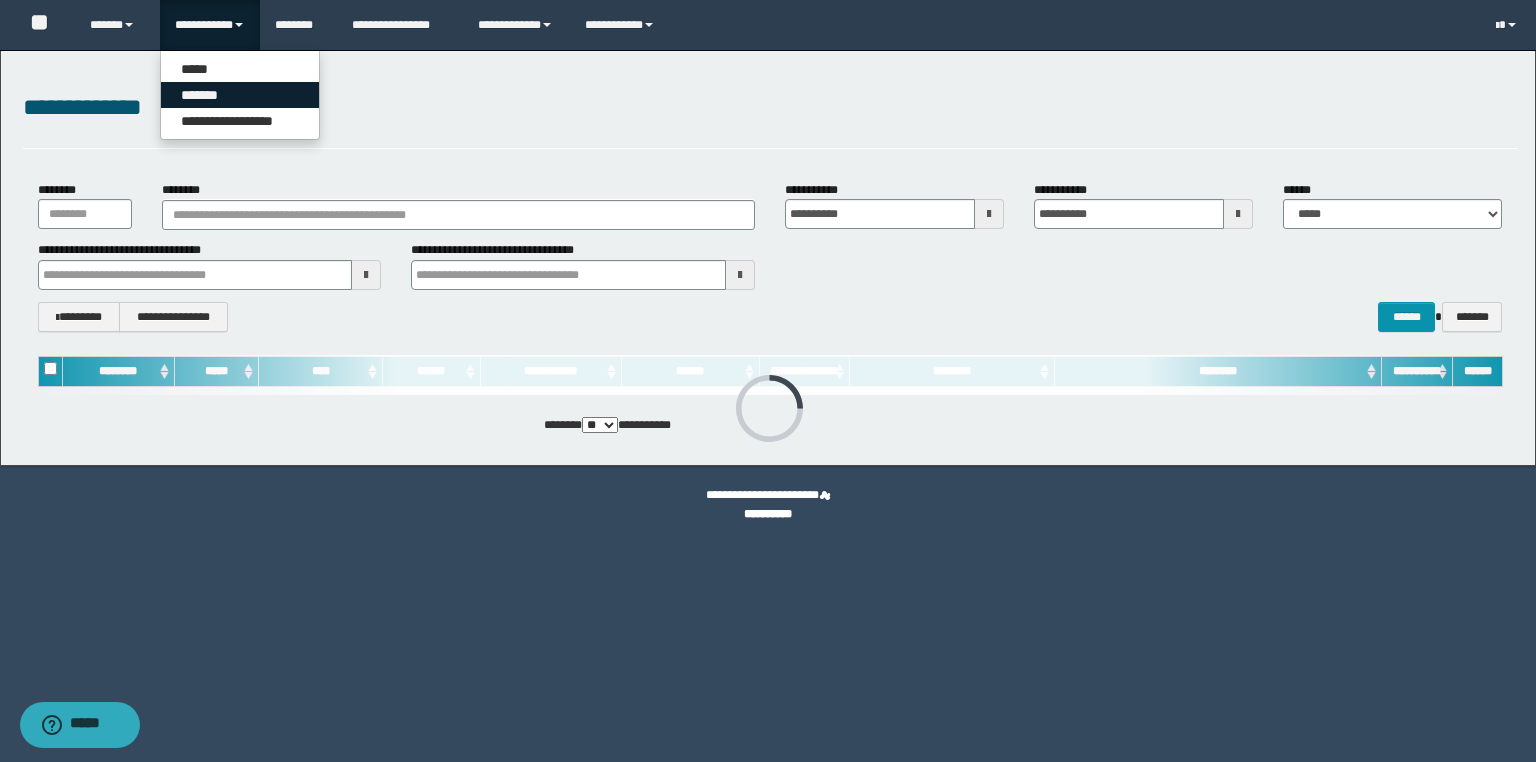 click on "*******" at bounding box center (240, 95) 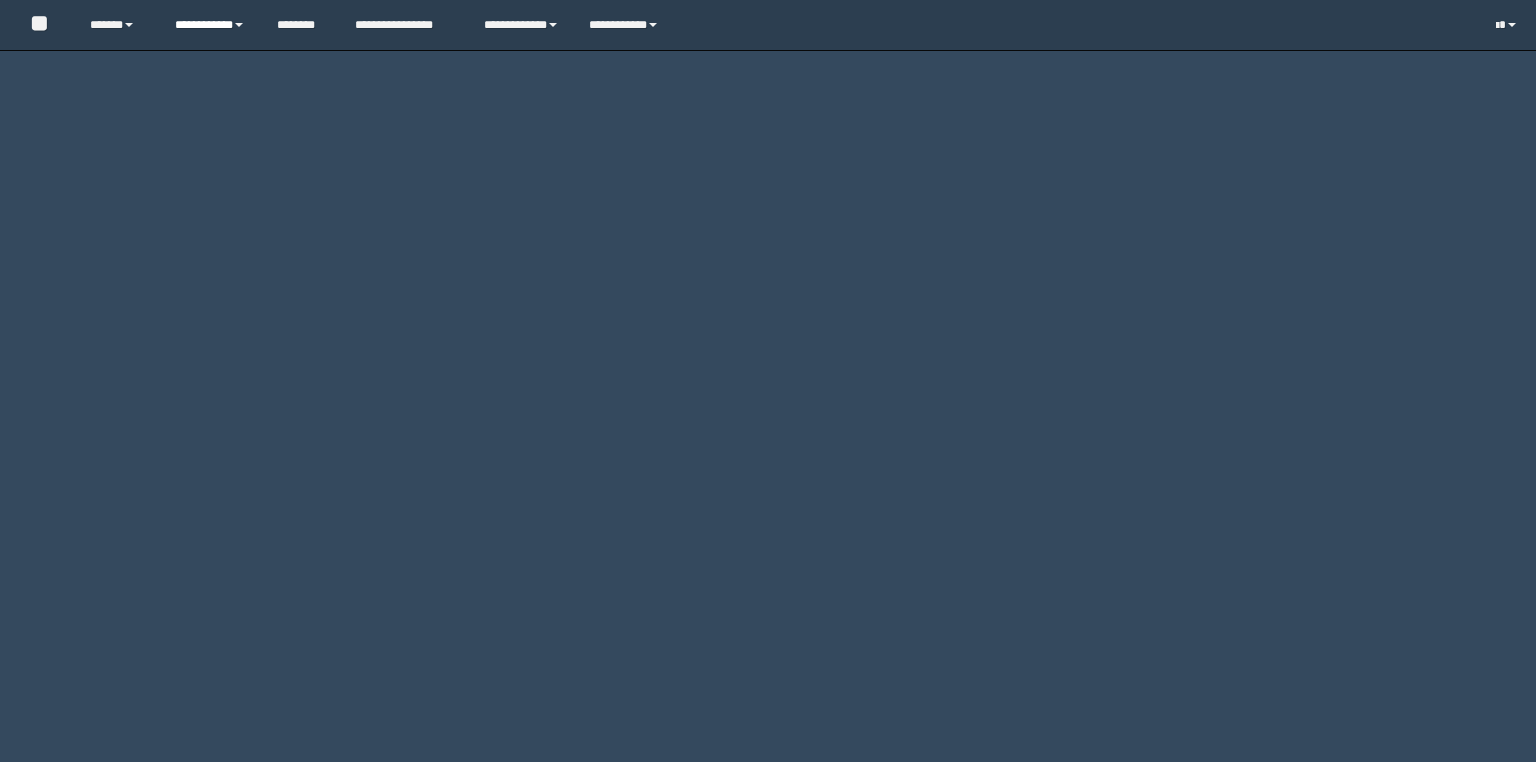 scroll, scrollTop: 0, scrollLeft: 0, axis: both 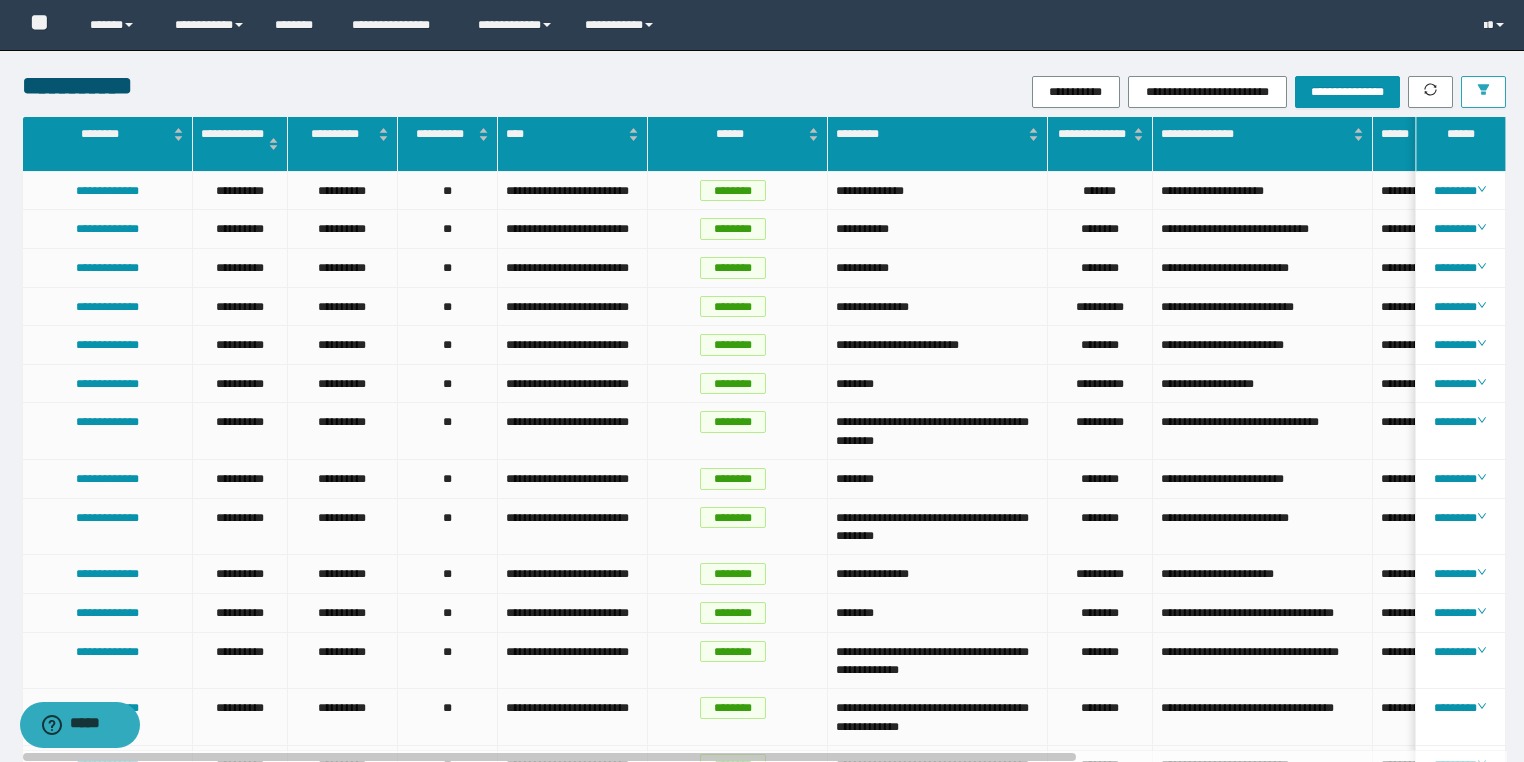 click at bounding box center [1483, 92] 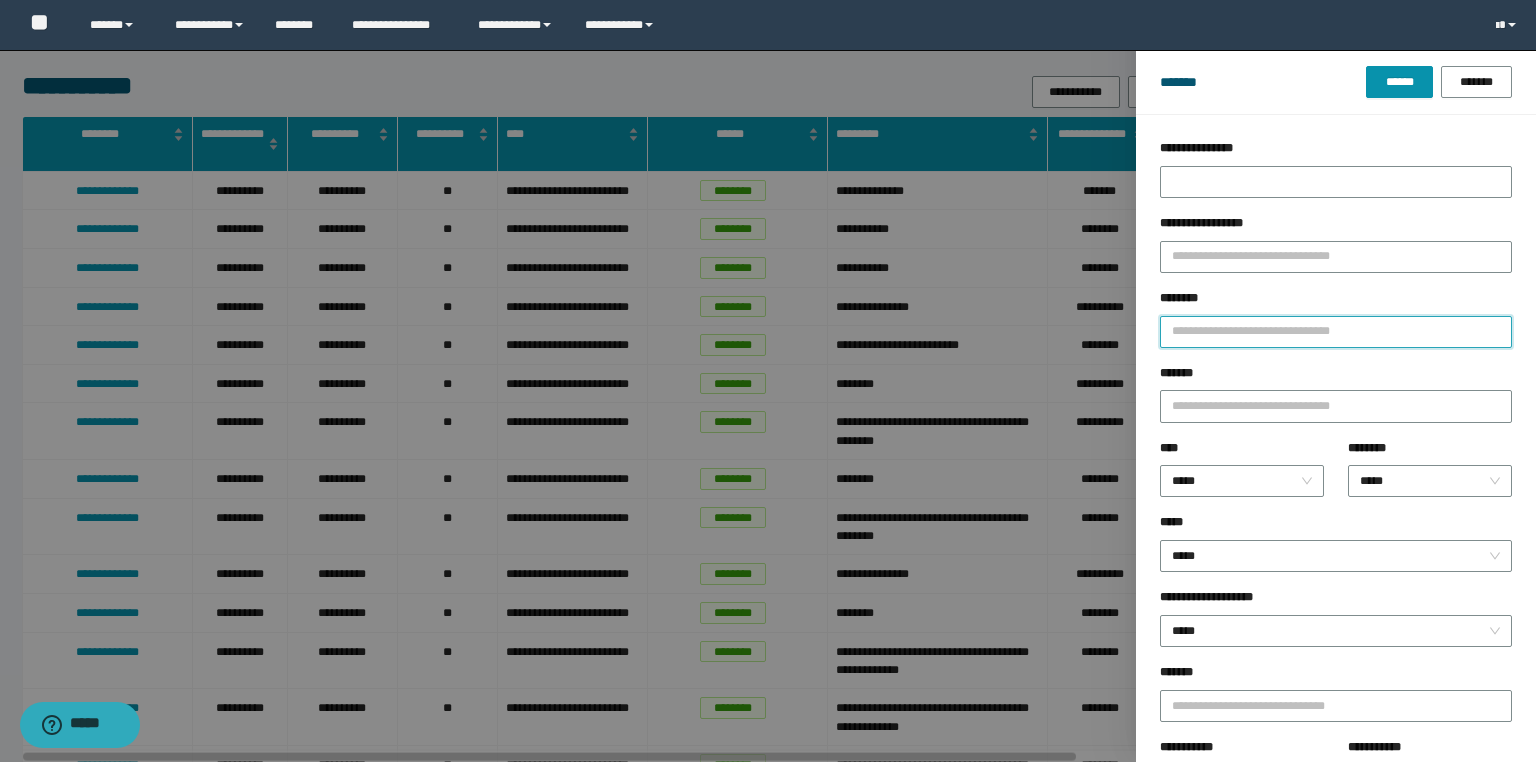 drag, startPoint x: 1221, startPoint y: 339, endPoint x: 992, endPoint y: 349, distance: 229.21823 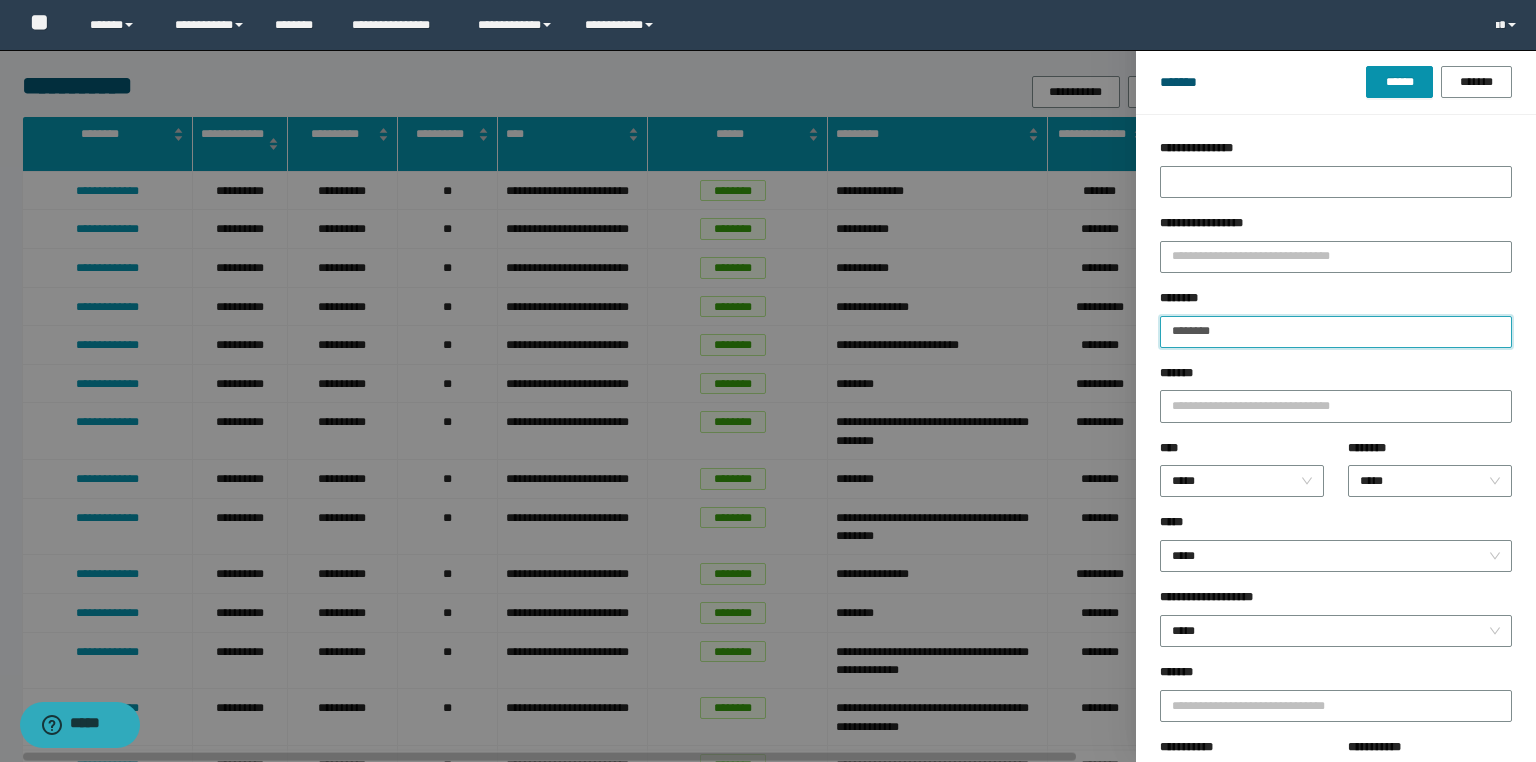 click on "******" at bounding box center [1399, 82] 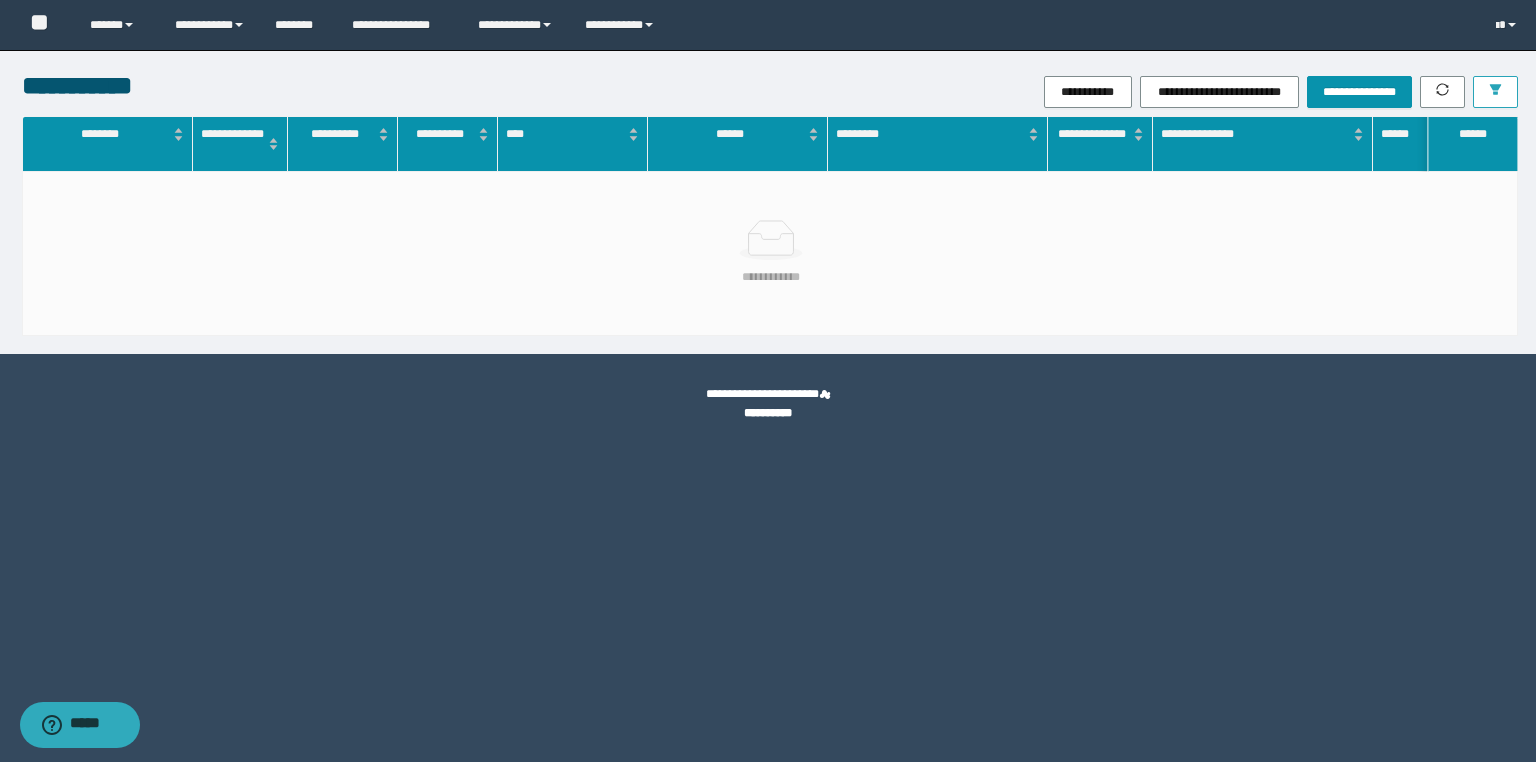 click 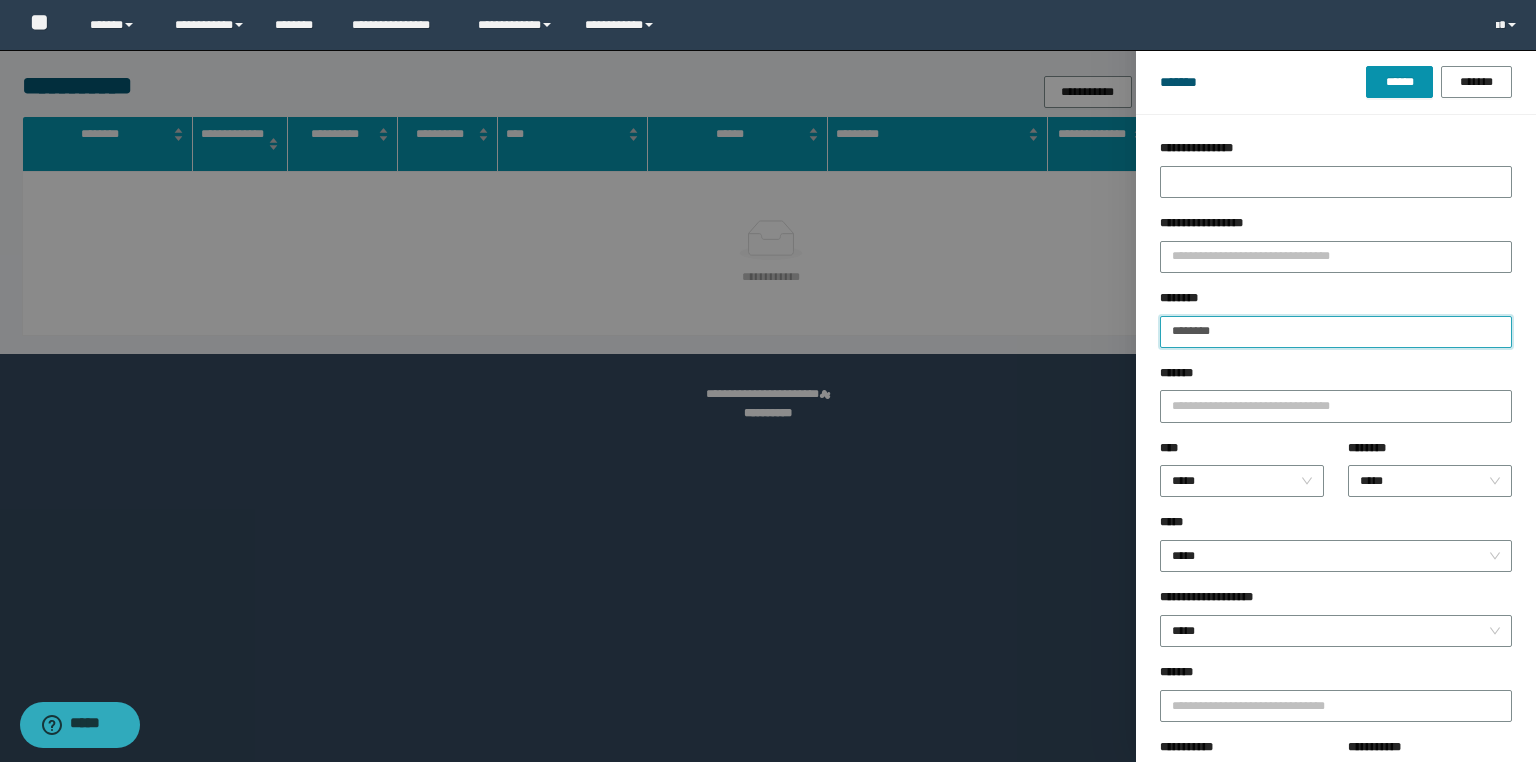 drag, startPoint x: 1242, startPoint y: 344, endPoint x: 969, endPoint y: 336, distance: 273.1172 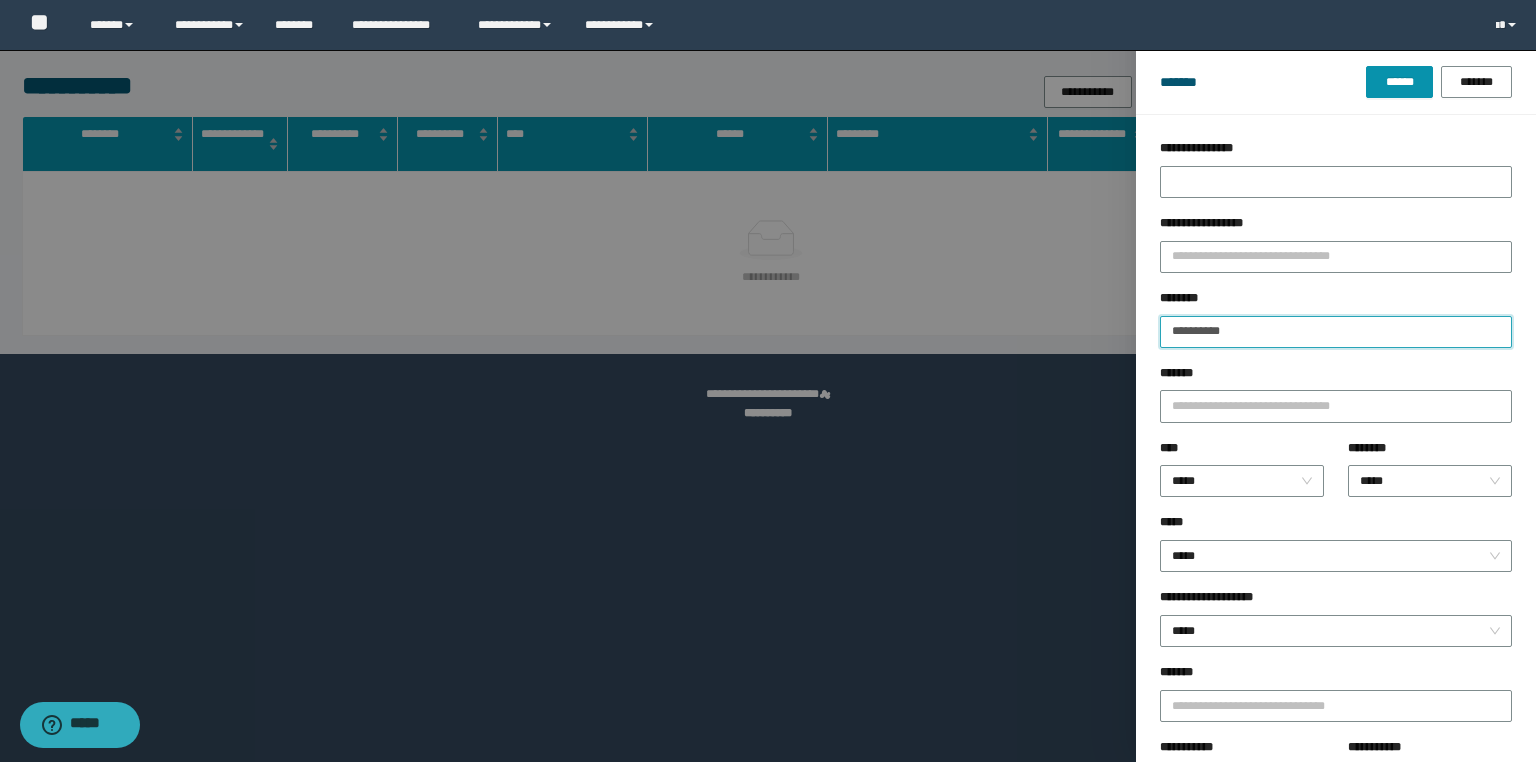 click on "******" at bounding box center (1399, 82) 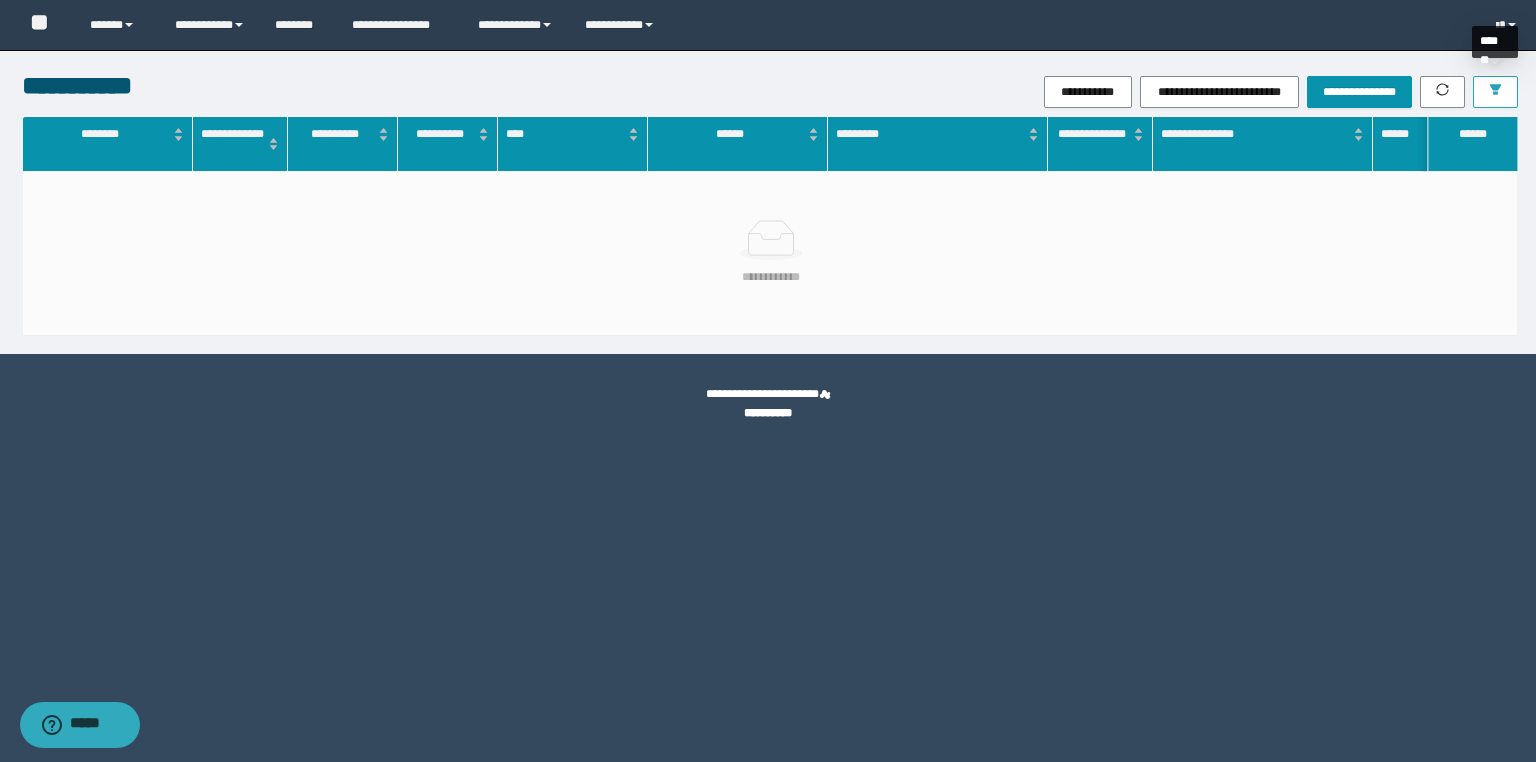 click at bounding box center (1495, 92) 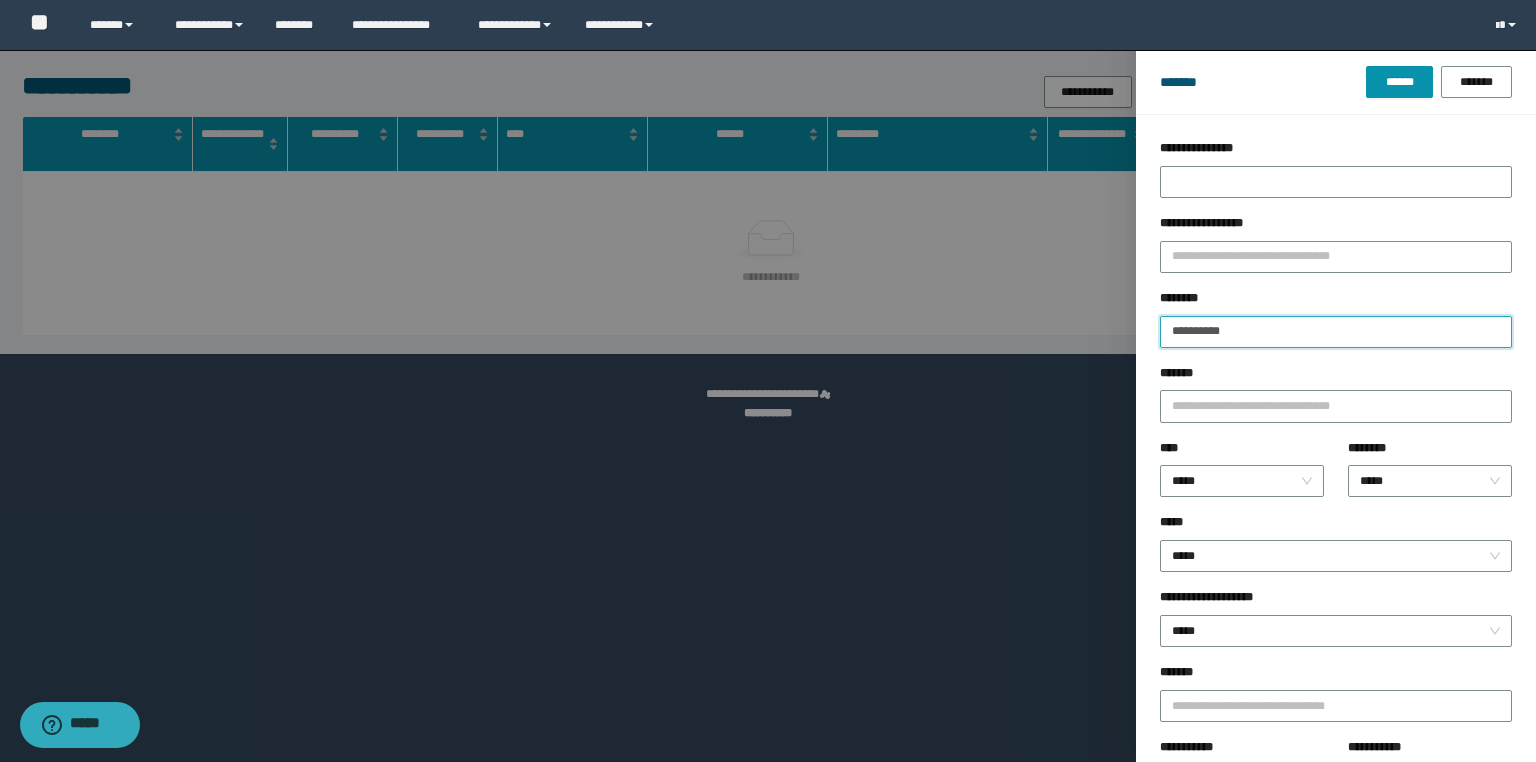 drag, startPoint x: 1247, startPoint y: 334, endPoint x: 562, endPoint y: 370, distance: 685.9453 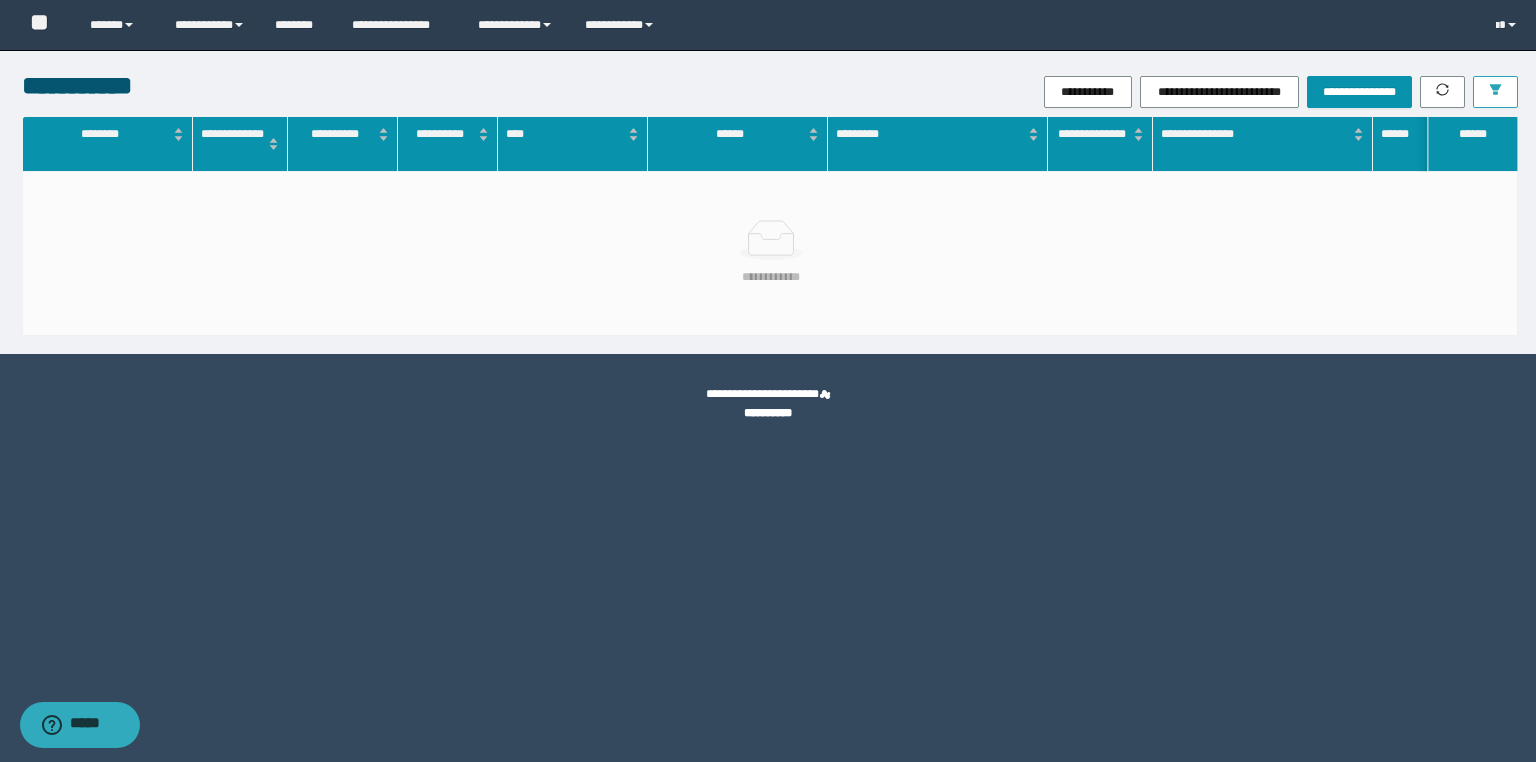 click at bounding box center (1495, 92) 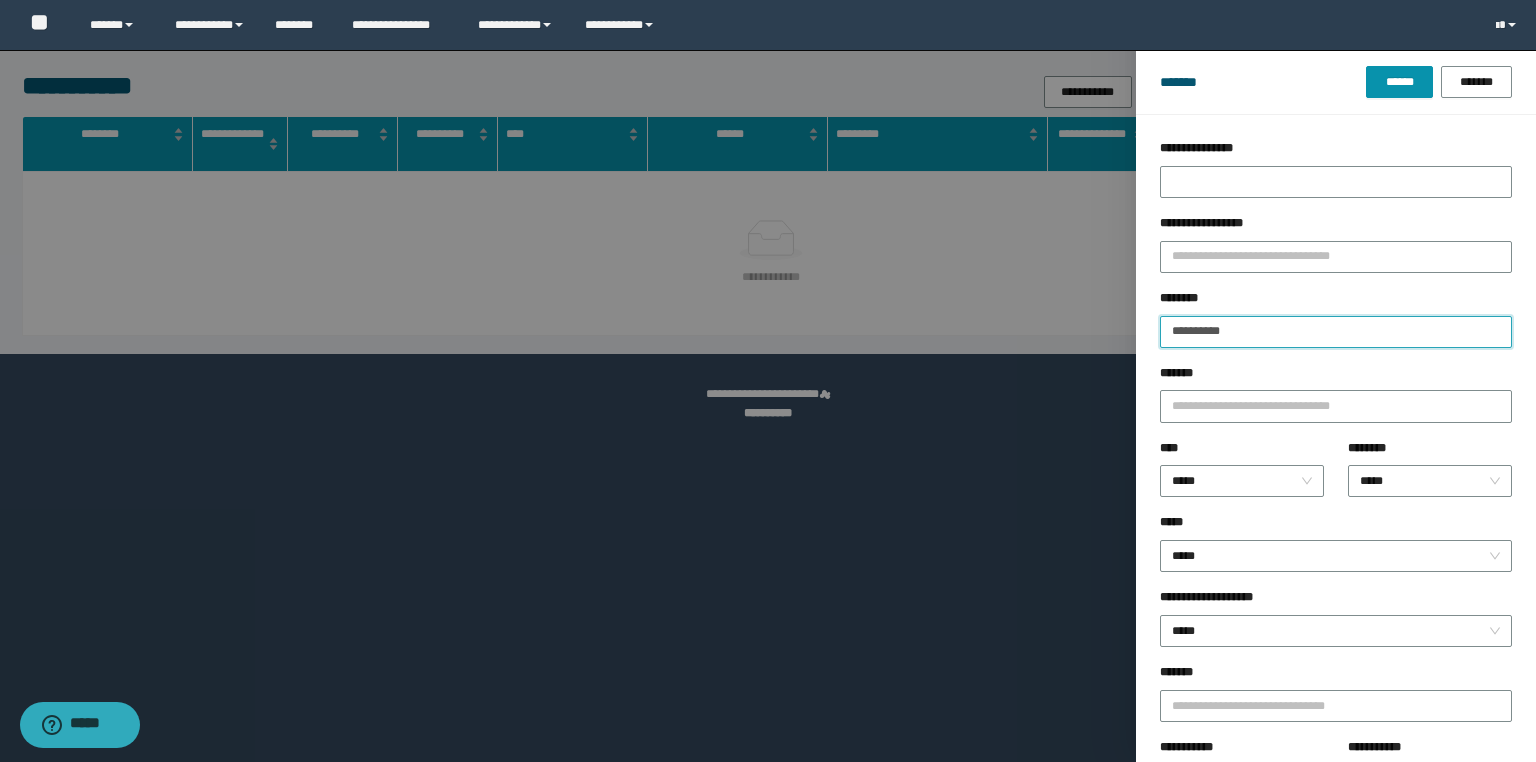 drag, startPoint x: 1238, startPoint y: 335, endPoint x: 908, endPoint y: 320, distance: 330.34073 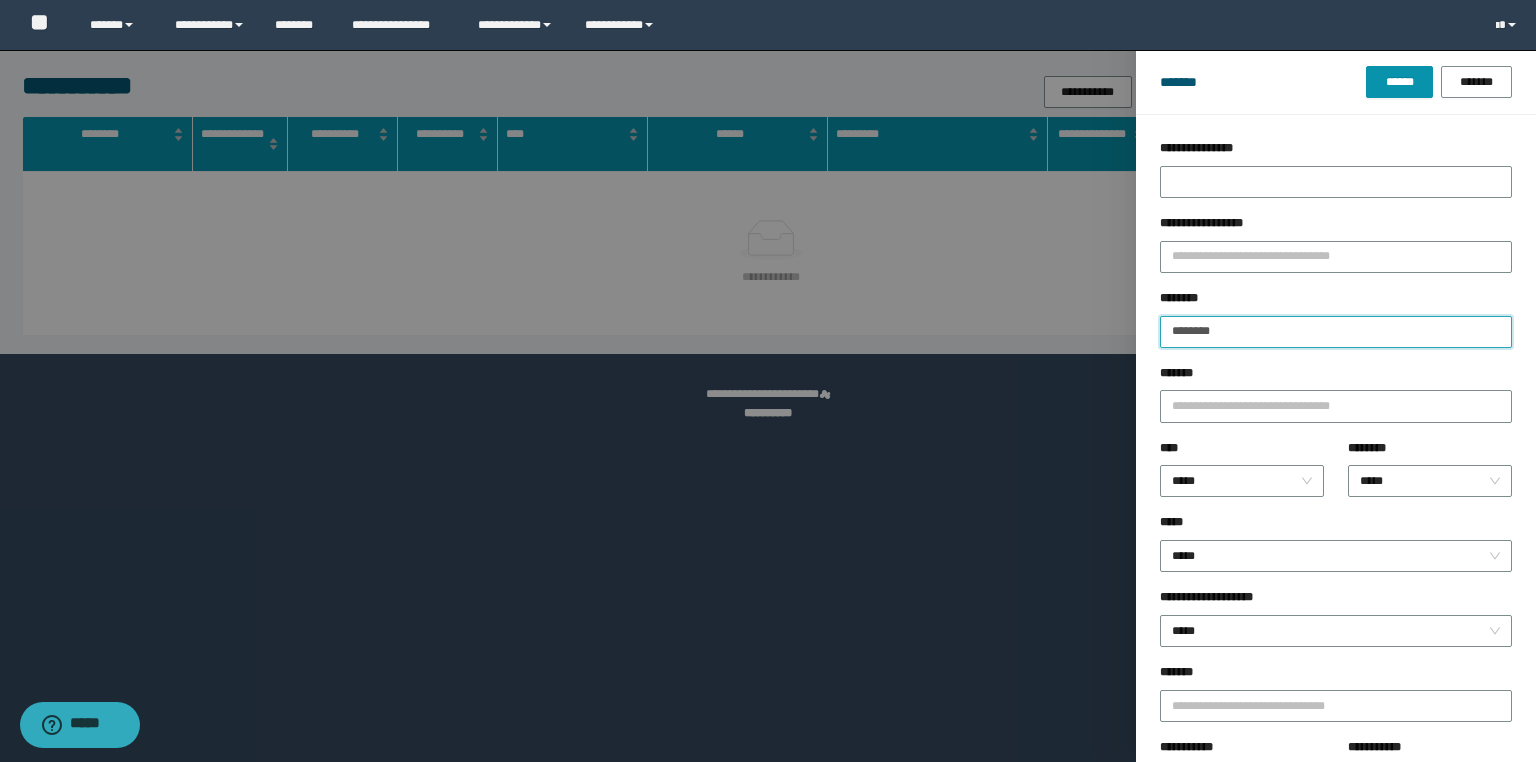 click on "******" at bounding box center [1399, 82] 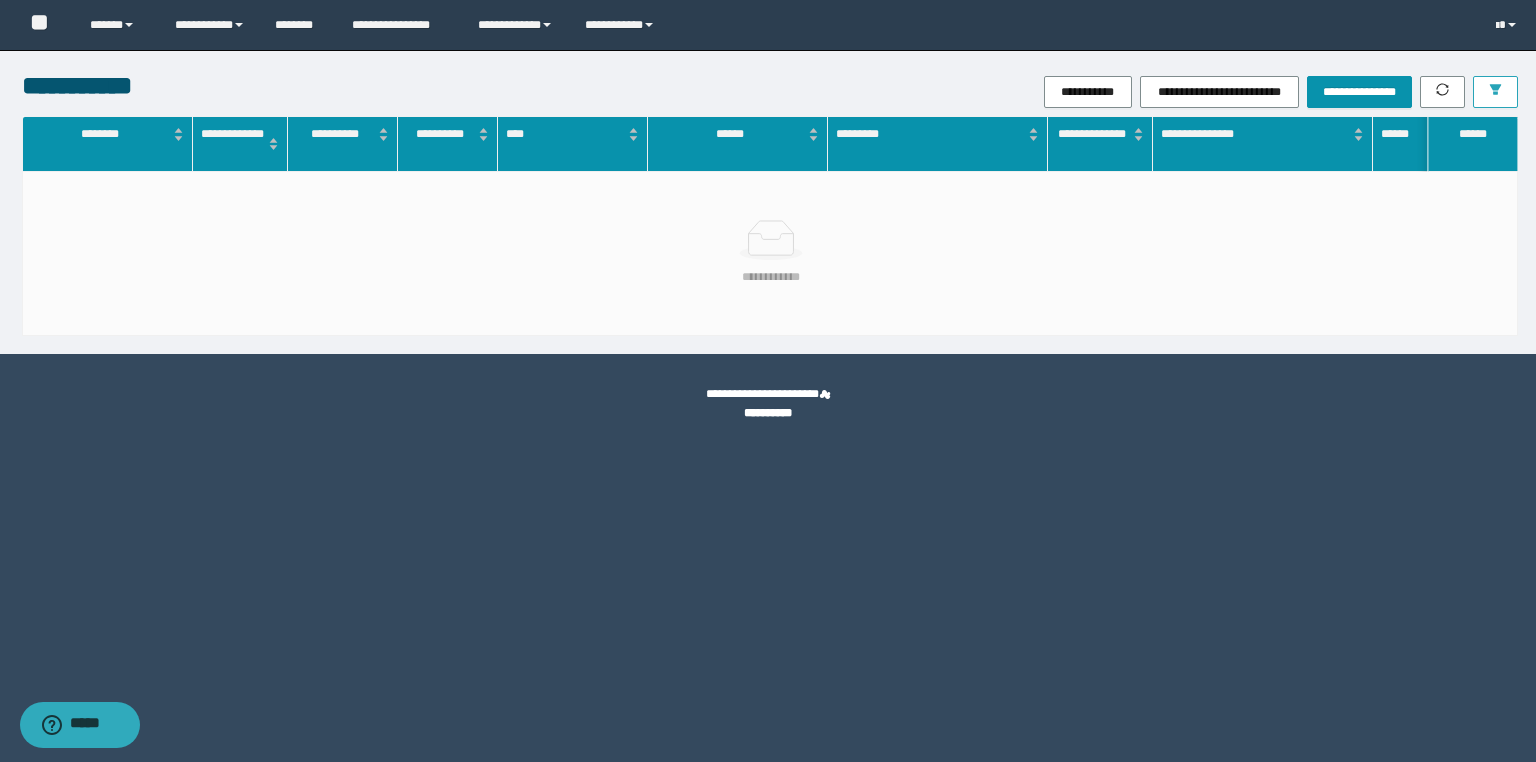 click at bounding box center (1495, 92) 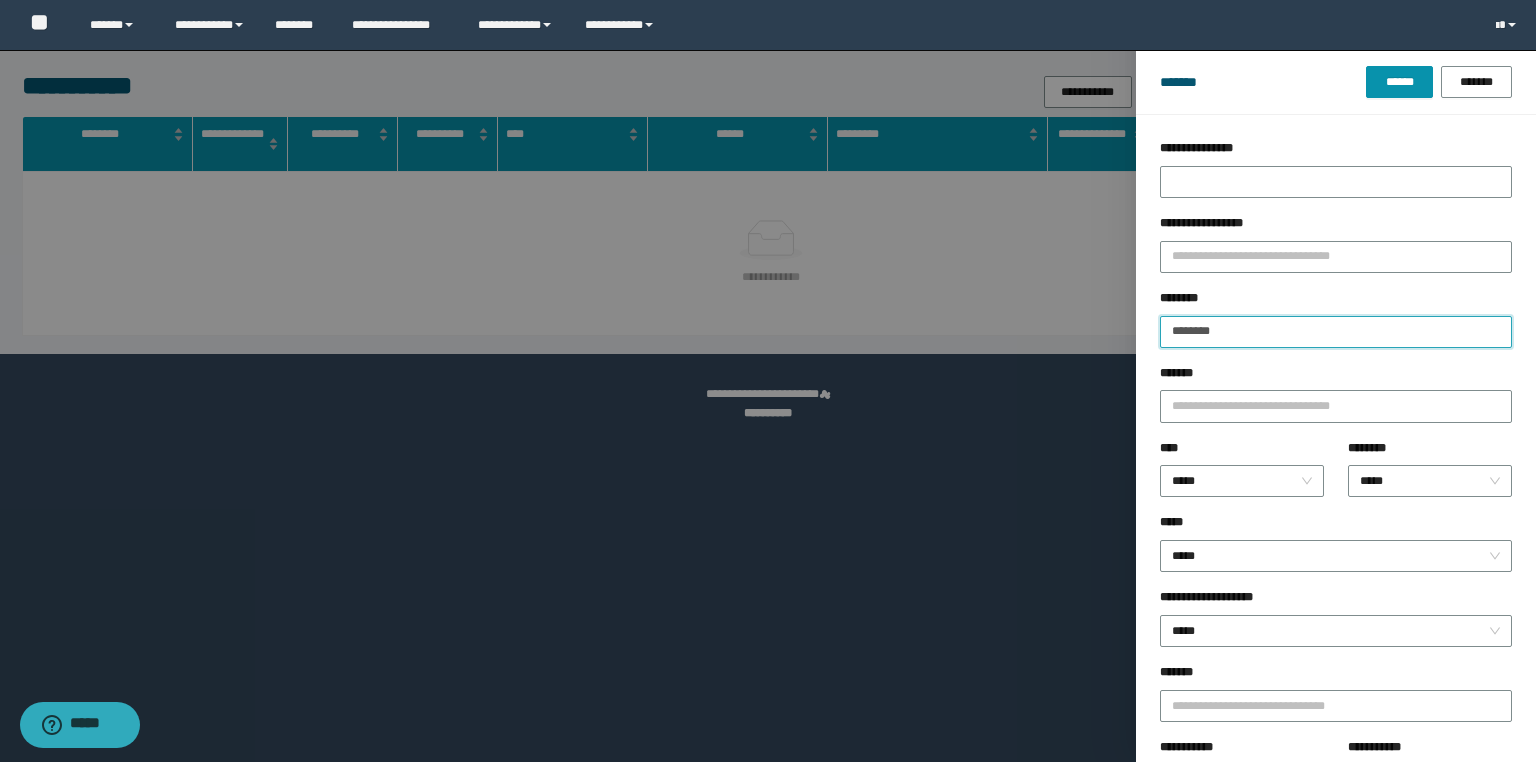 drag, startPoint x: 1161, startPoint y: 337, endPoint x: 692, endPoint y: 340, distance: 469.00958 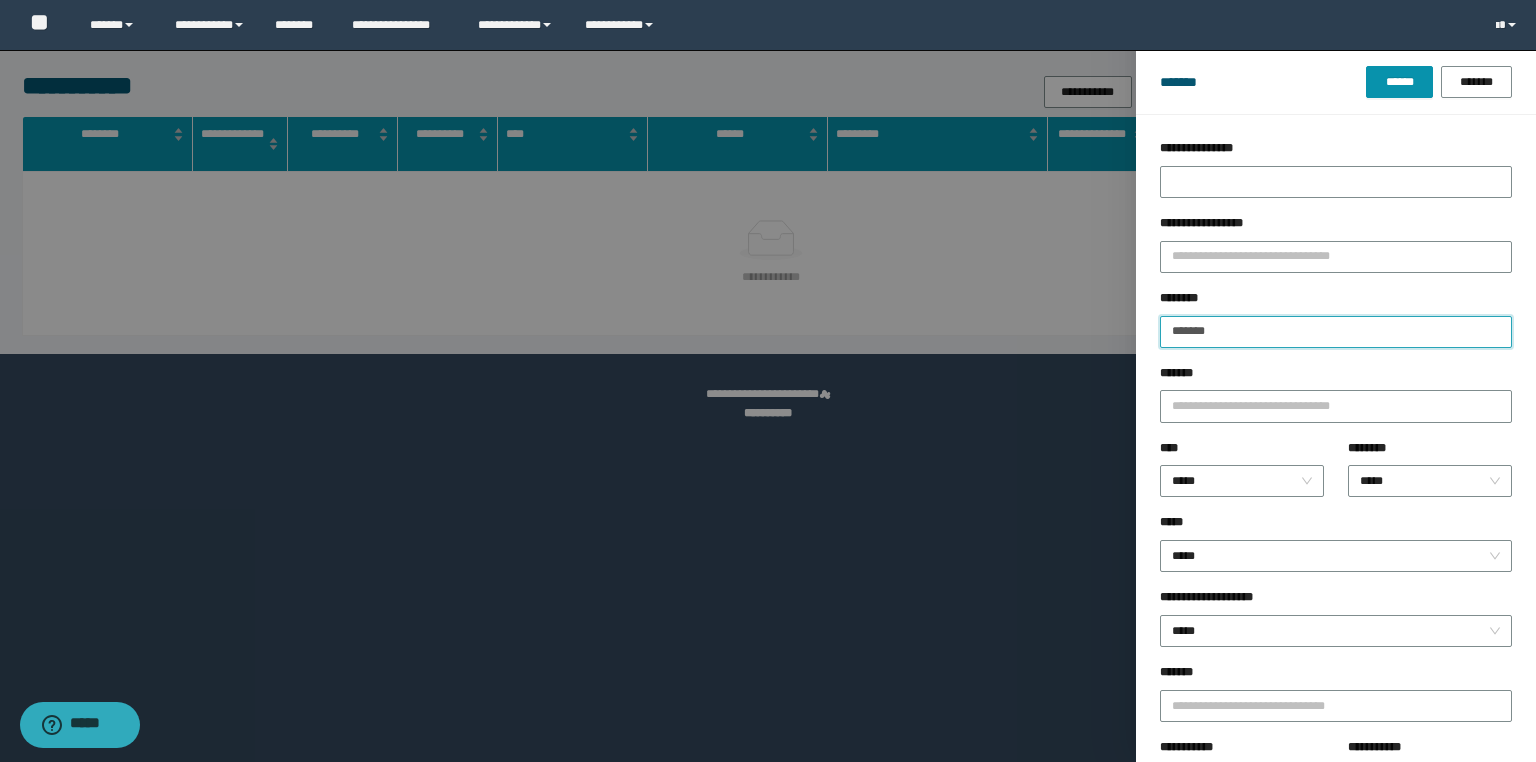 paste on "*******" 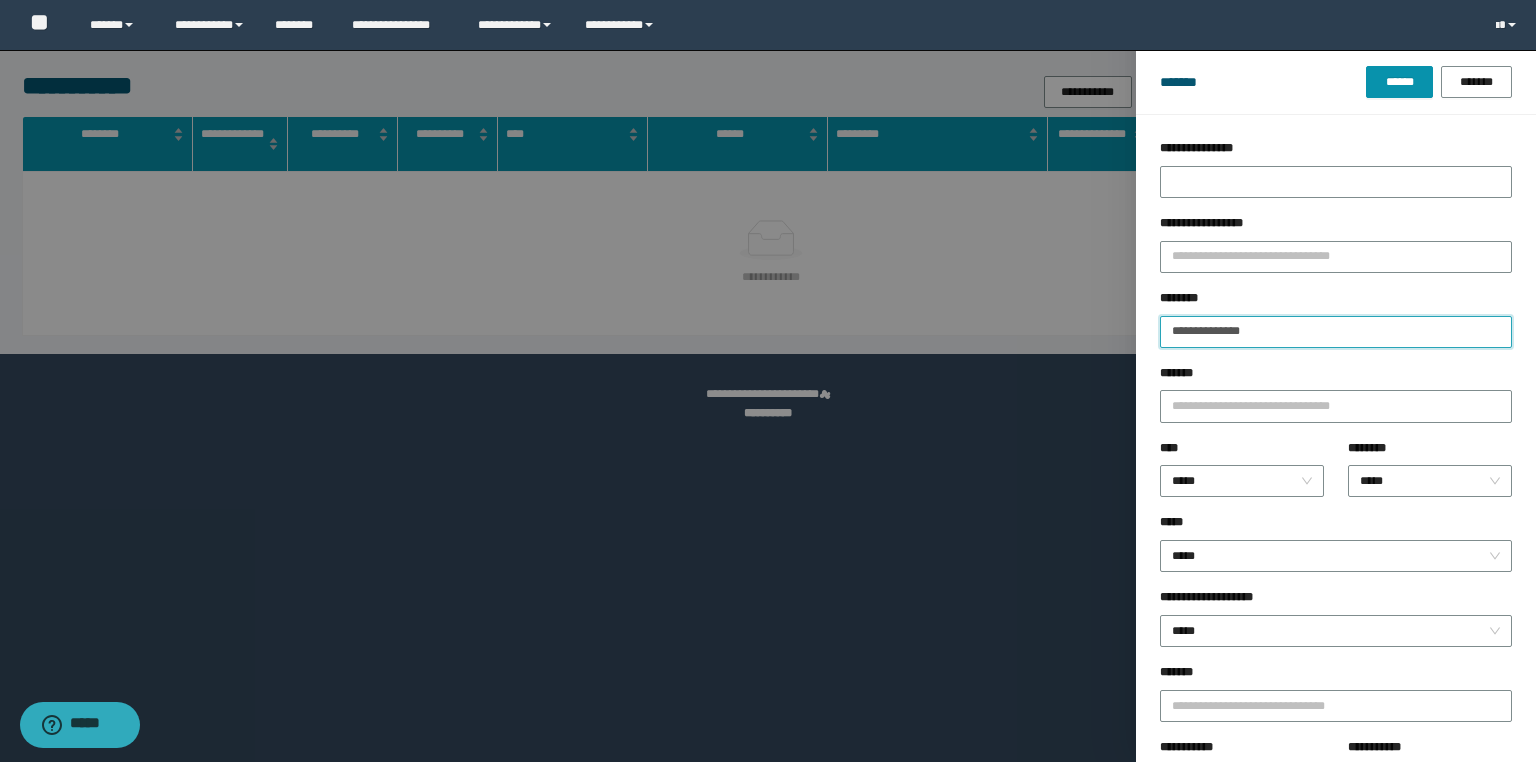 click on "******" at bounding box center (1399, 82) 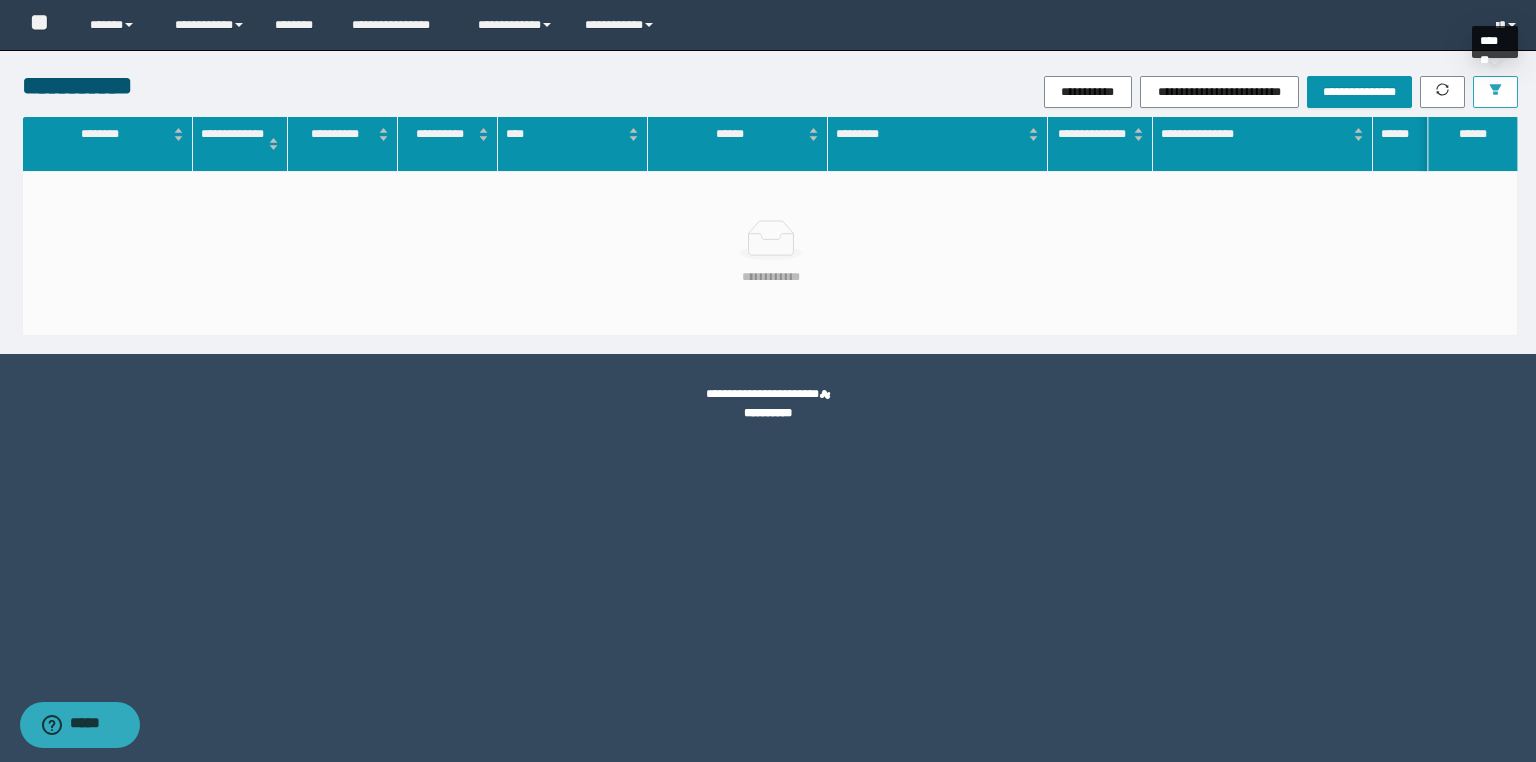 click at bounding box center [1495, 92] 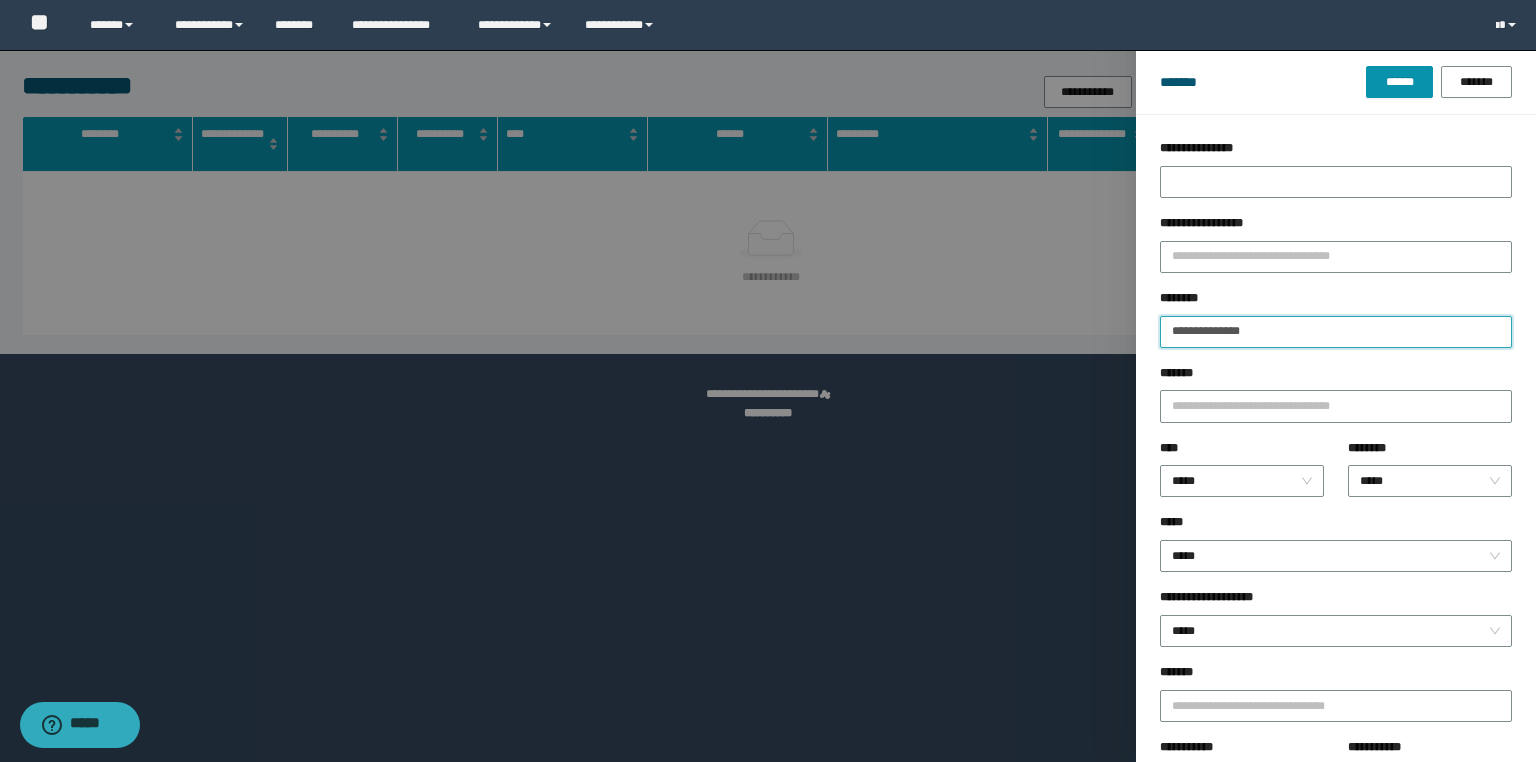 drag, startPoint x: 1220, startPoint y: 345, endPoint x: 575, endPoint y: 378, distance: 645.8436 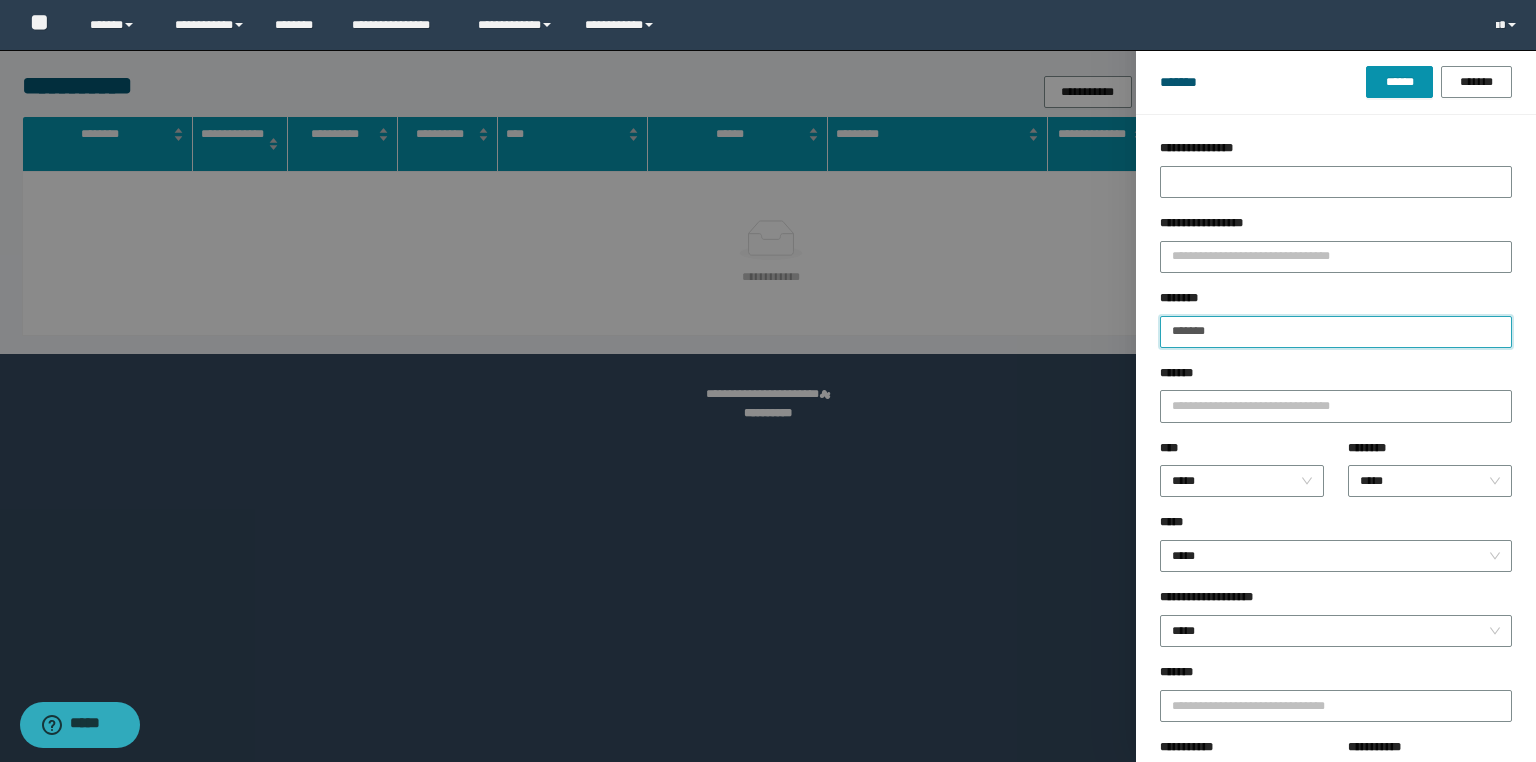 click on "******" at bounding box center (1399, 82) 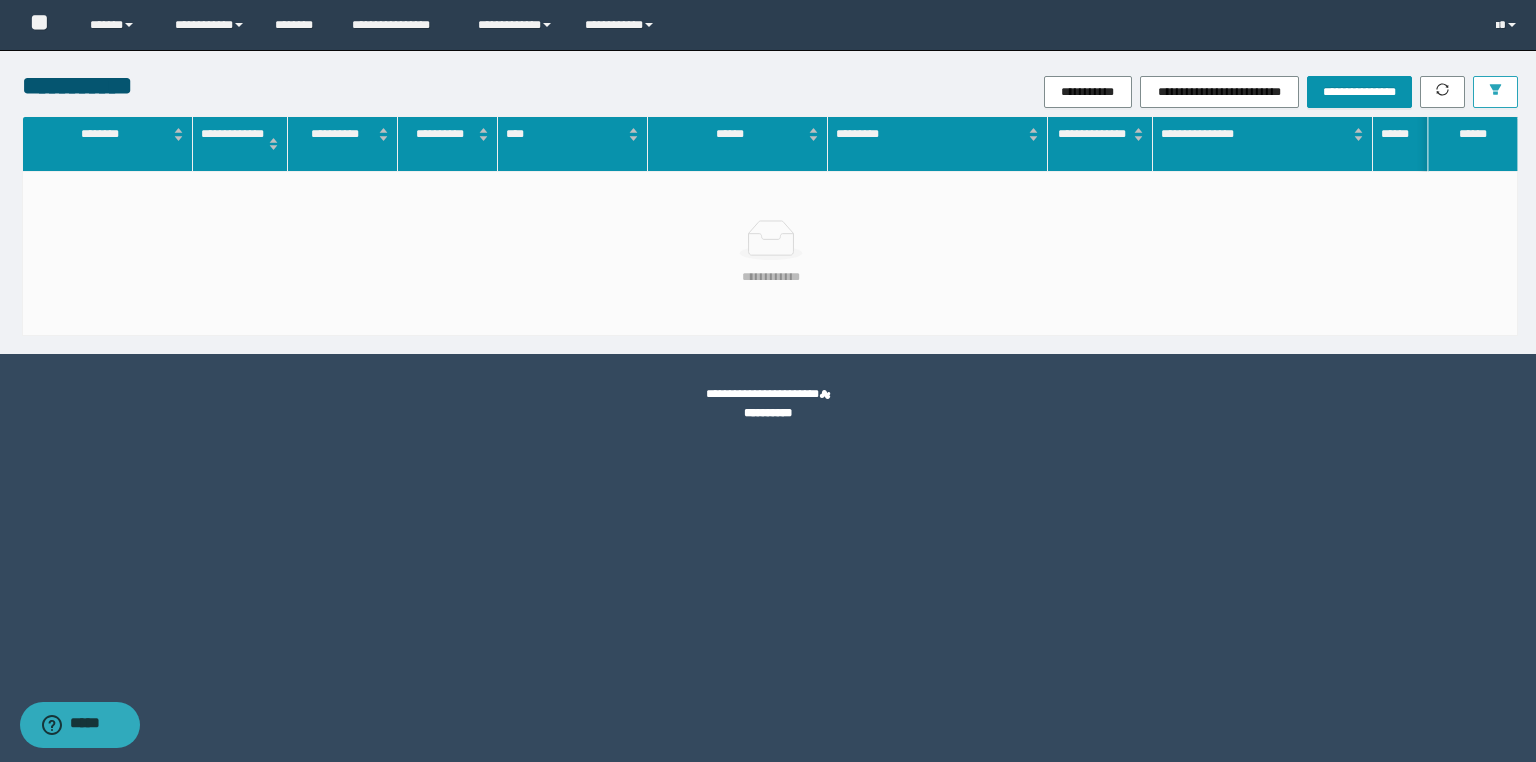 click at bounding box center [1495, 92] 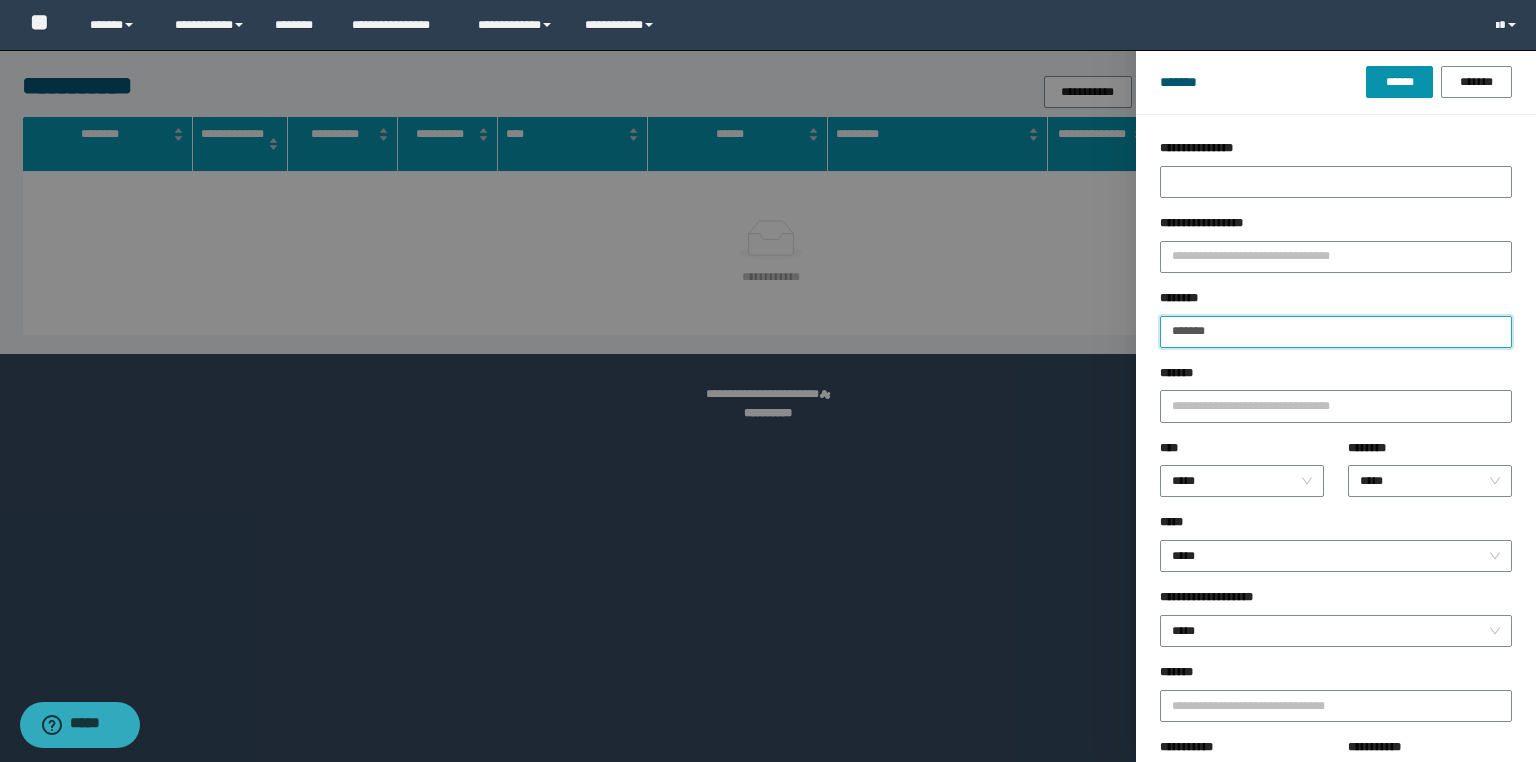 drag, startPoint x: 1258, startPoint y: 329, endPoint x: 666, endPoint y: 348, distance: 592.3048 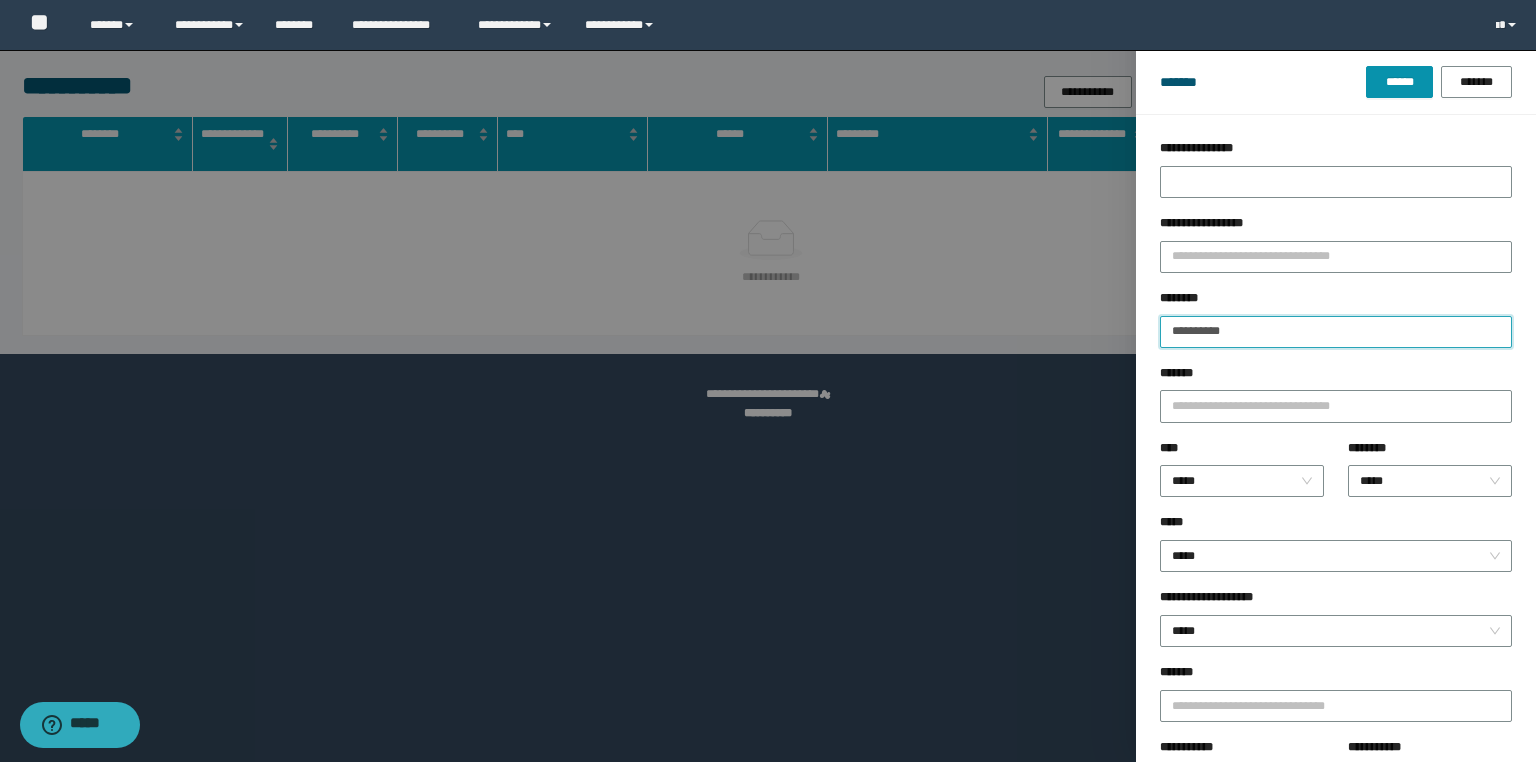 click on "******" at bounding box center (1399, 82) 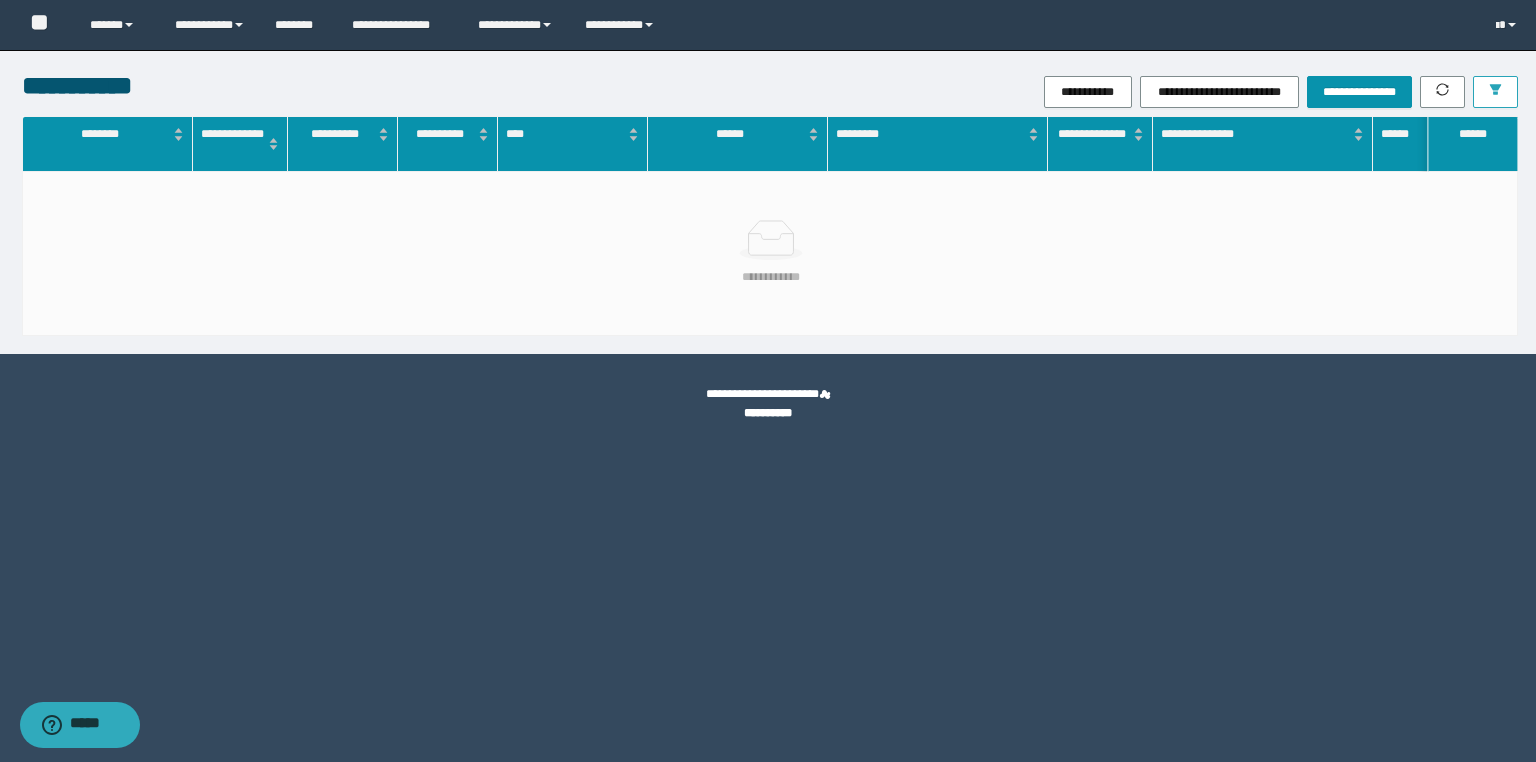 click at bounding box center [1495, 92] 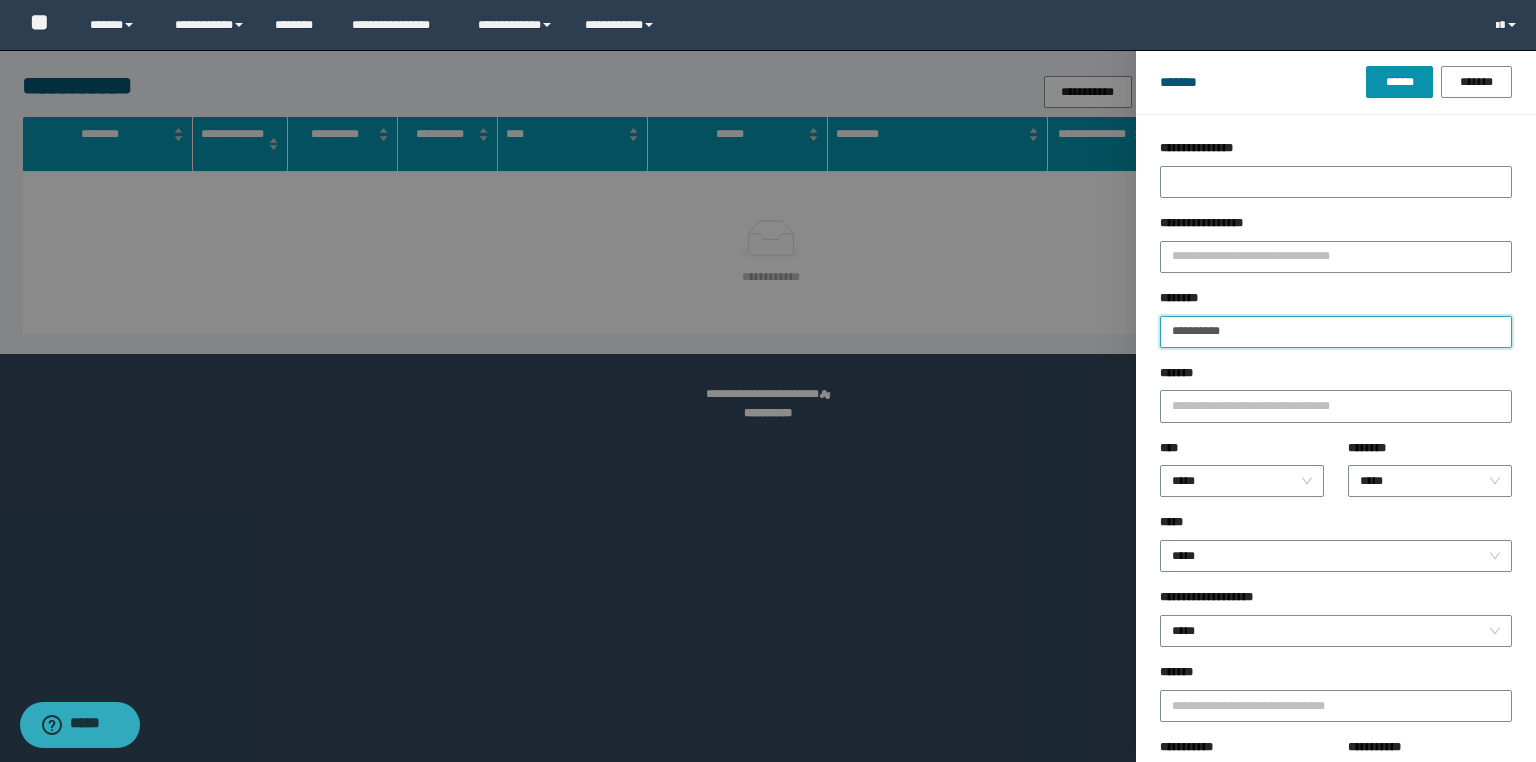 drag, startPoint x: 1192, startPoint y: 338, endPoint x: 681, endPoint y: 363, distance: 511.61118 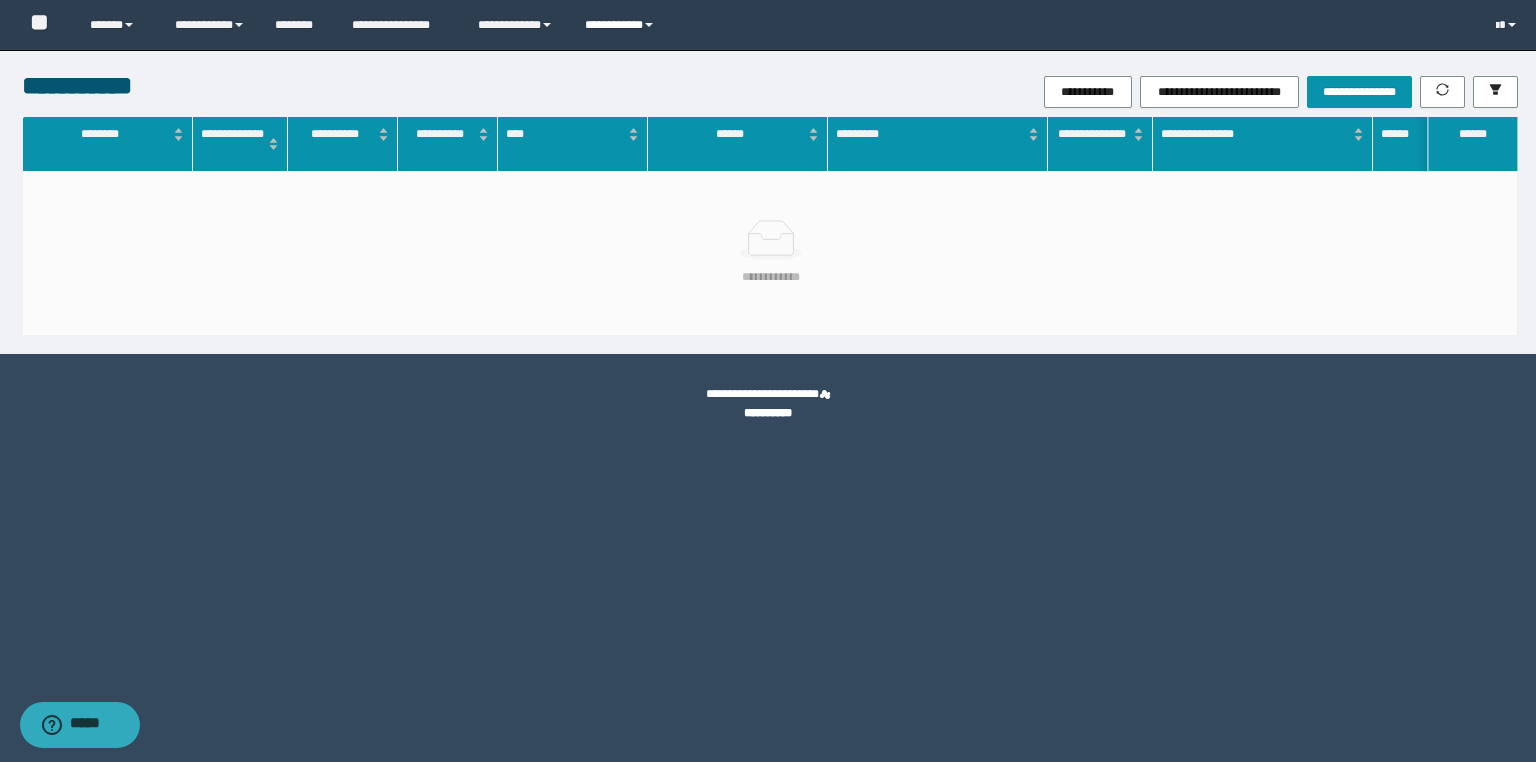 click on "**********" at bounding box center [622, 25] 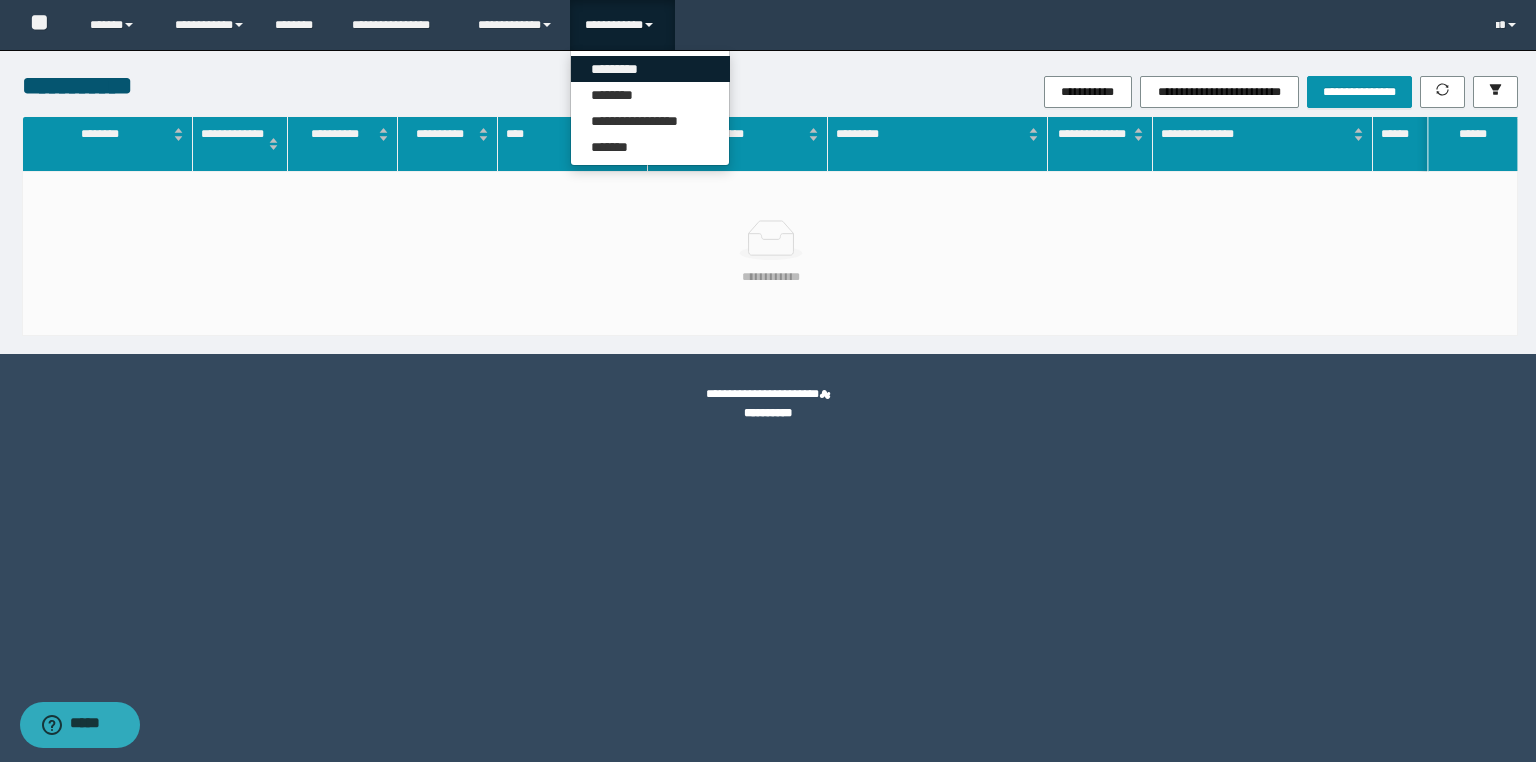 click on "*********" at bounding box center [650, 69] 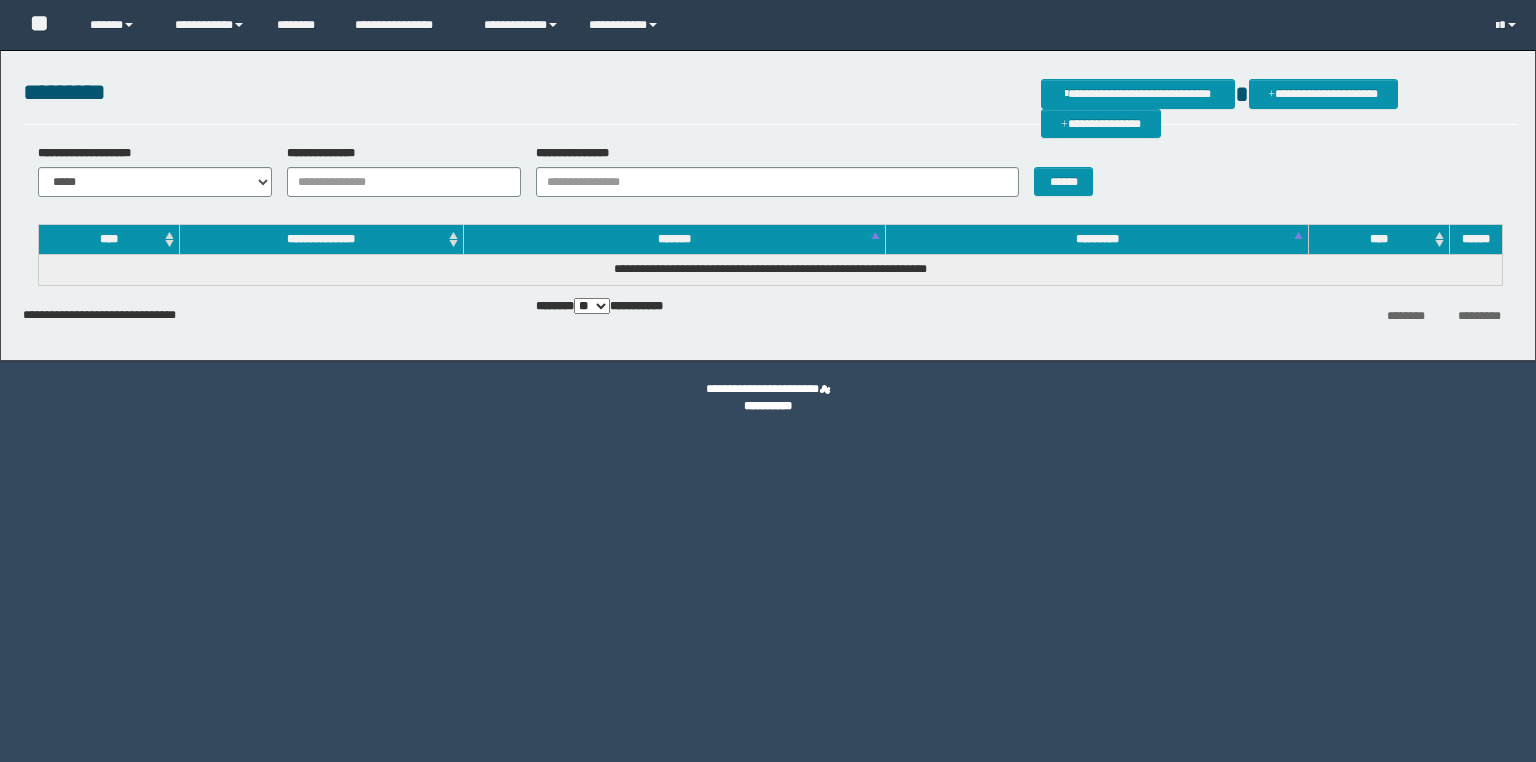 scroll, scrollTop: 0, scrollLeft: 0, axis: both 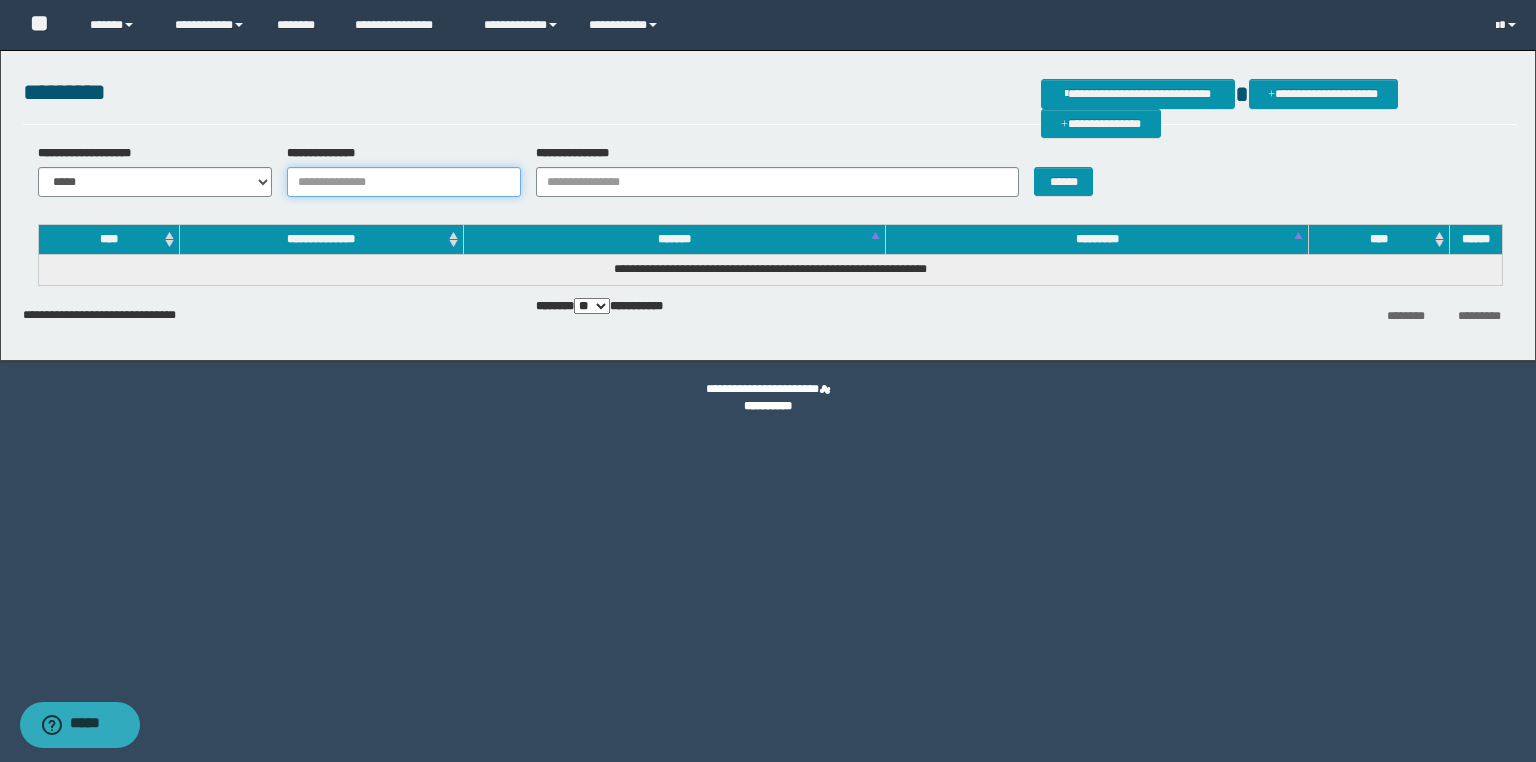 click on "**********" at bounding box center (404, 182) 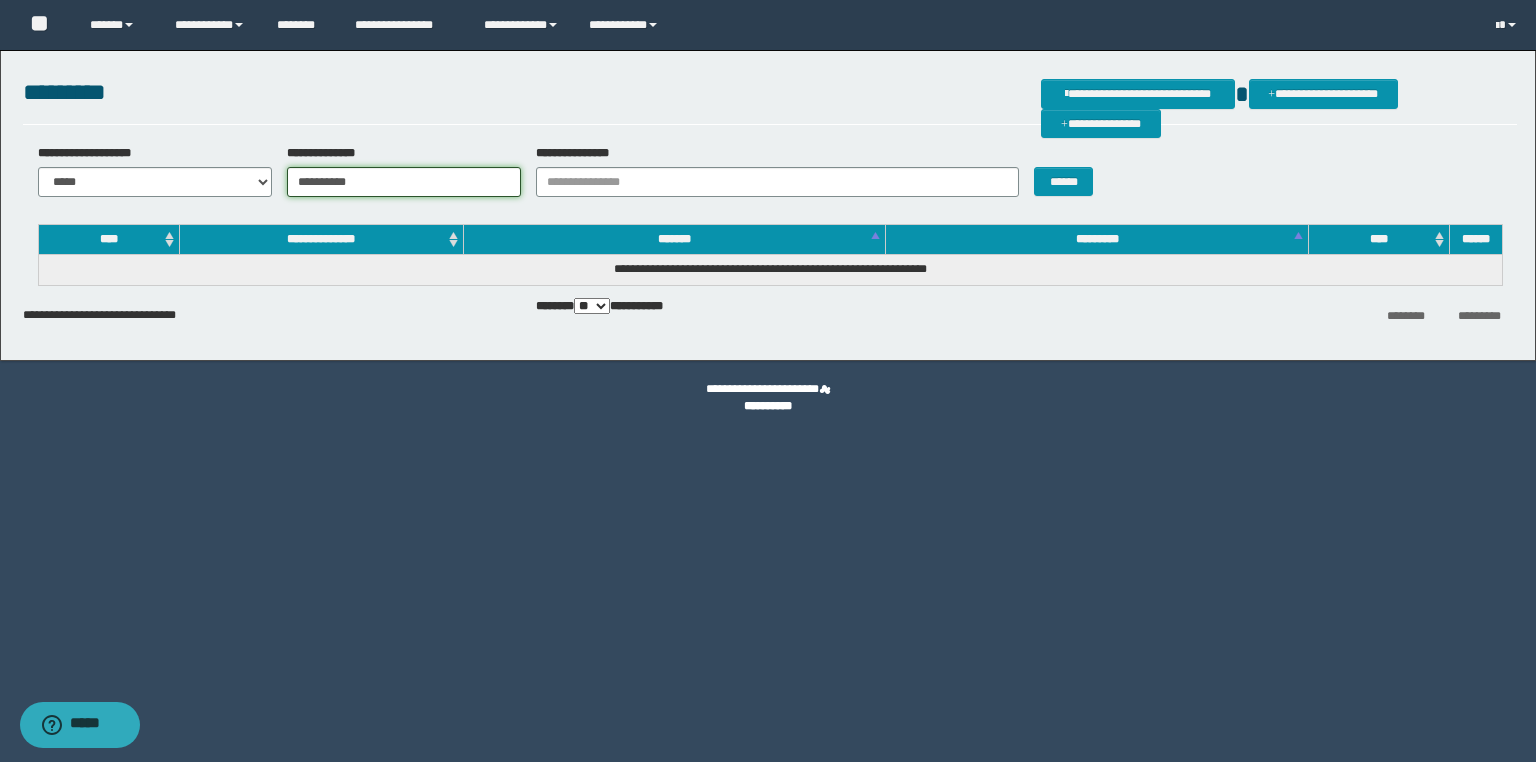 type on "**********" 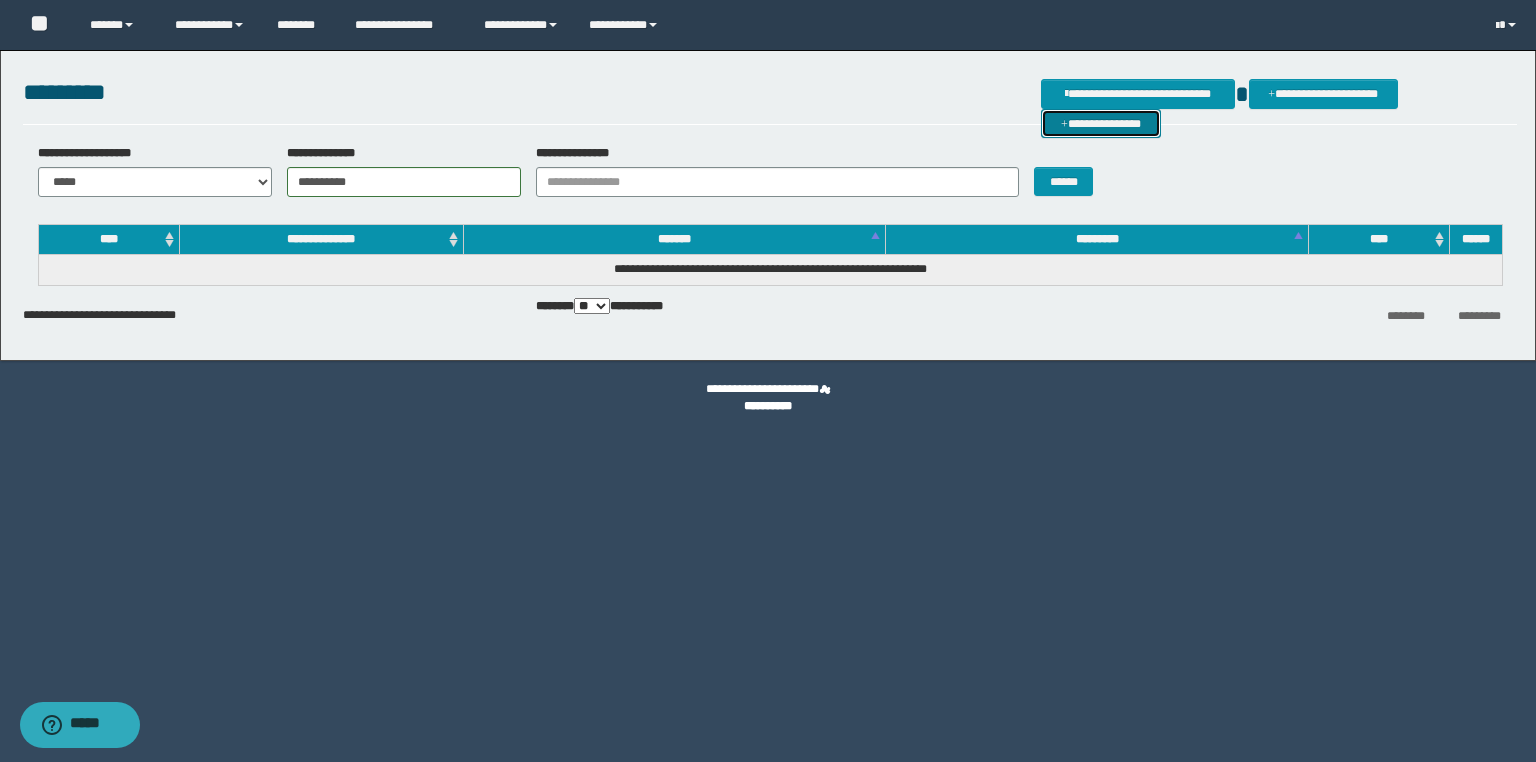 drag, startPoint x: 1424, startPoint y: 96, endPoint x: 1236, endPoint y: 164, distance: 199.91998 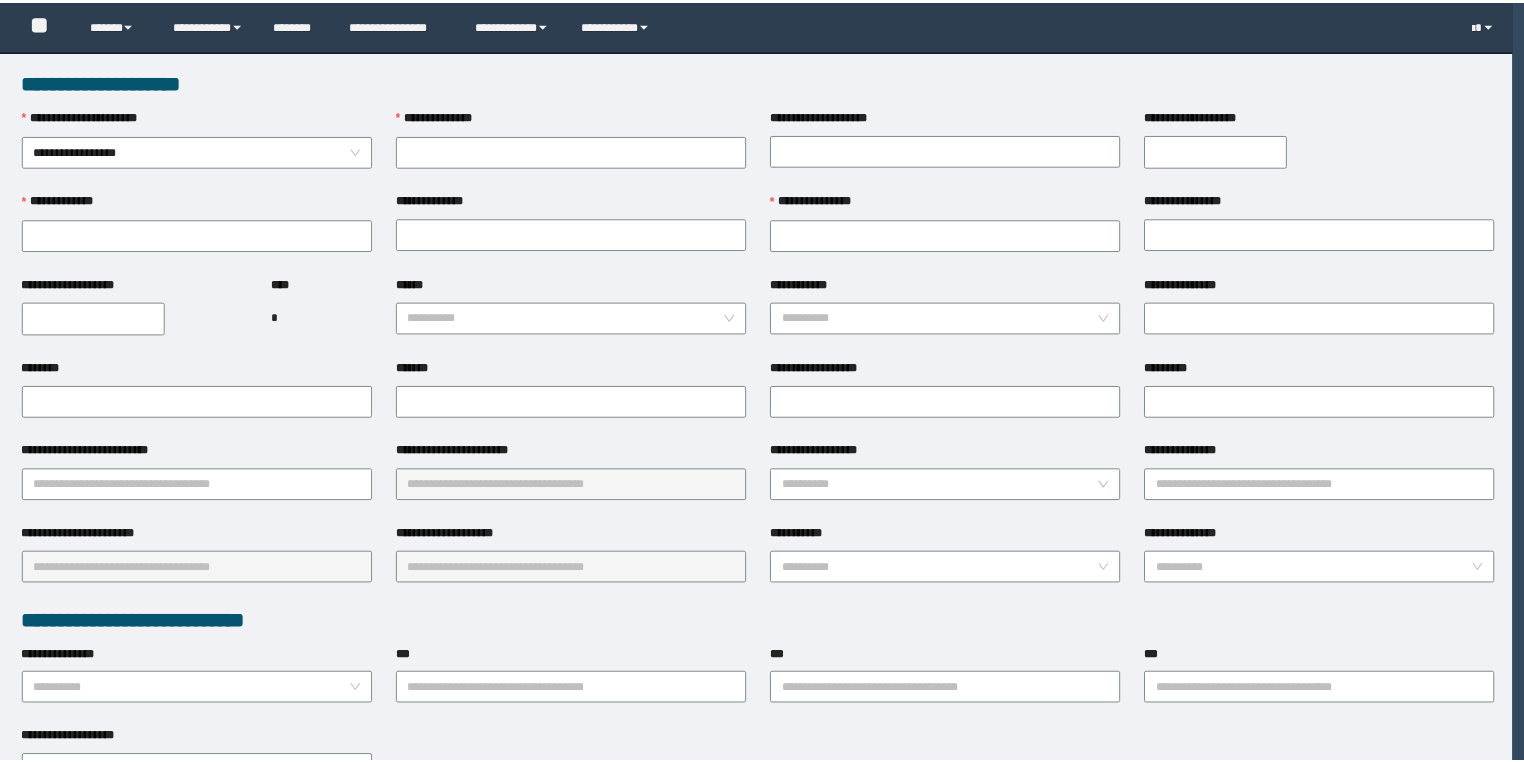 scroll, scrollTop: 0, scrollLeft: 0, axis: both 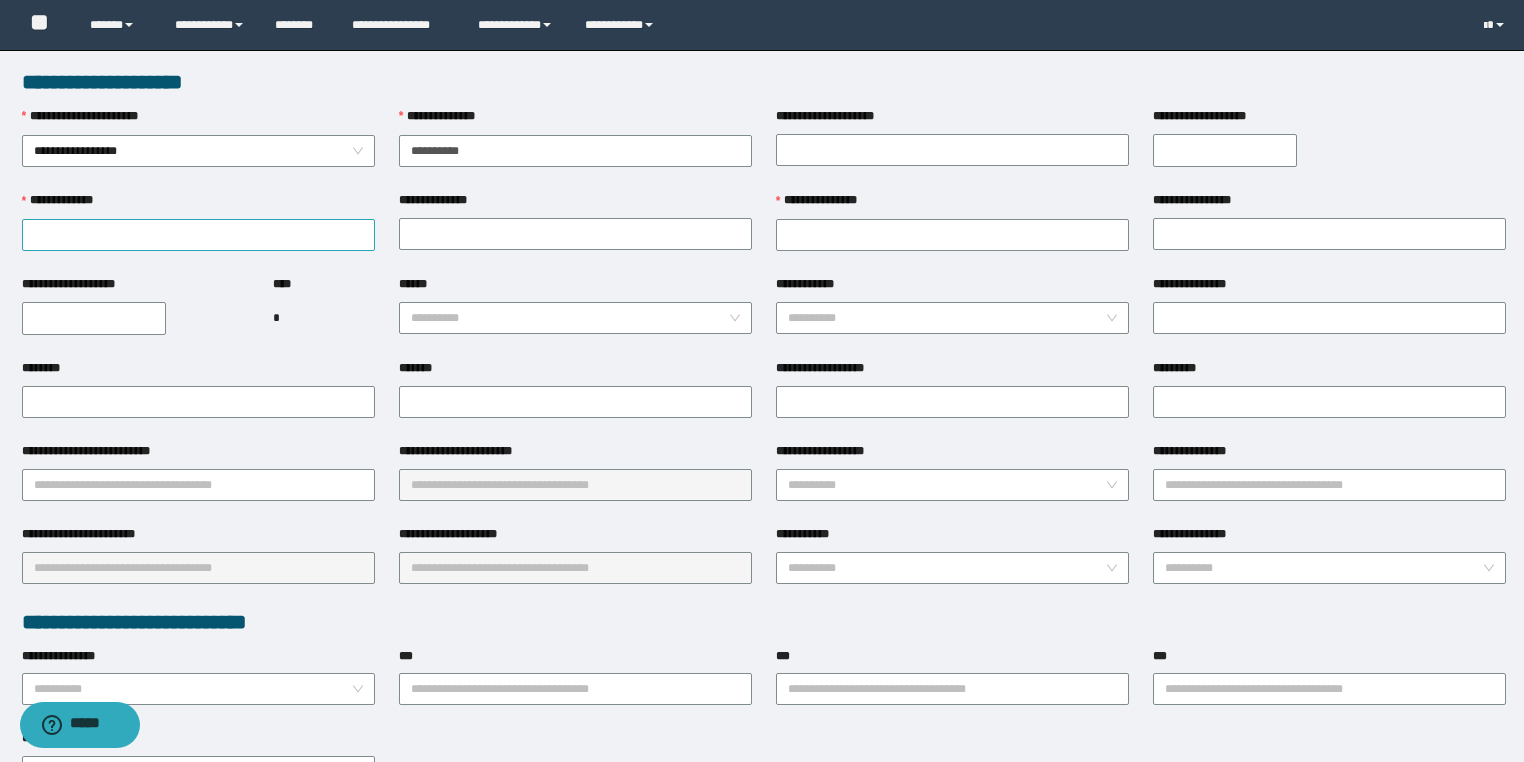 type on "**********" 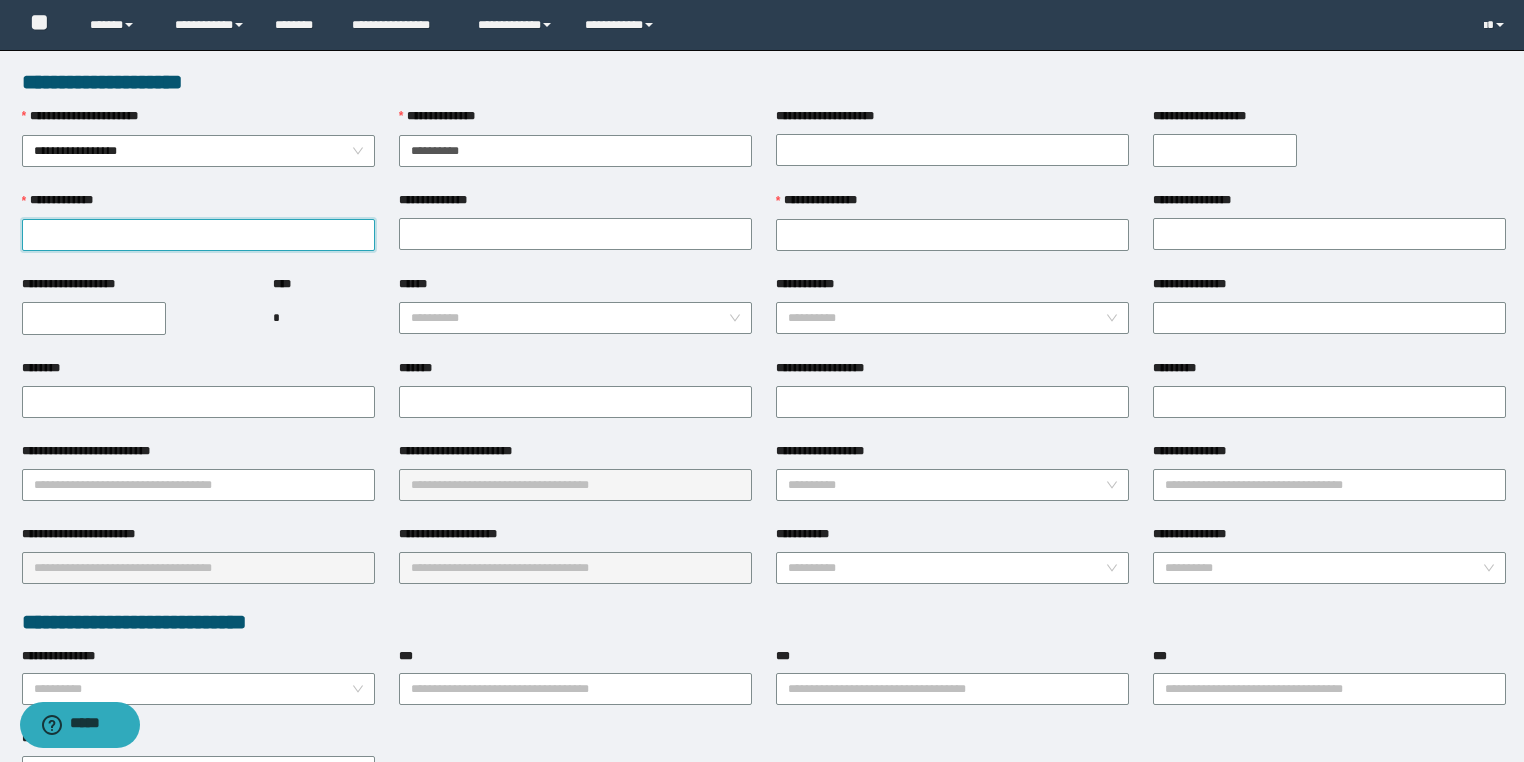 drag, startPoint x: 215, startPoint y: 236, endPoint x: 234, endPoint y: 268, distance: 37.215588 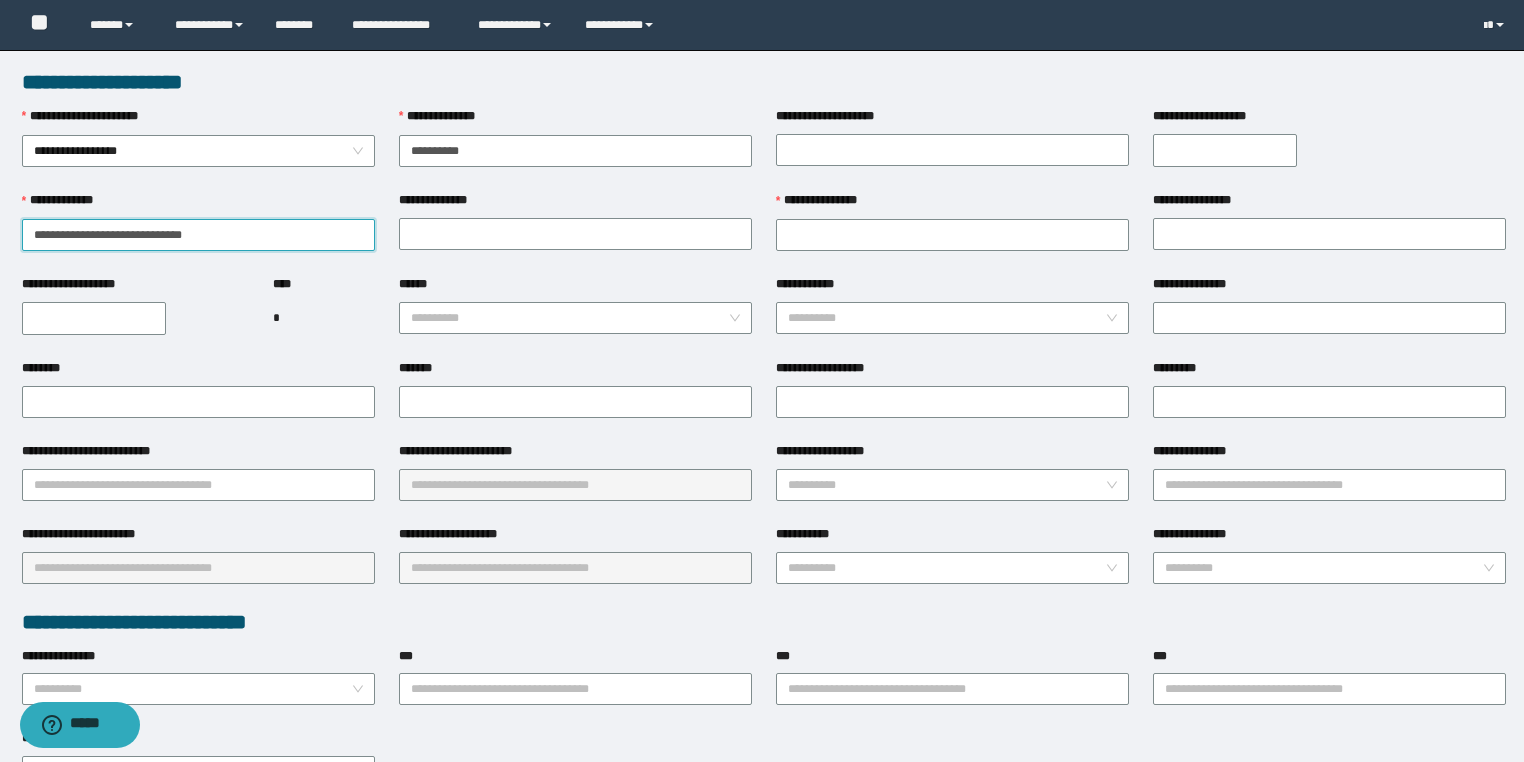drag, startPoint x: 164, startPoint y: 235, endPoint x: 275, endPoint y: 250, distance: 112.00893 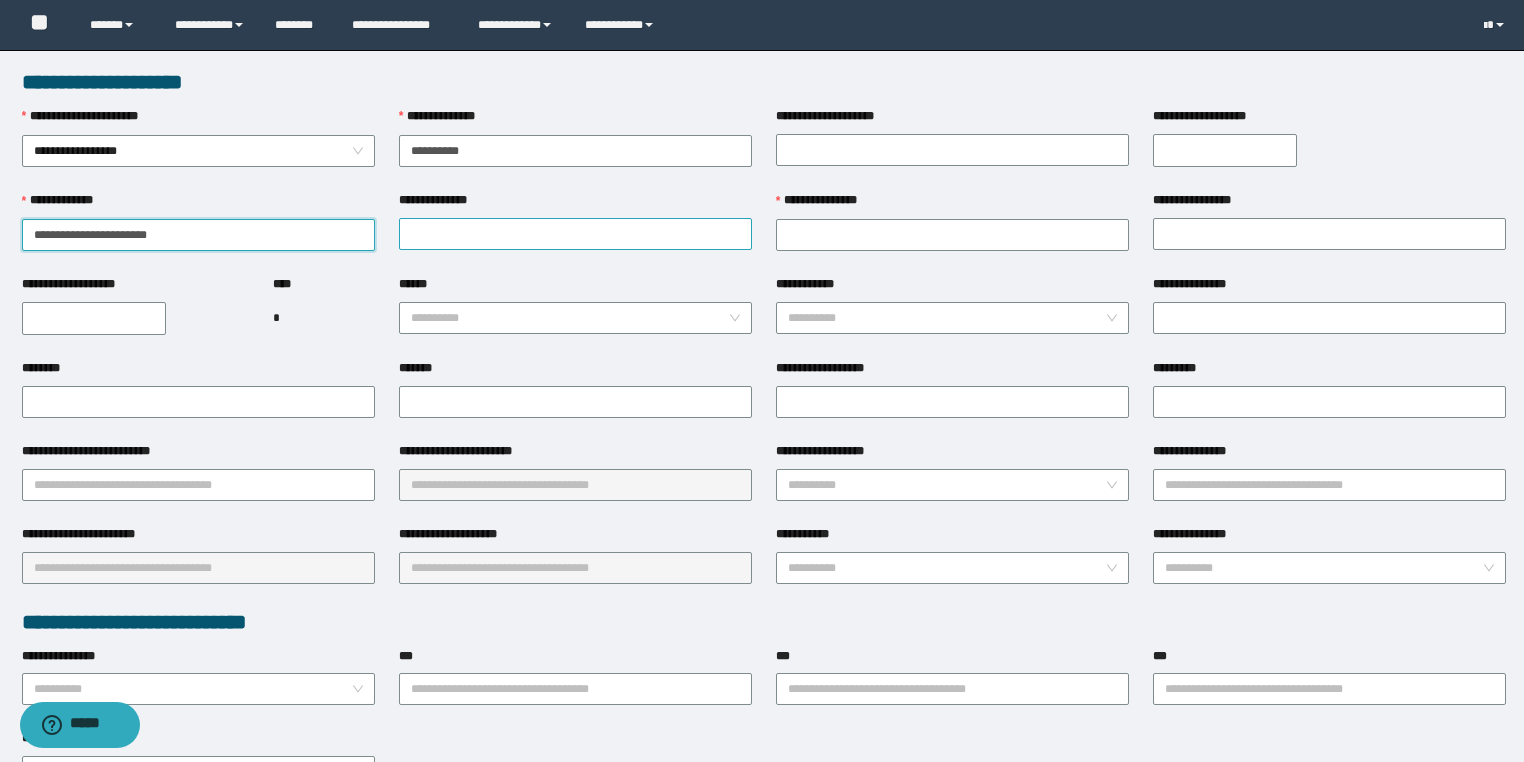 type on "**********" 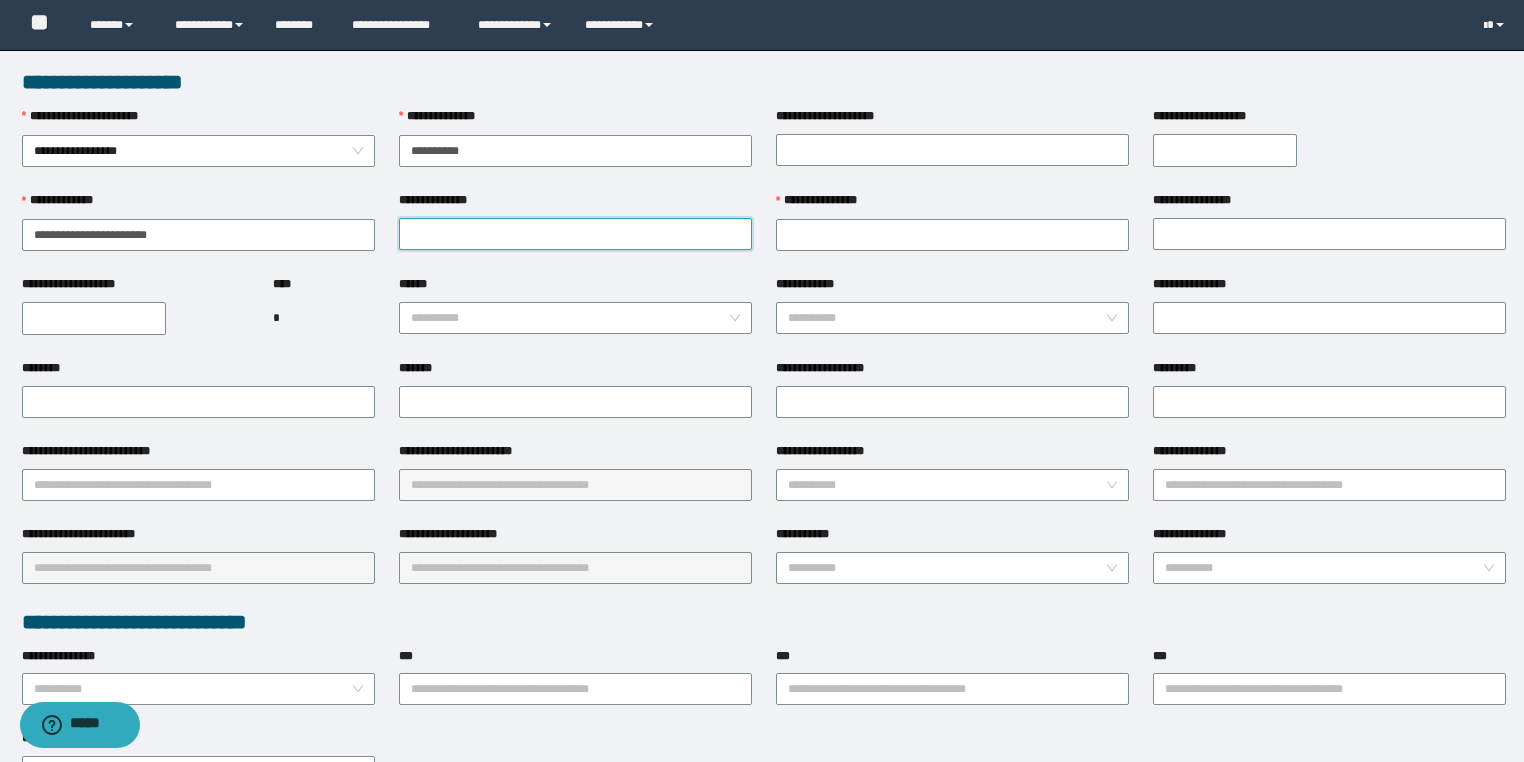 click on "**********" at bounding box center (575, 234) 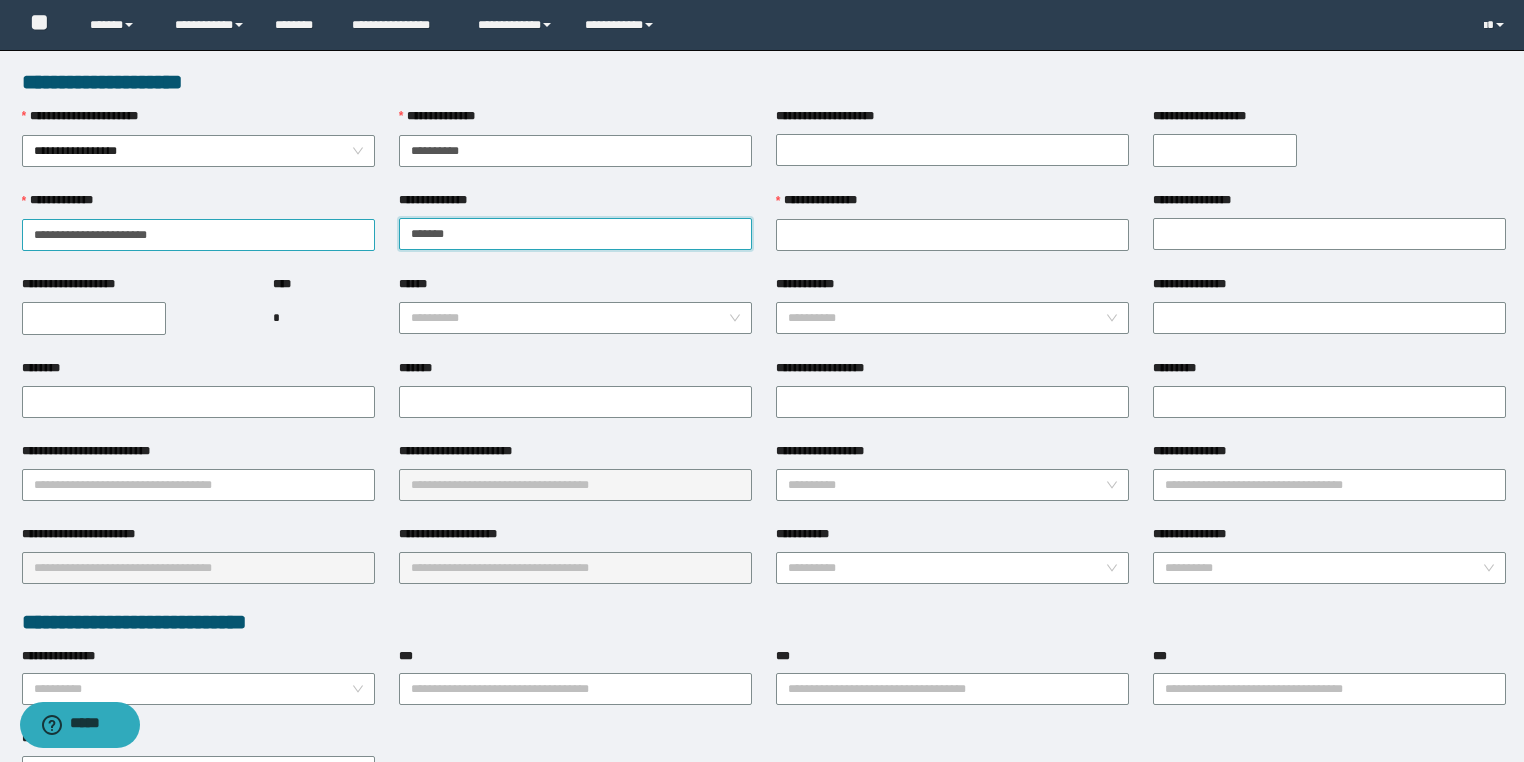 type on "*******" 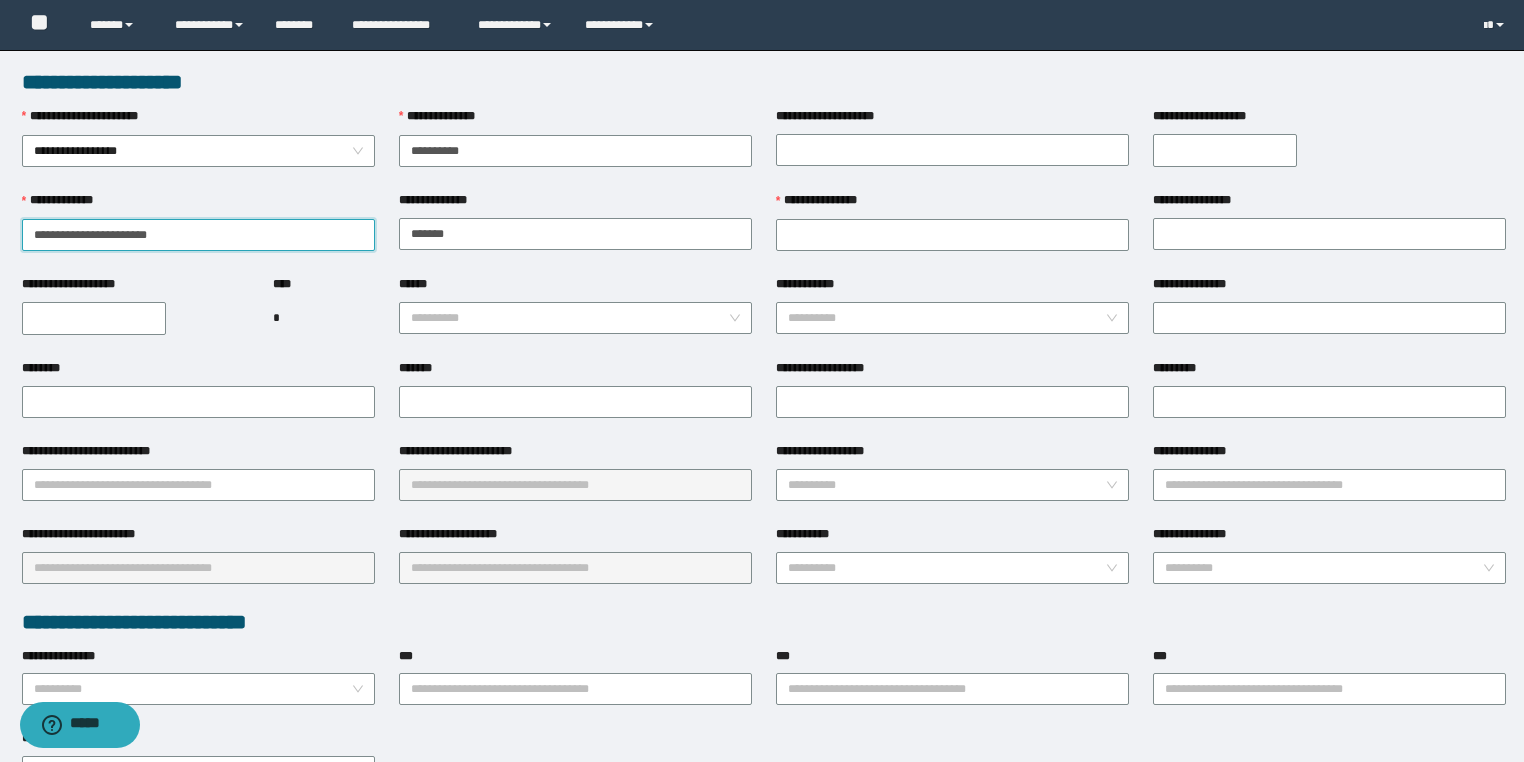 drag, startPoint x: 121, startPoint y: 231, endPoint x: 0, endPoint y: 228, distance: 121.037186 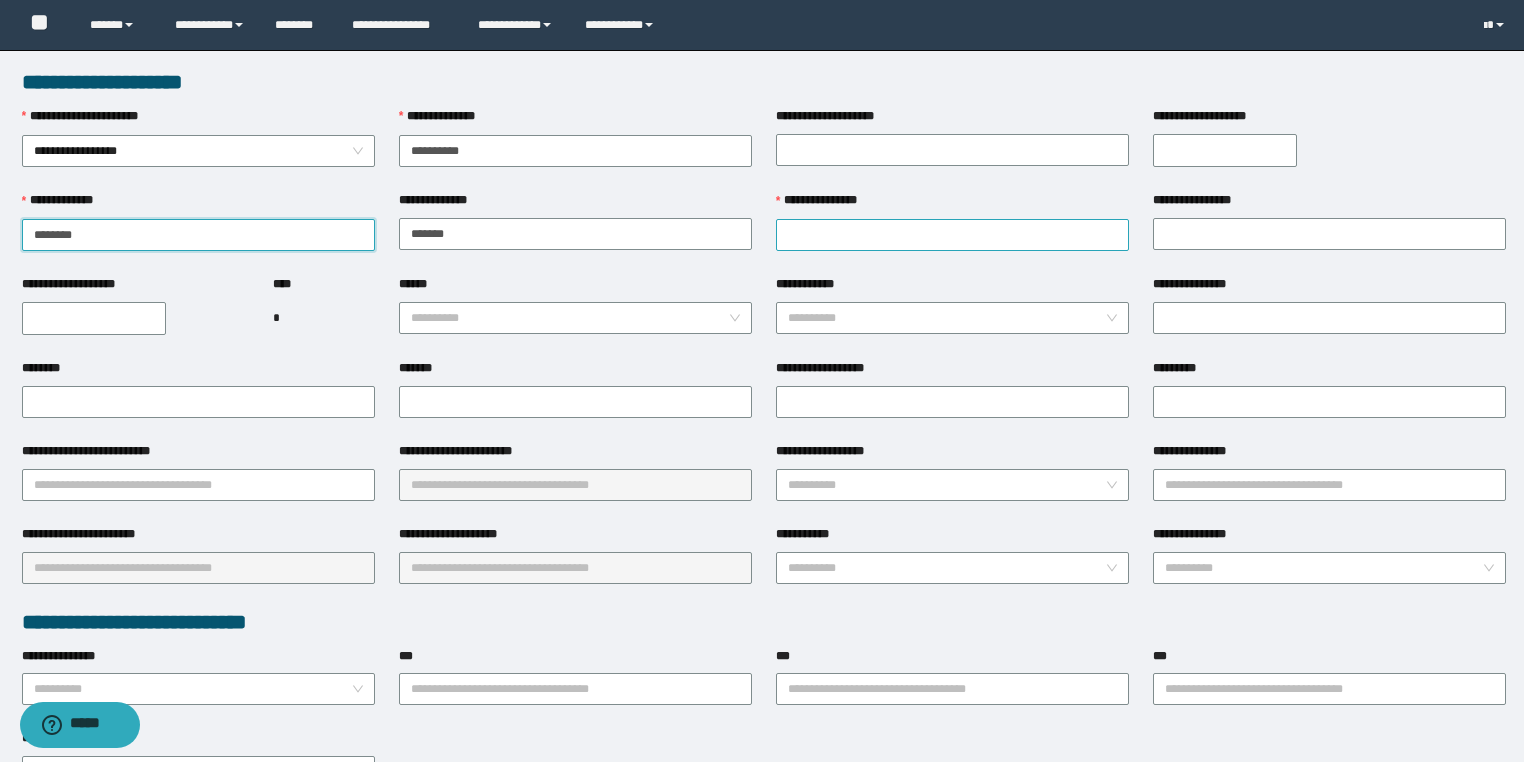 type on "*******" 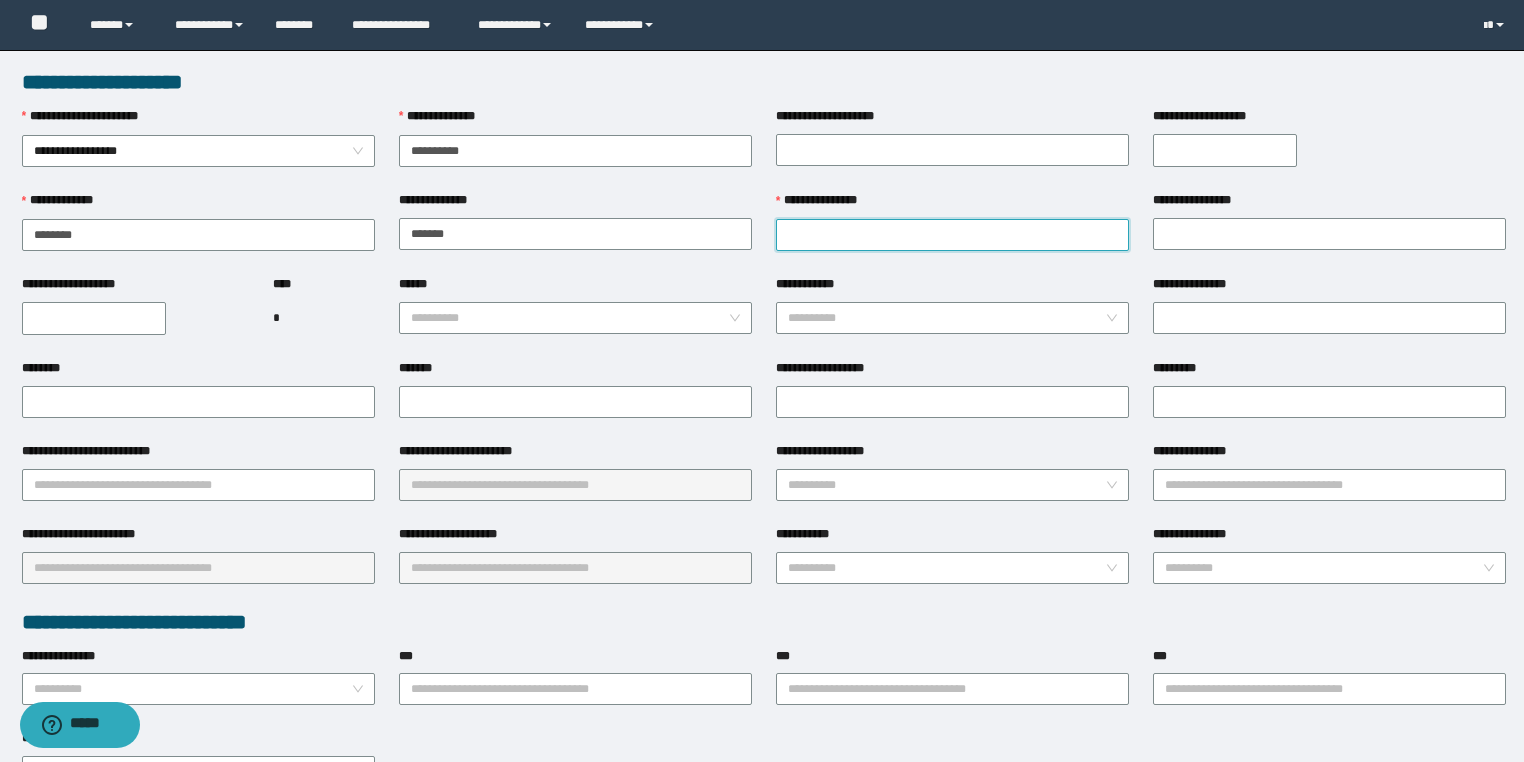 click on "**********" at bounding box center [952, 235] 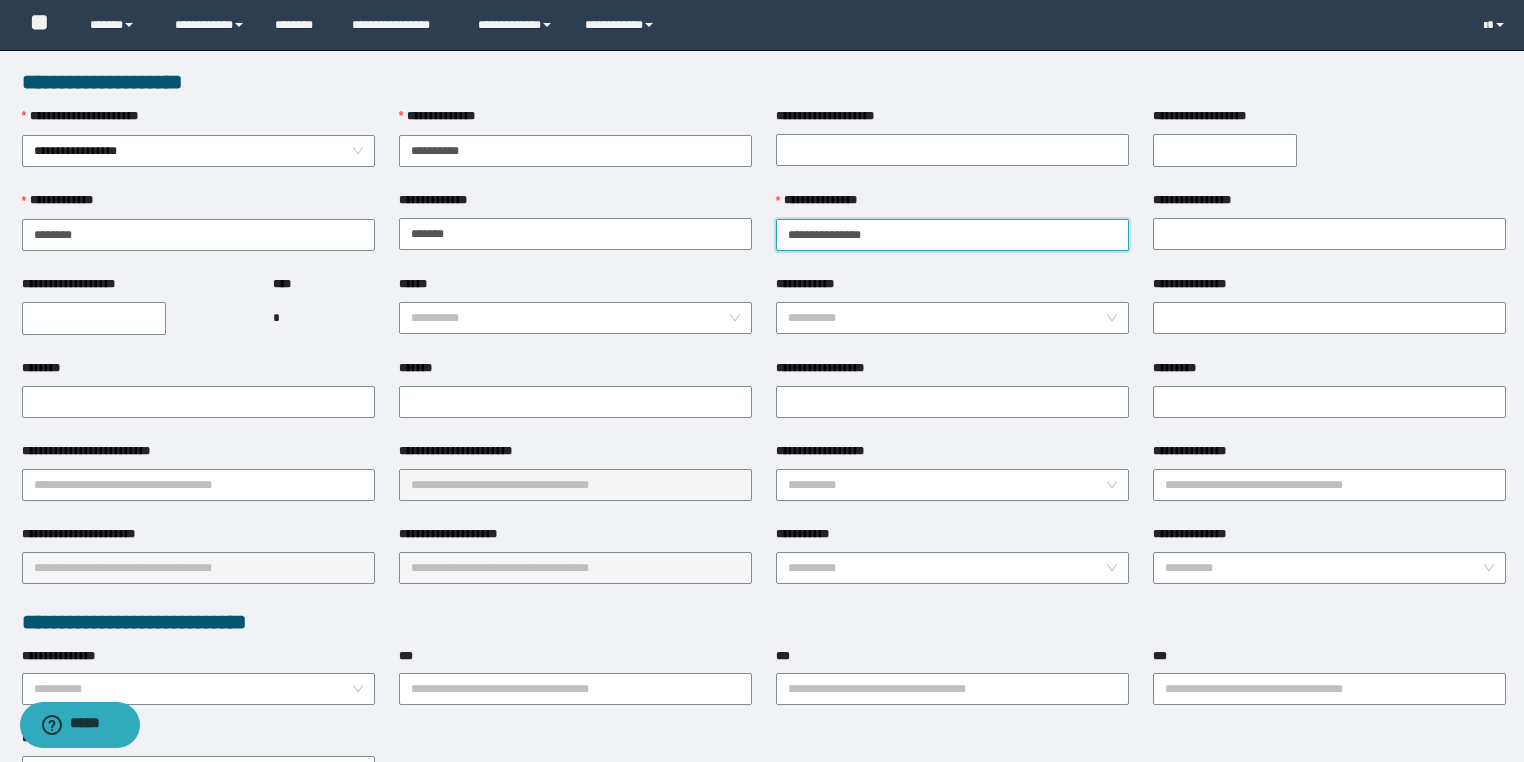 drag, startPoint x: 894, startPoint y: 243, endPoint x: 840, endPoint y: 240, distance: 54.08327 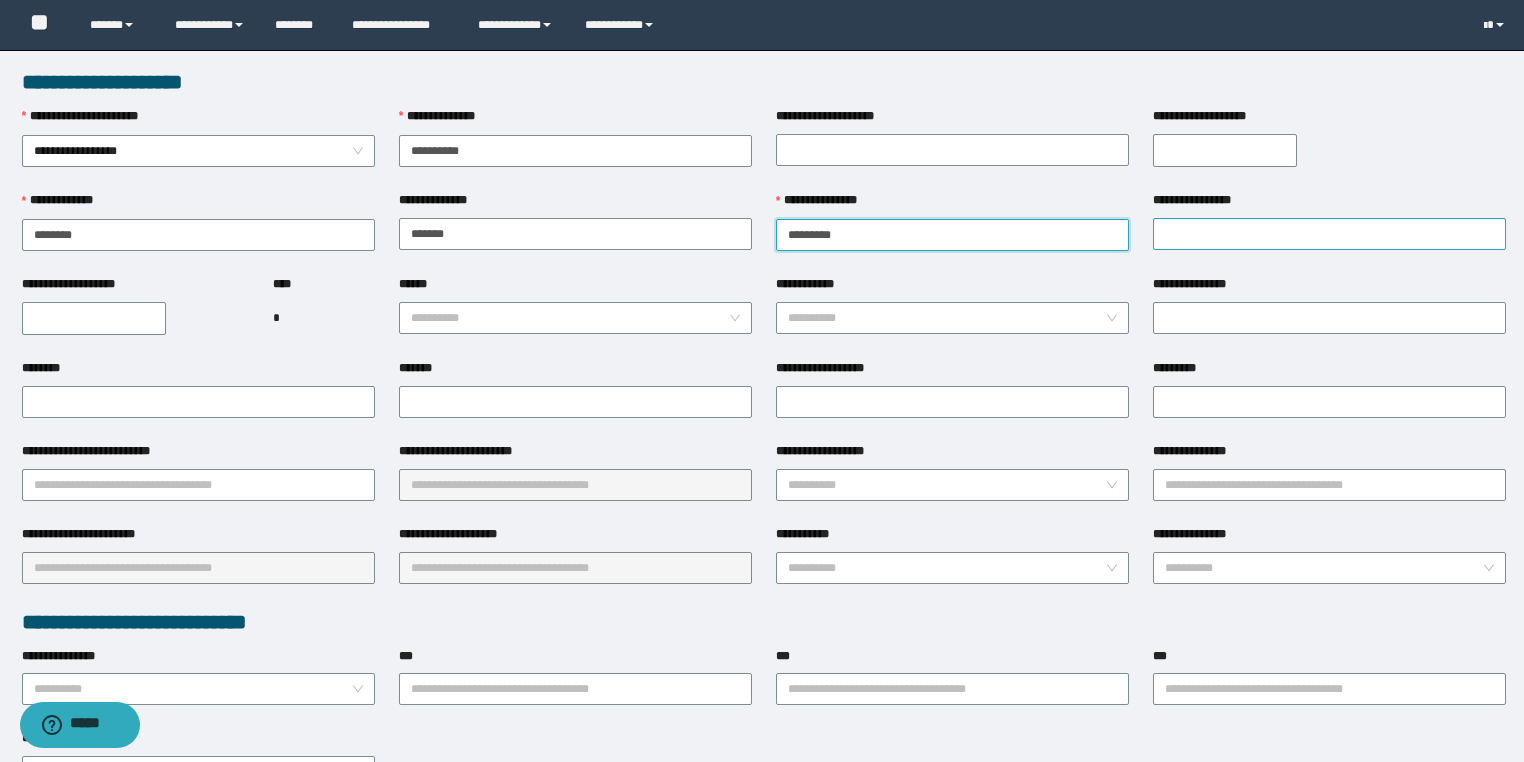 type on "********" 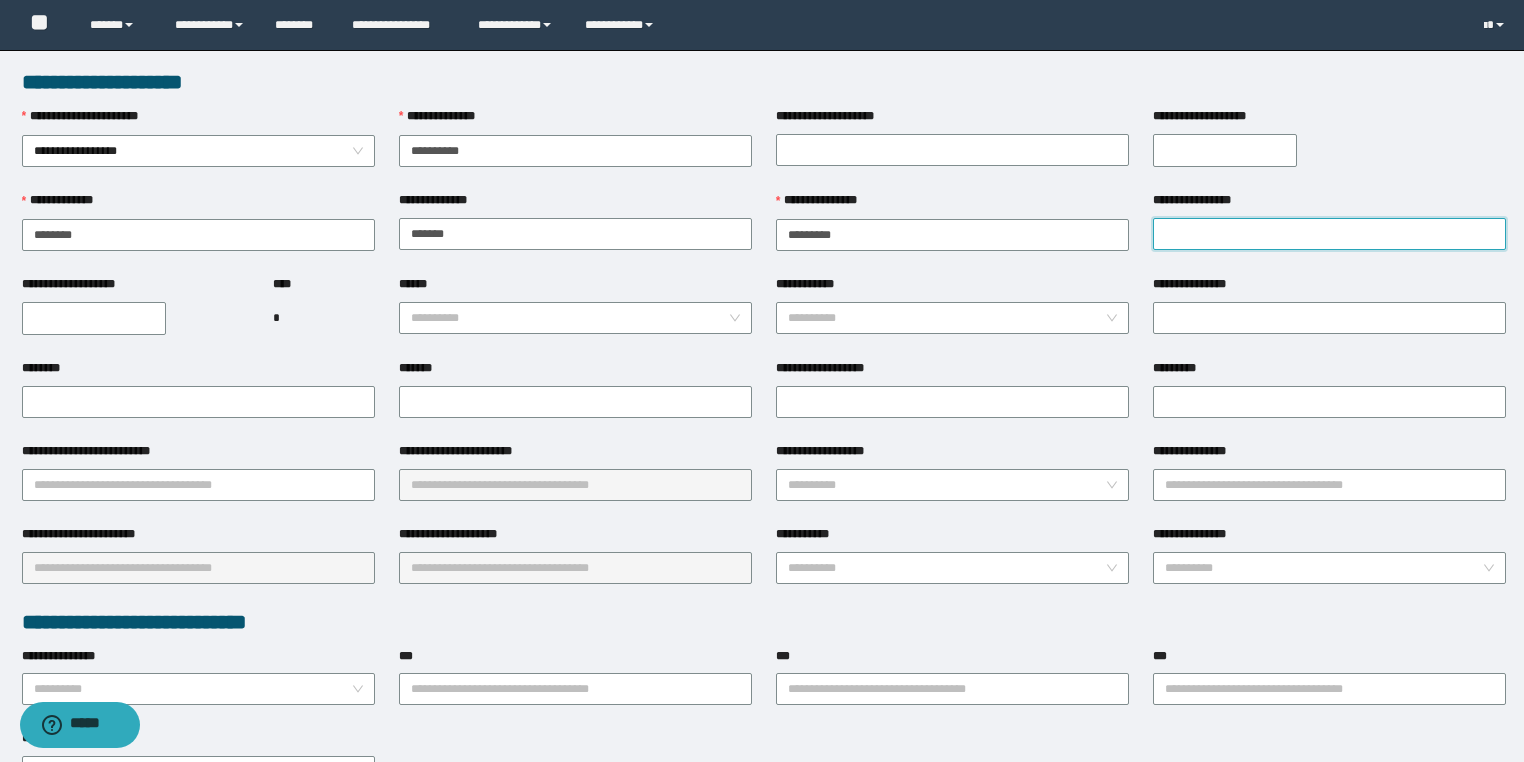 click on "**********" at bounding box center [1329, 234] 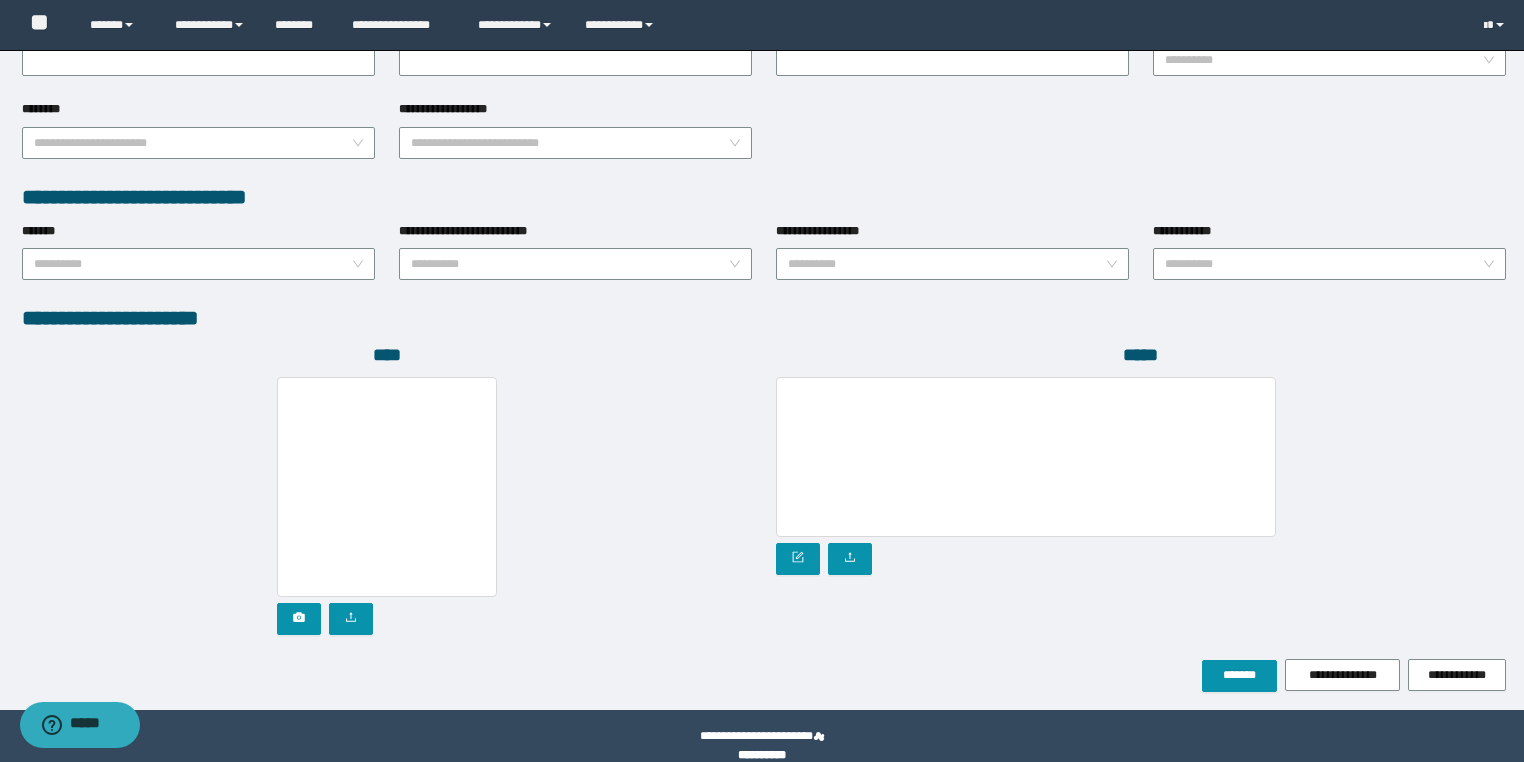 scroll, scrollTop: 939, scrollLeft: 0, axis: vertical 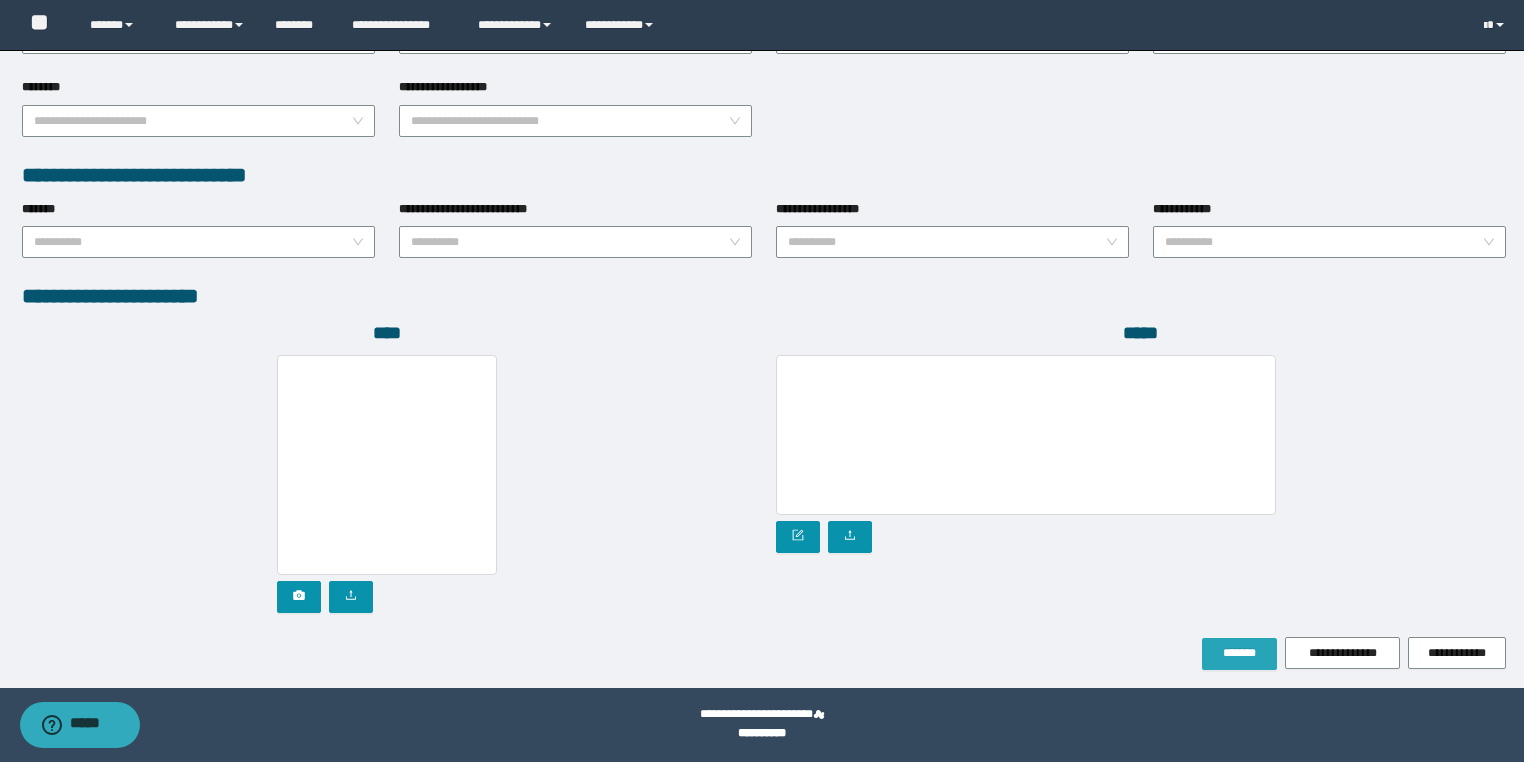 type on "*****" 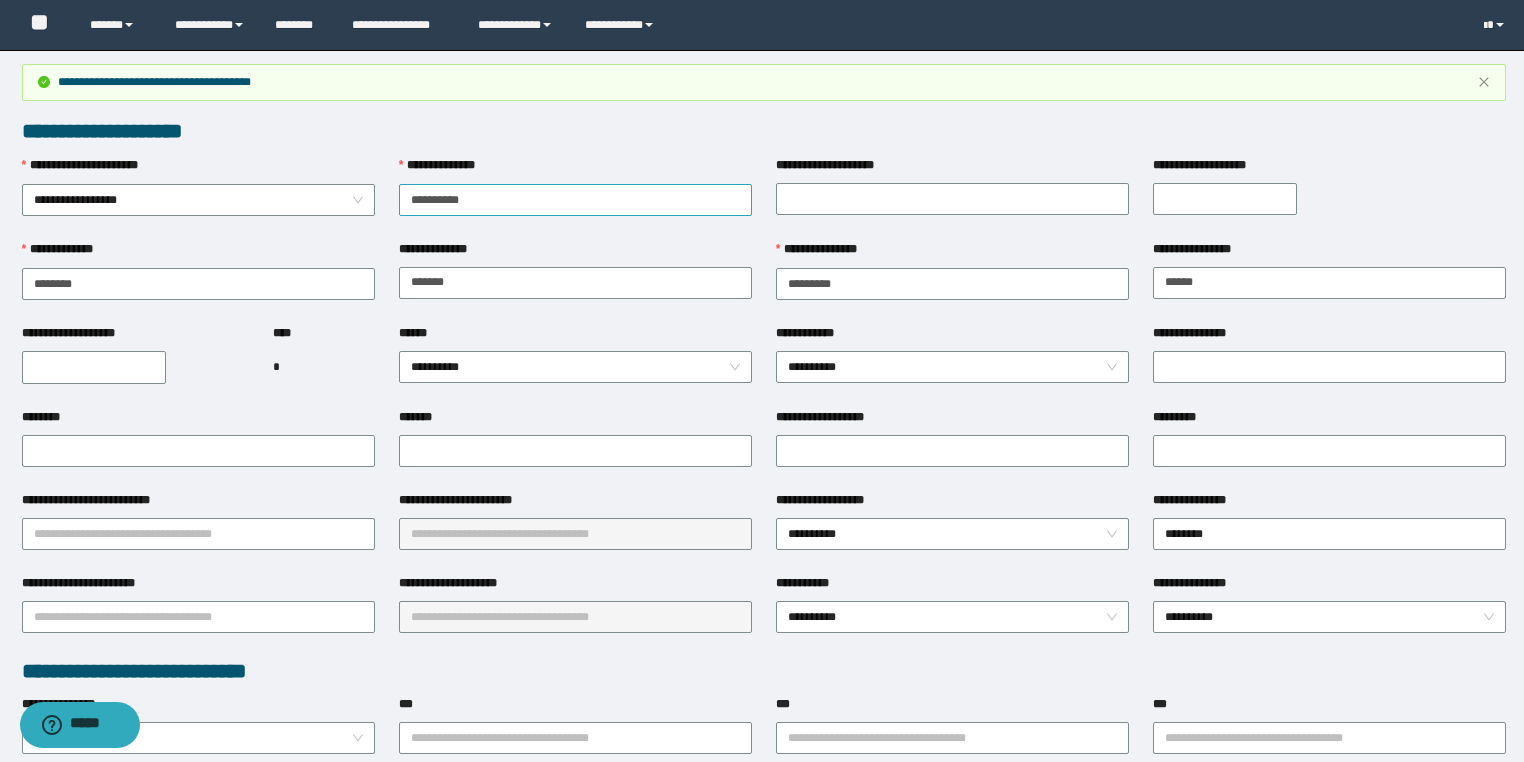 scroll, scrollTop: 0, scrollLeft: 0, axis: both 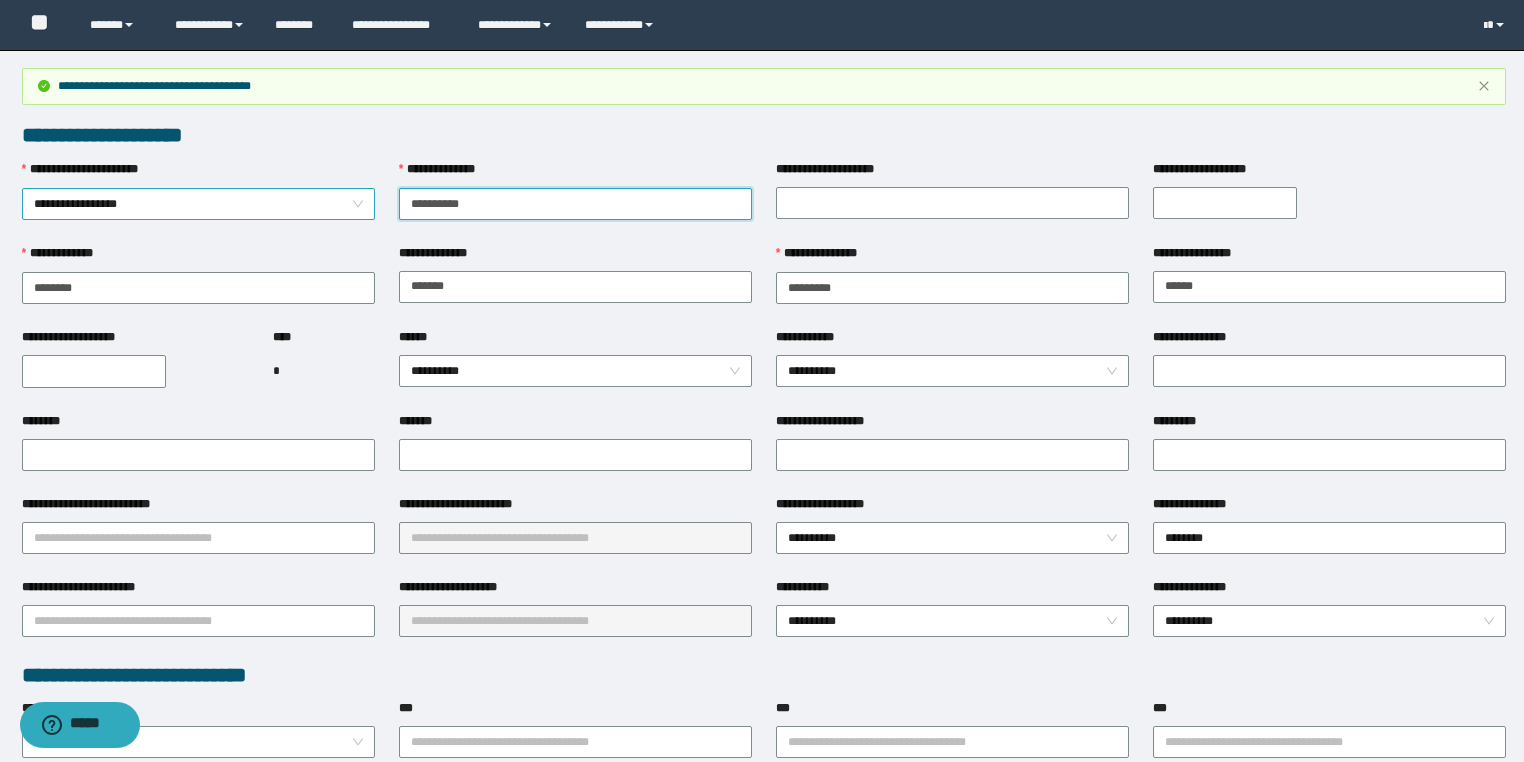 drag, startPoint x: 474, startPoint y: 205, endPoint x: 292, endPoint y: 207, distance: 182.01099 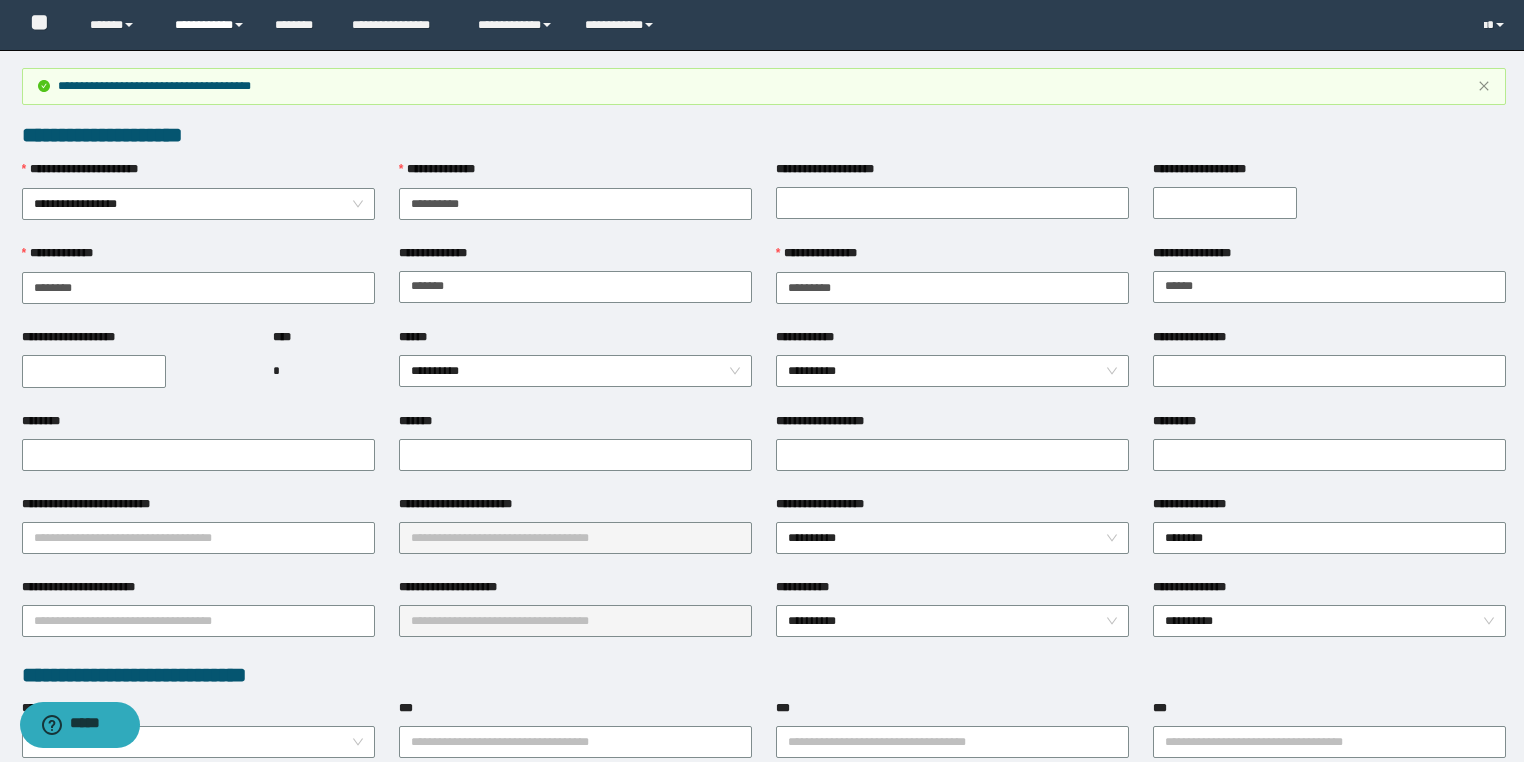 click on "**********" at bounding box center (210, 25) 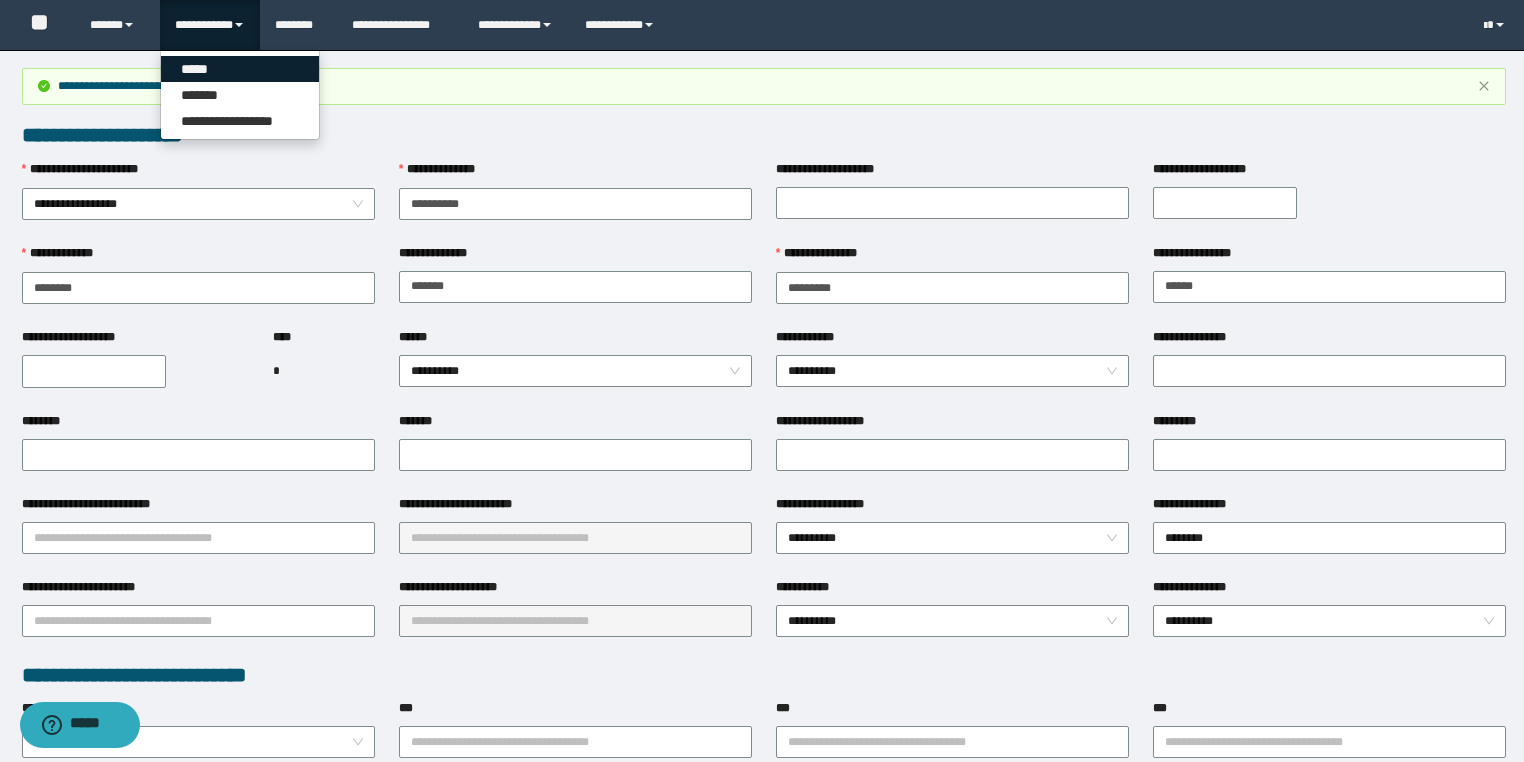 click on "*****" at bounding box center [240, 69] 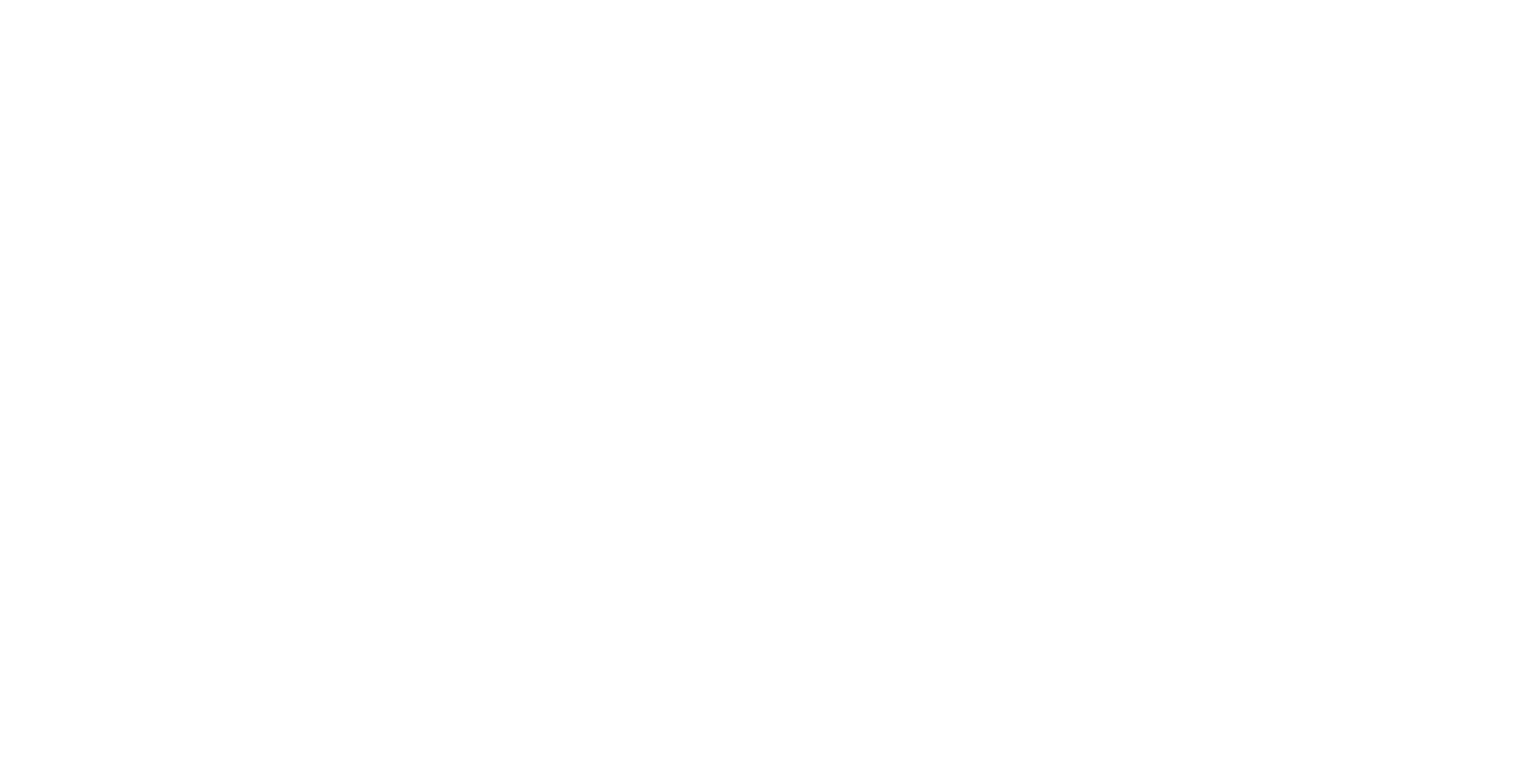 scroll, scrollTop: 0, scrollLeft: 0, axis: both 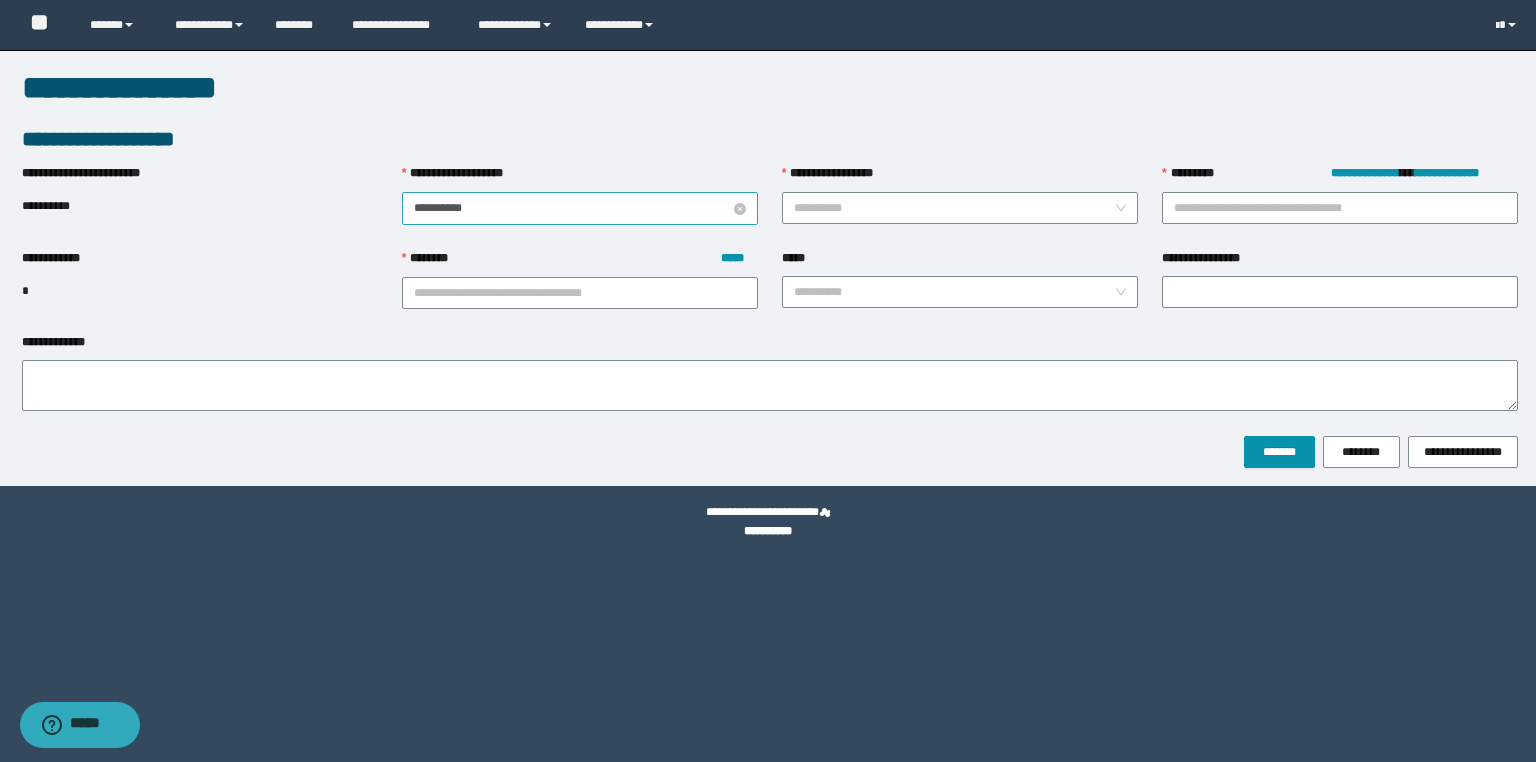 click on "**********" at bounding box center (572, 208) 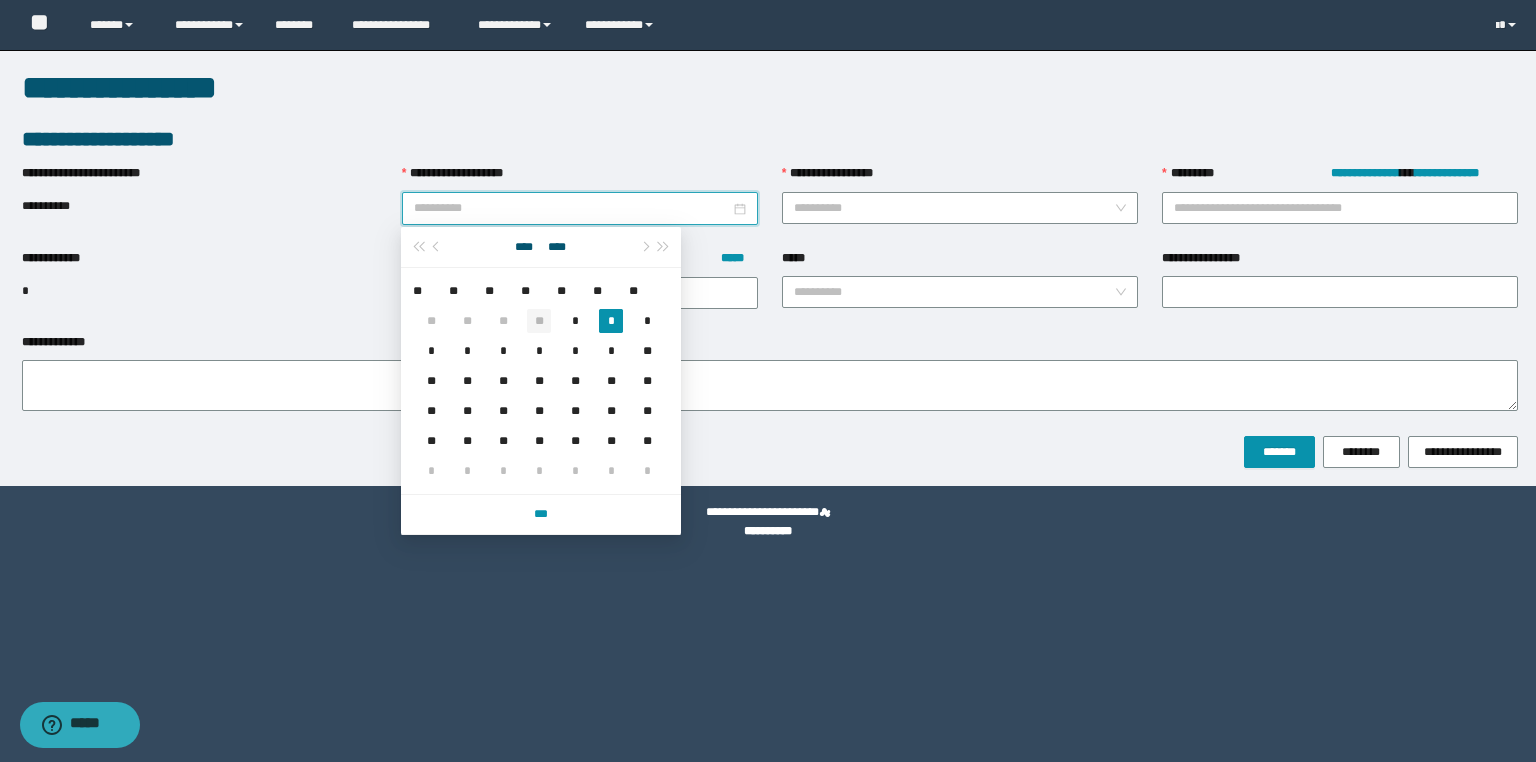 type on "**********" 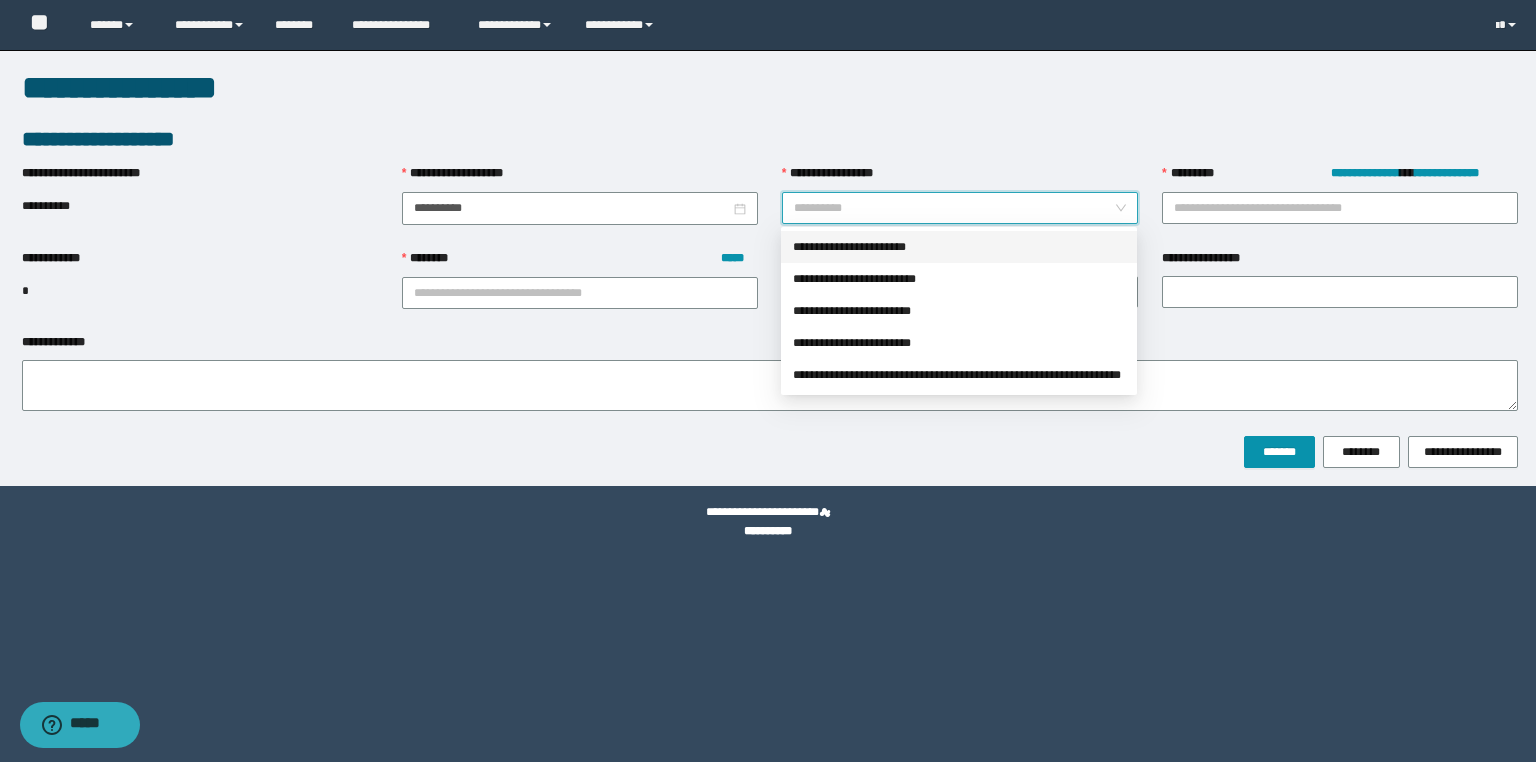 click on "**********" at bounding box center (954, 208) 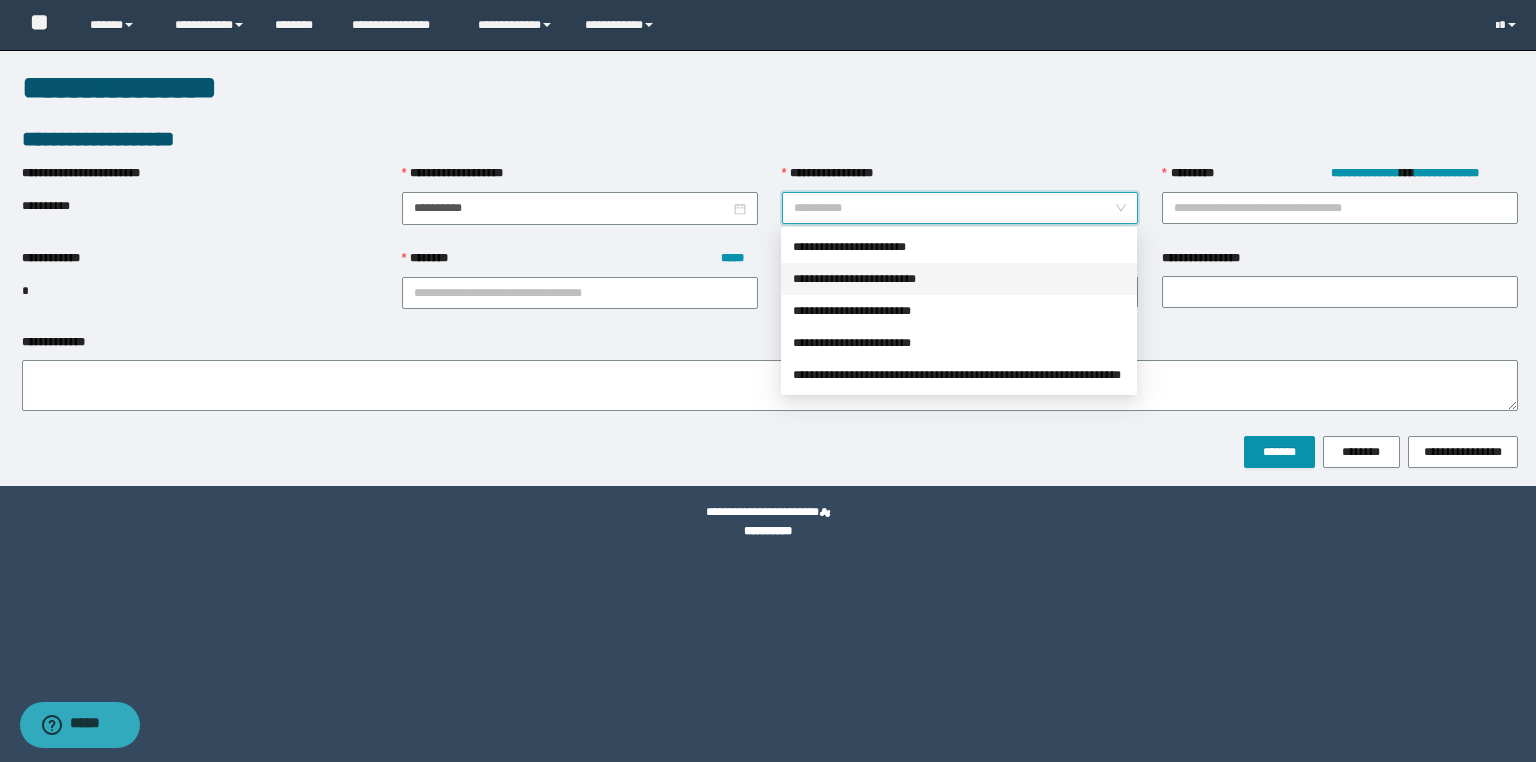 click on "**********" at bounding box center (959, 279) 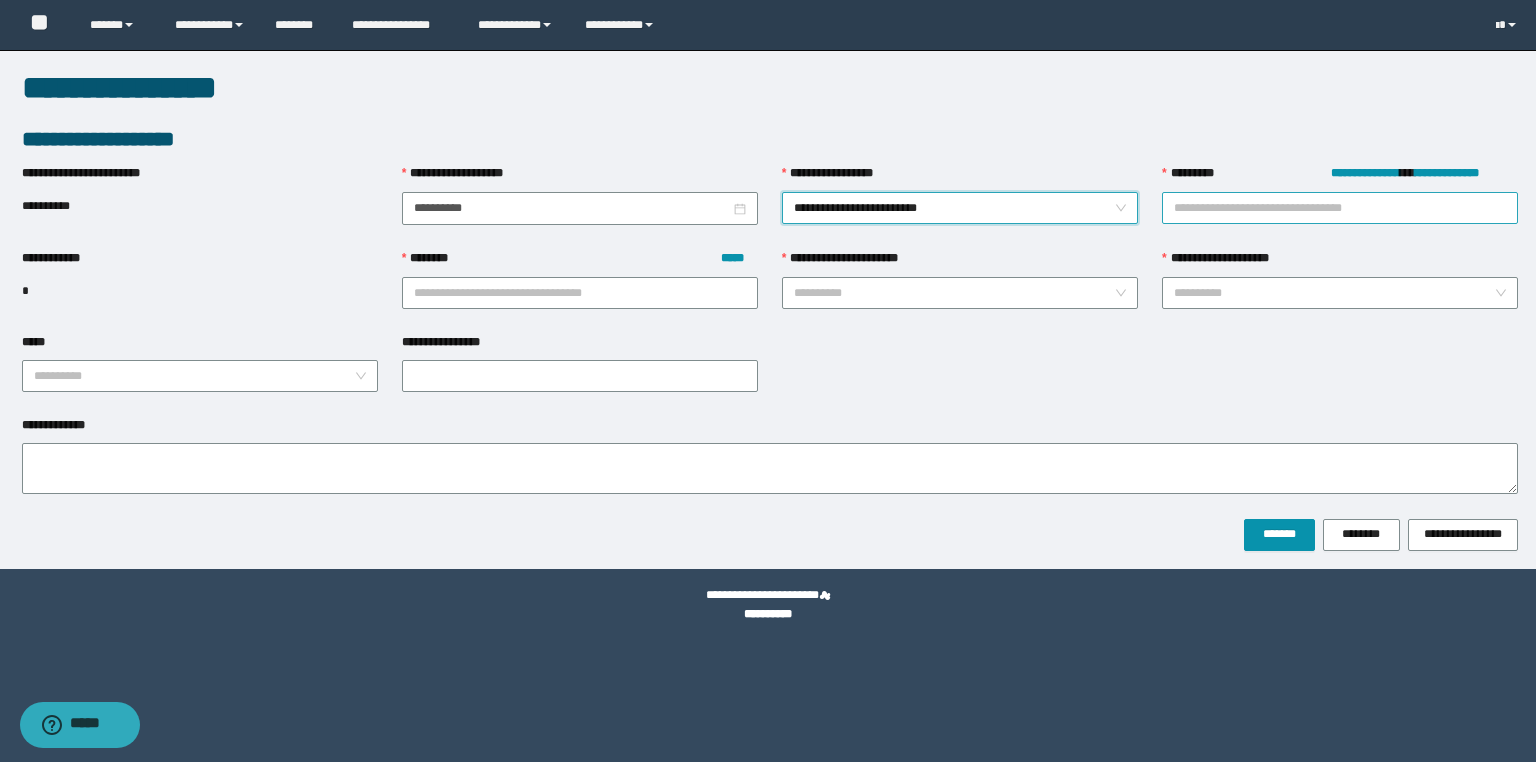 click on "**********" at bounding box center (1340, 208) 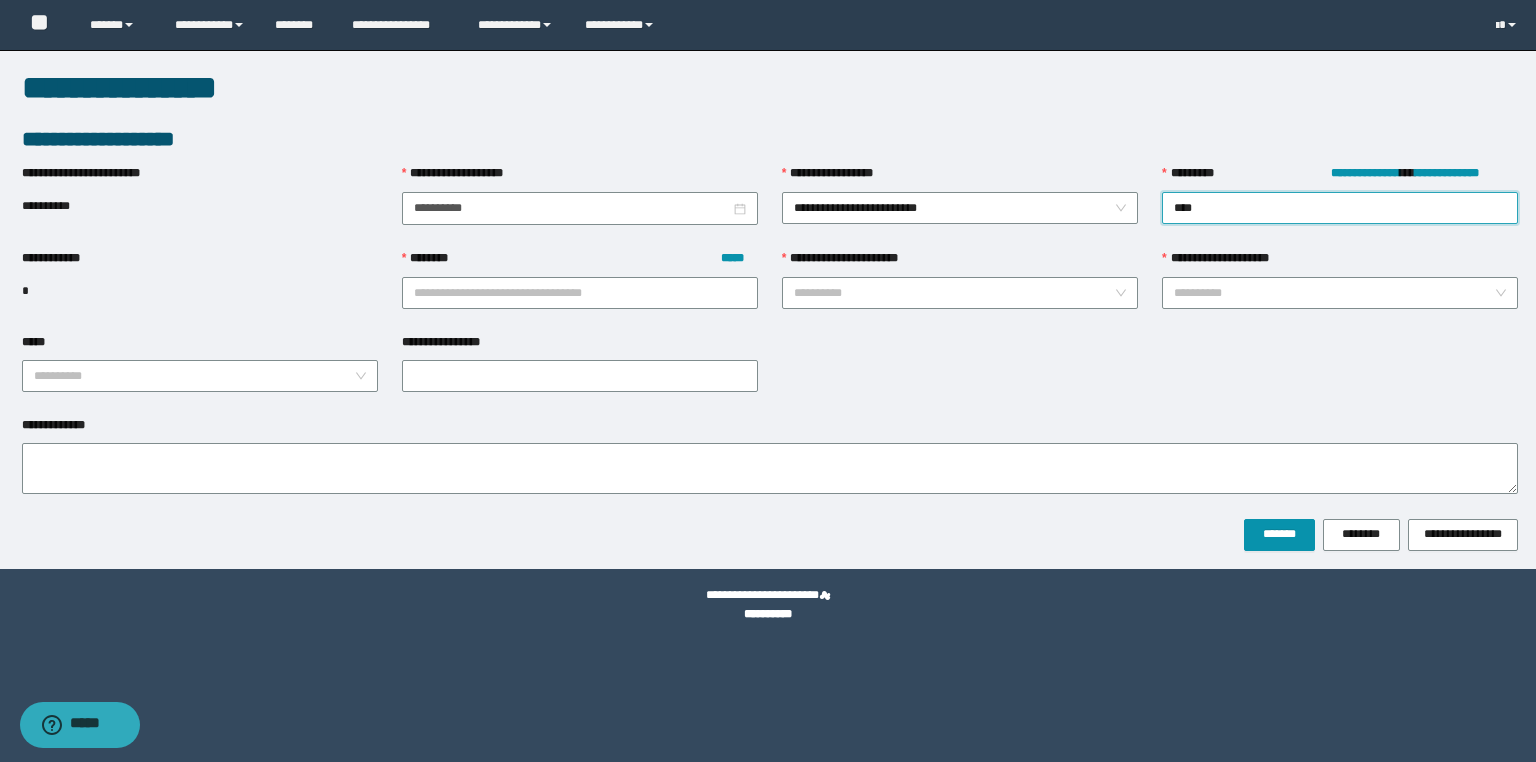 type on "*****" 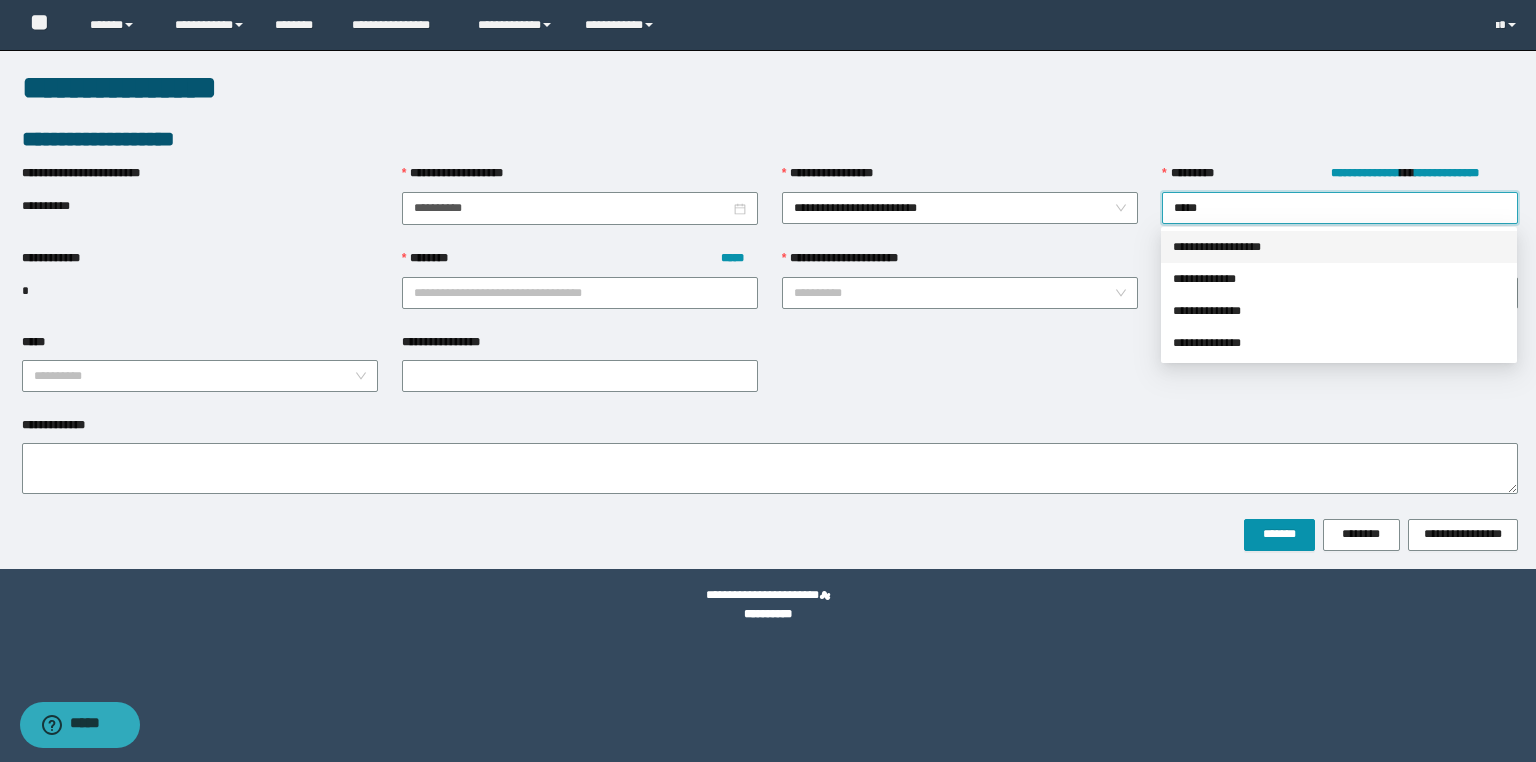 click on "**********" at bounding box center [1339, 247] 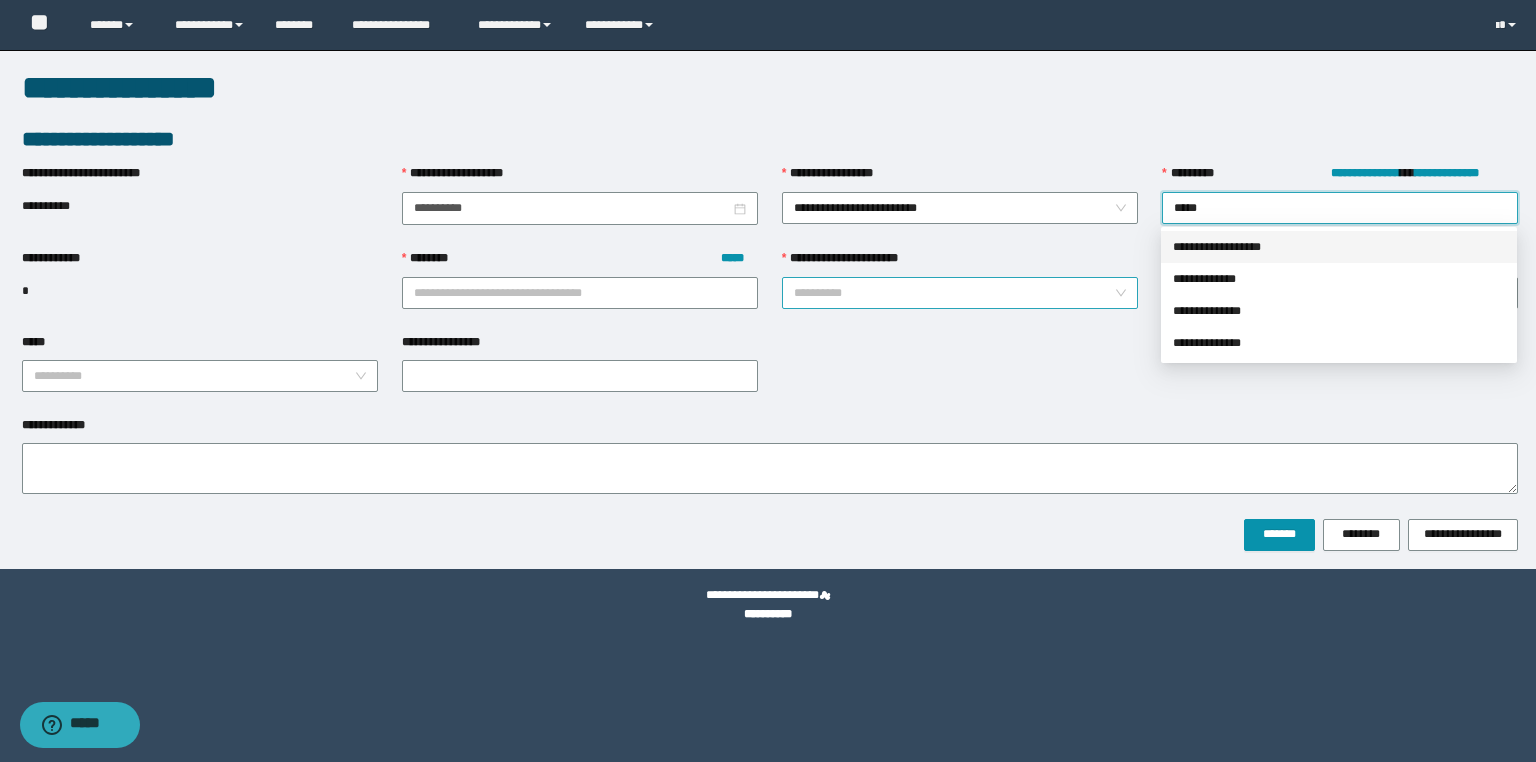 type 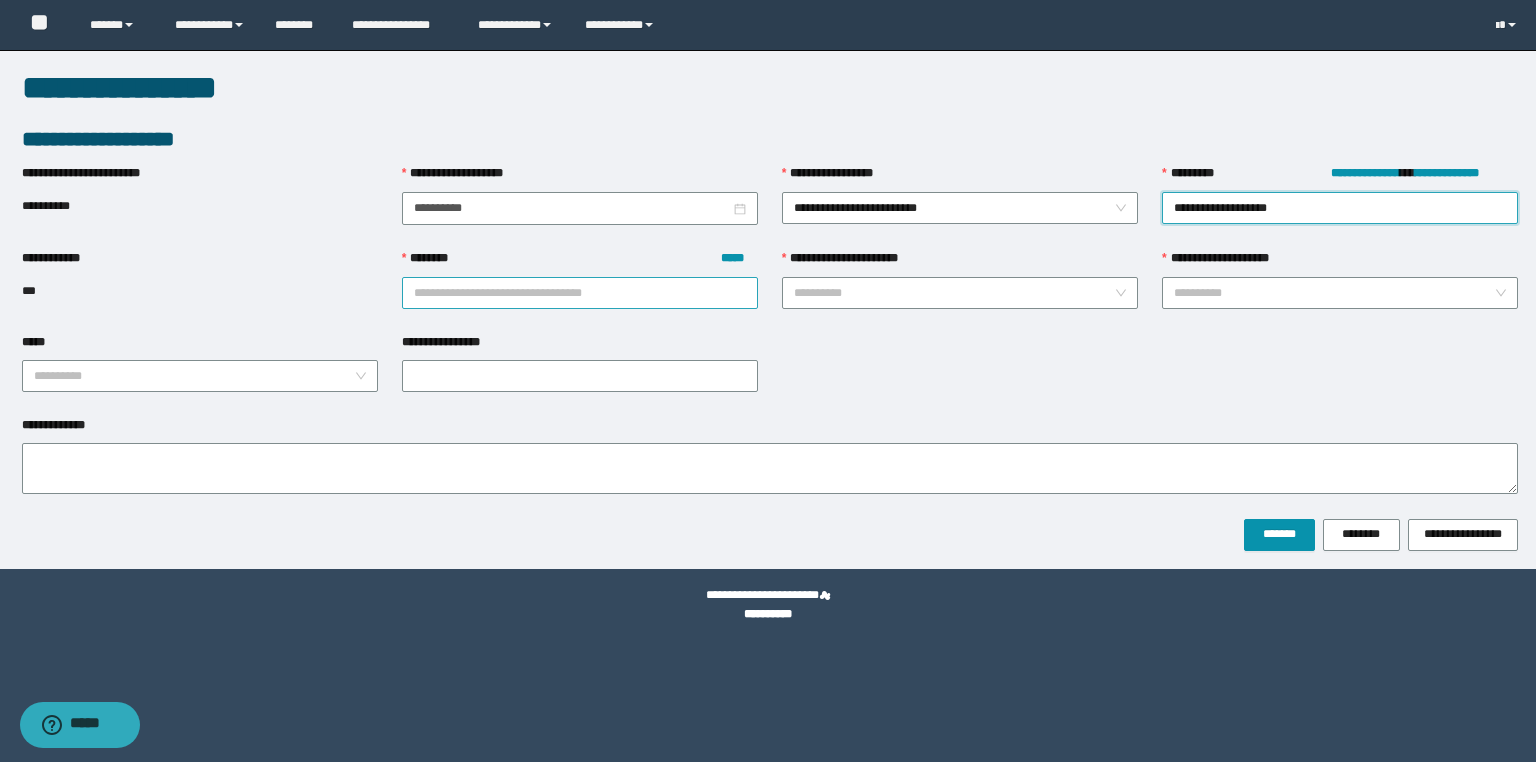 click on "******** *****" at bounding box center (580, 293) 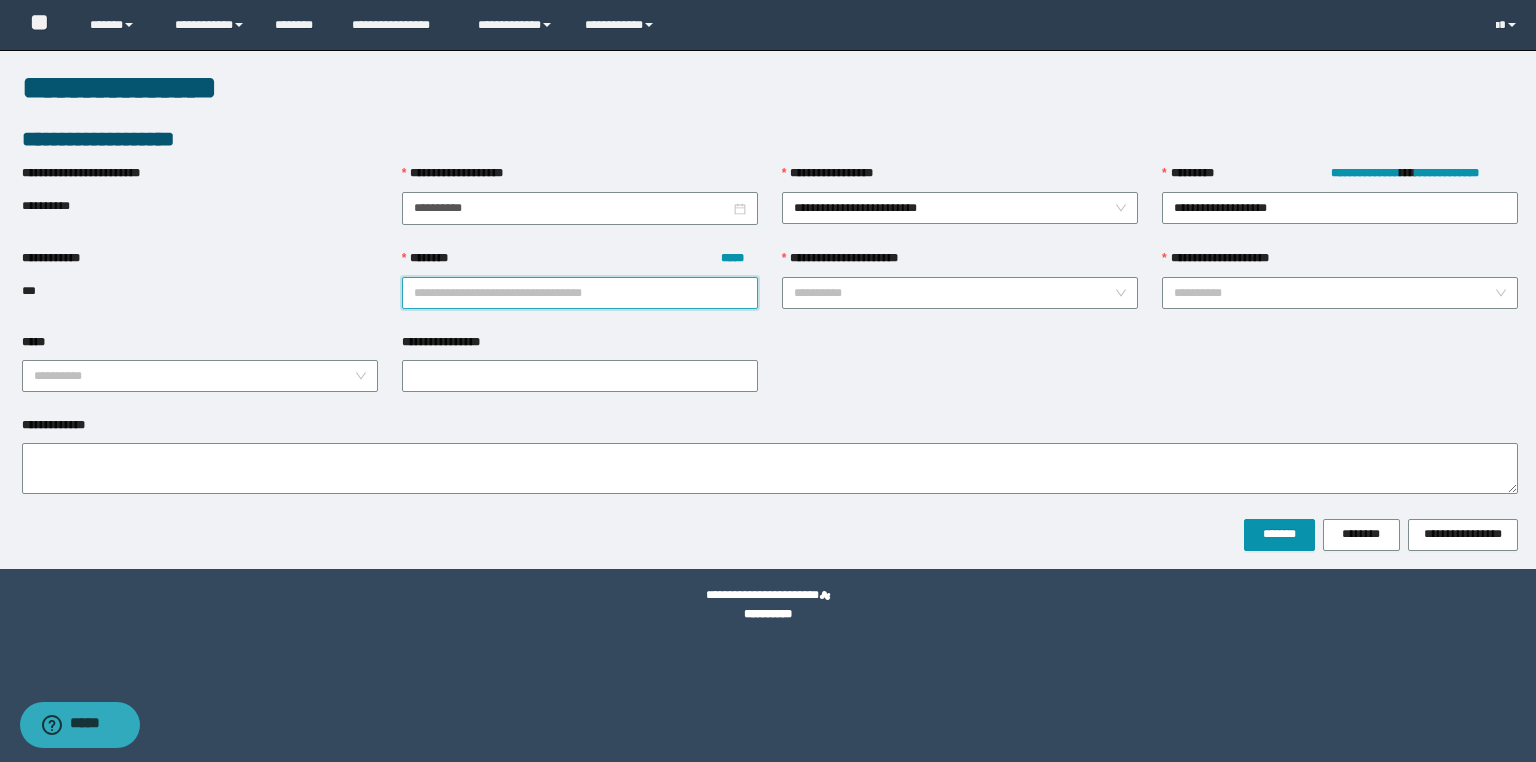paste on "**********" 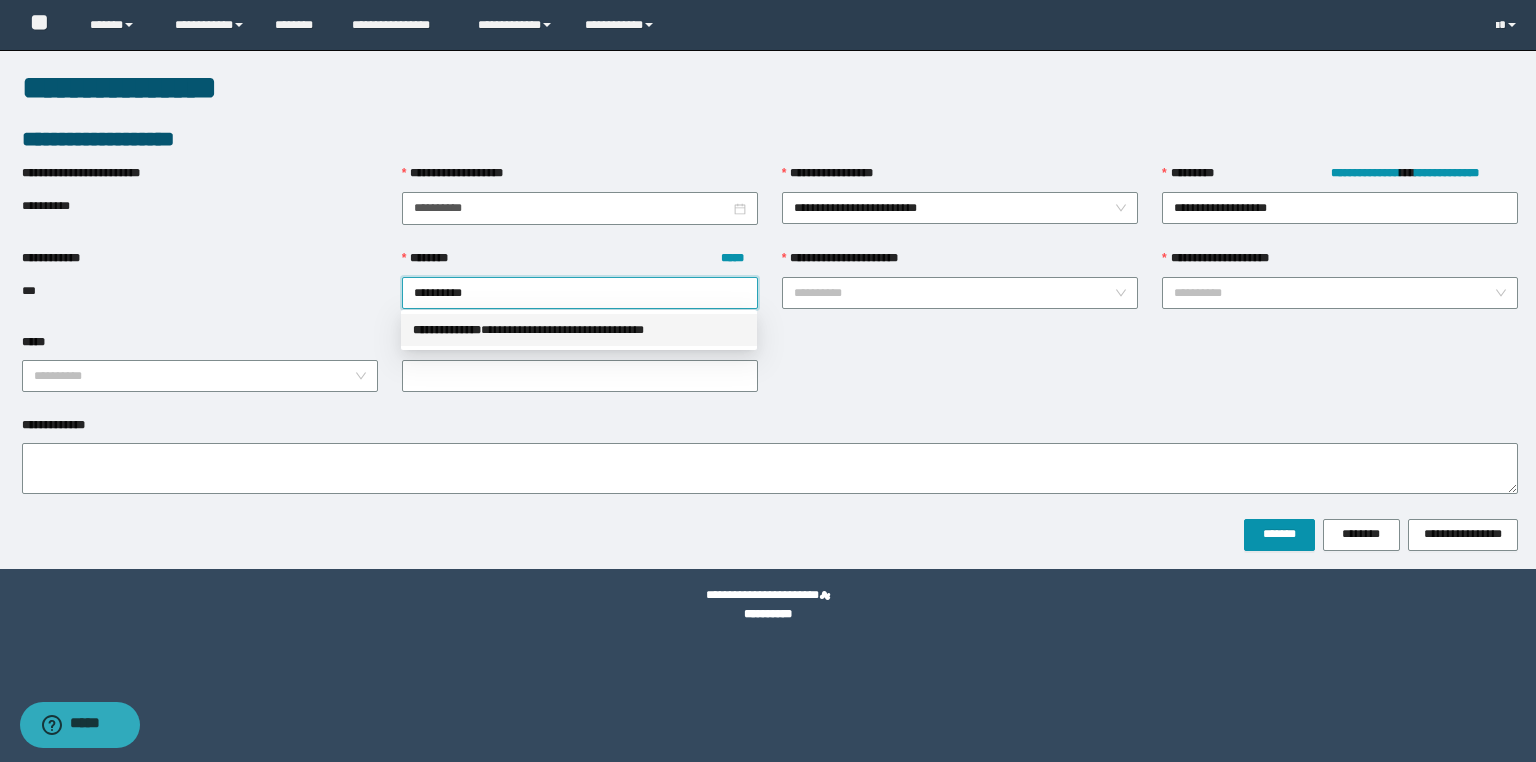 drag, startPoint x: 550, startPoint y: 309, endPoint x: 595, endPoint y: 321, distance: 46.572525 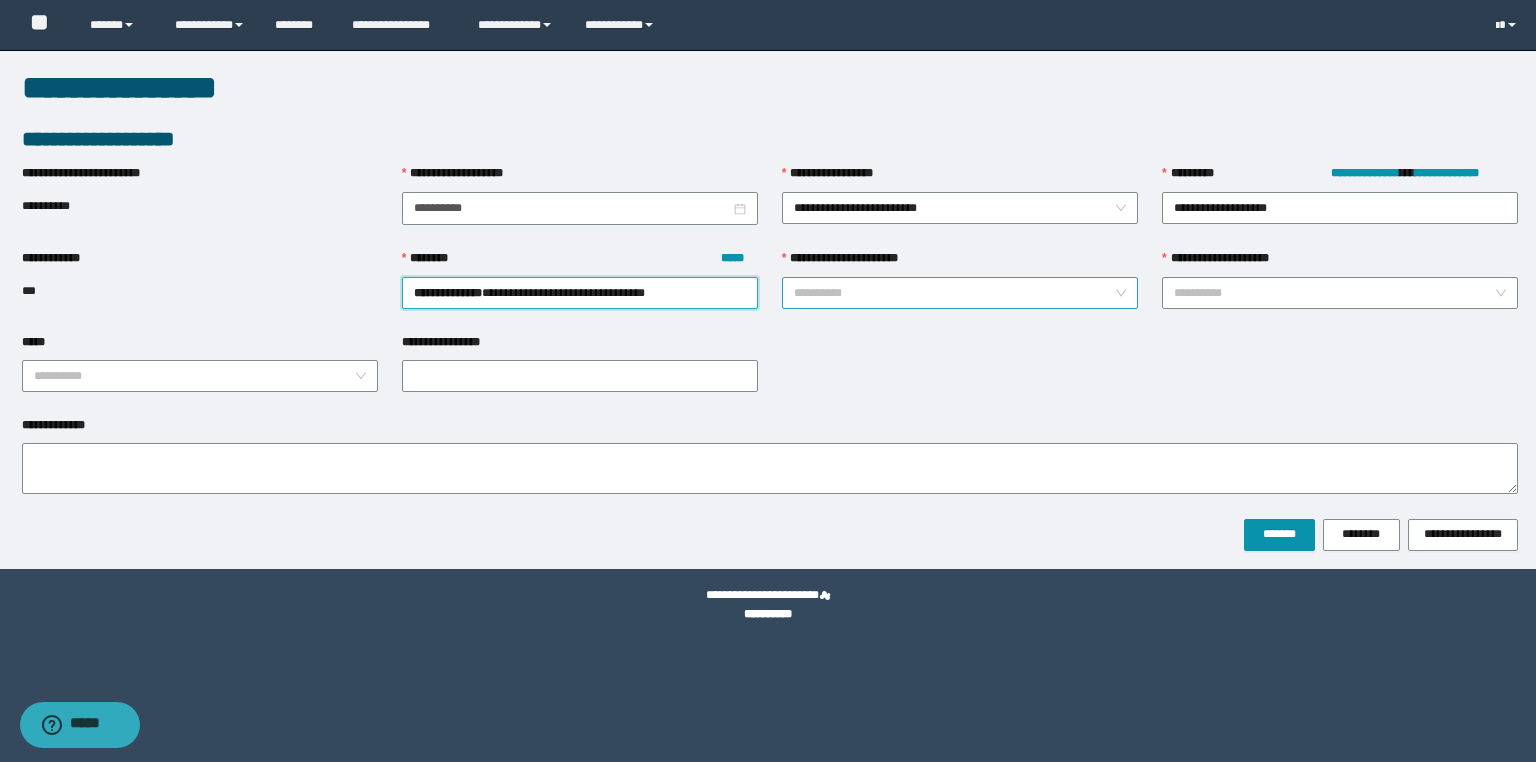 click on "**********" at bounding box center (954, 293) 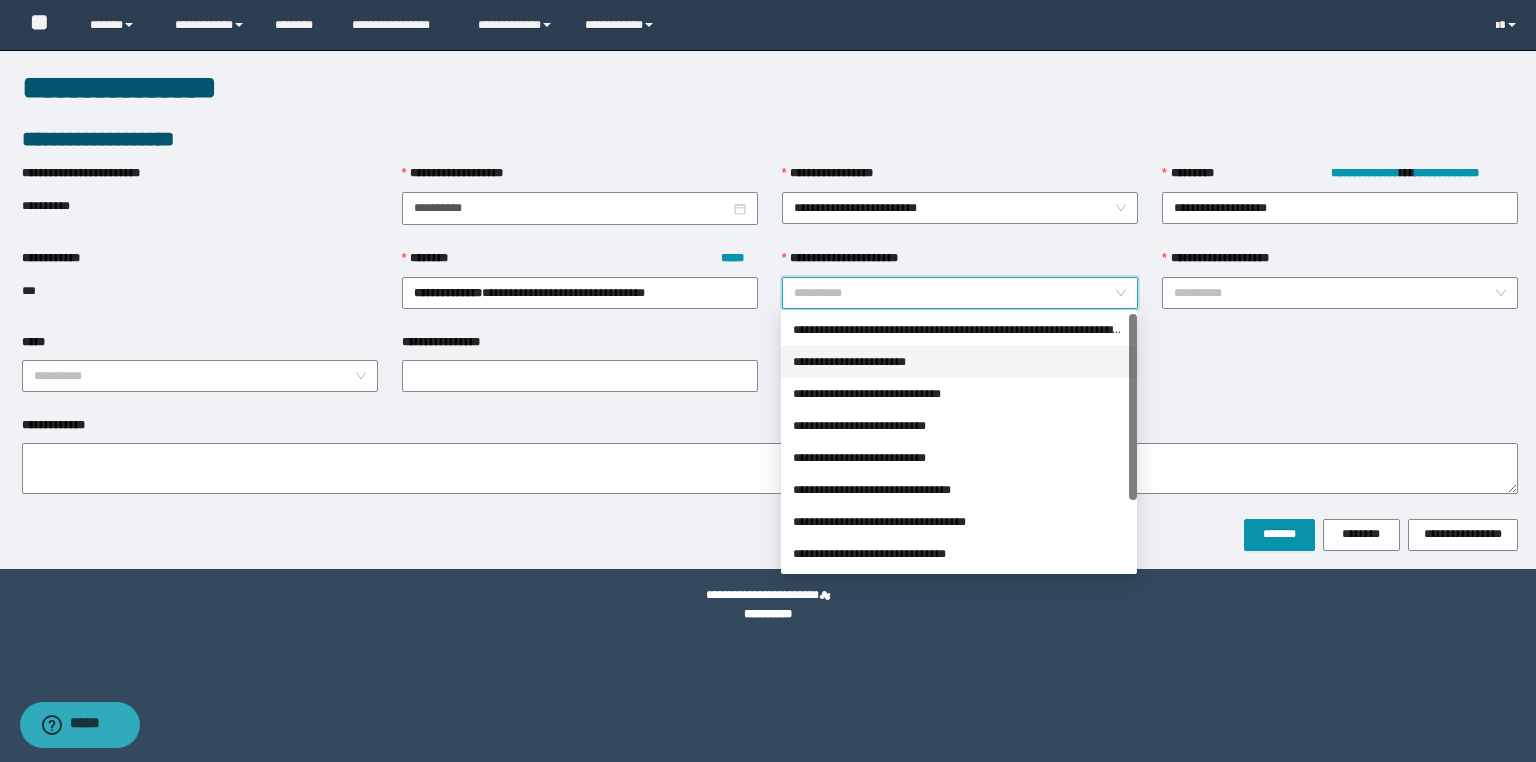 click on "**********" at bounding box center (959, 362) 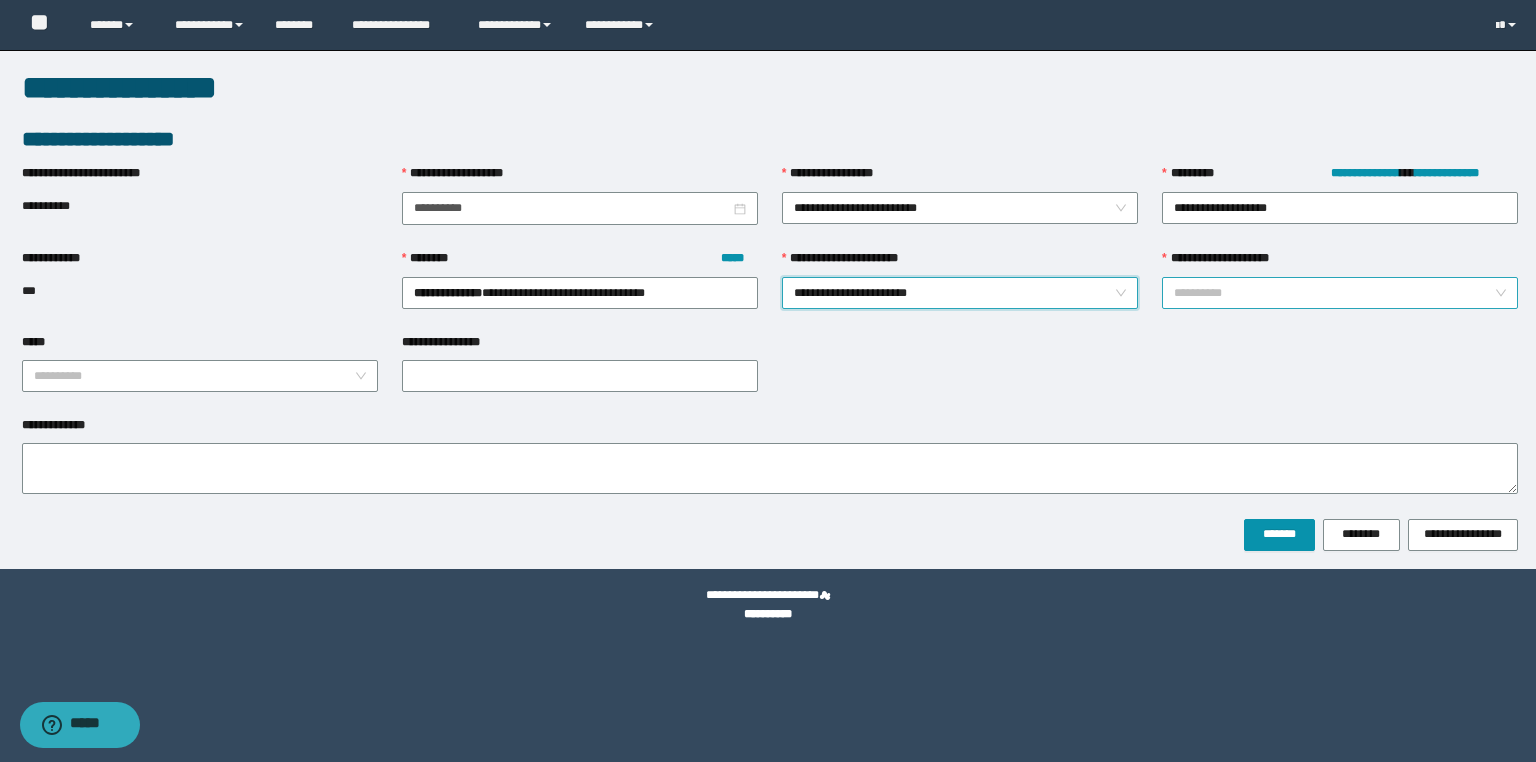 click on "**********" at bounding box center [1334, 293] 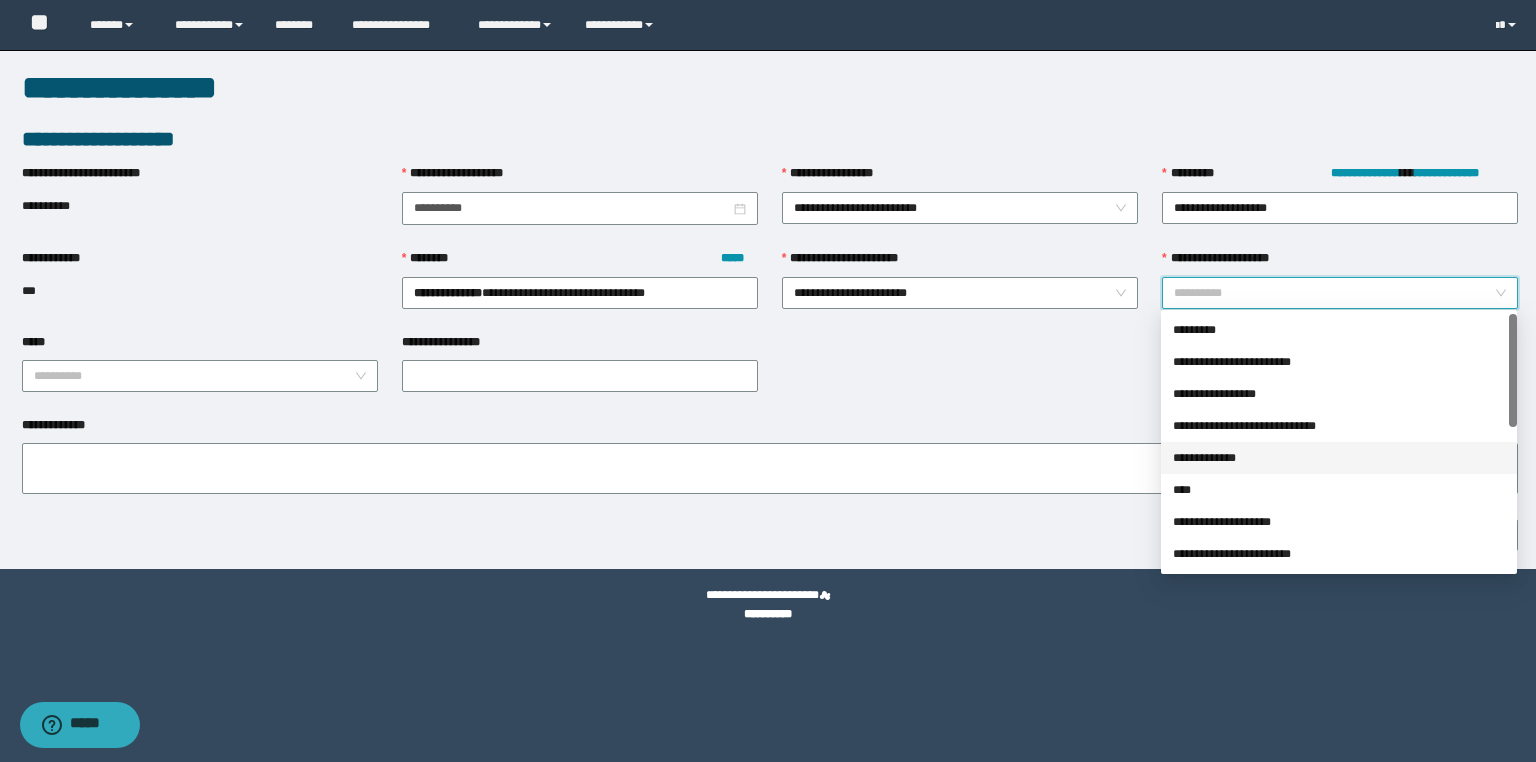 drag, startPoint x: 1225, startPoint y: 460, endPoint x: 900, endPoint y: 396, distance: 331.2416 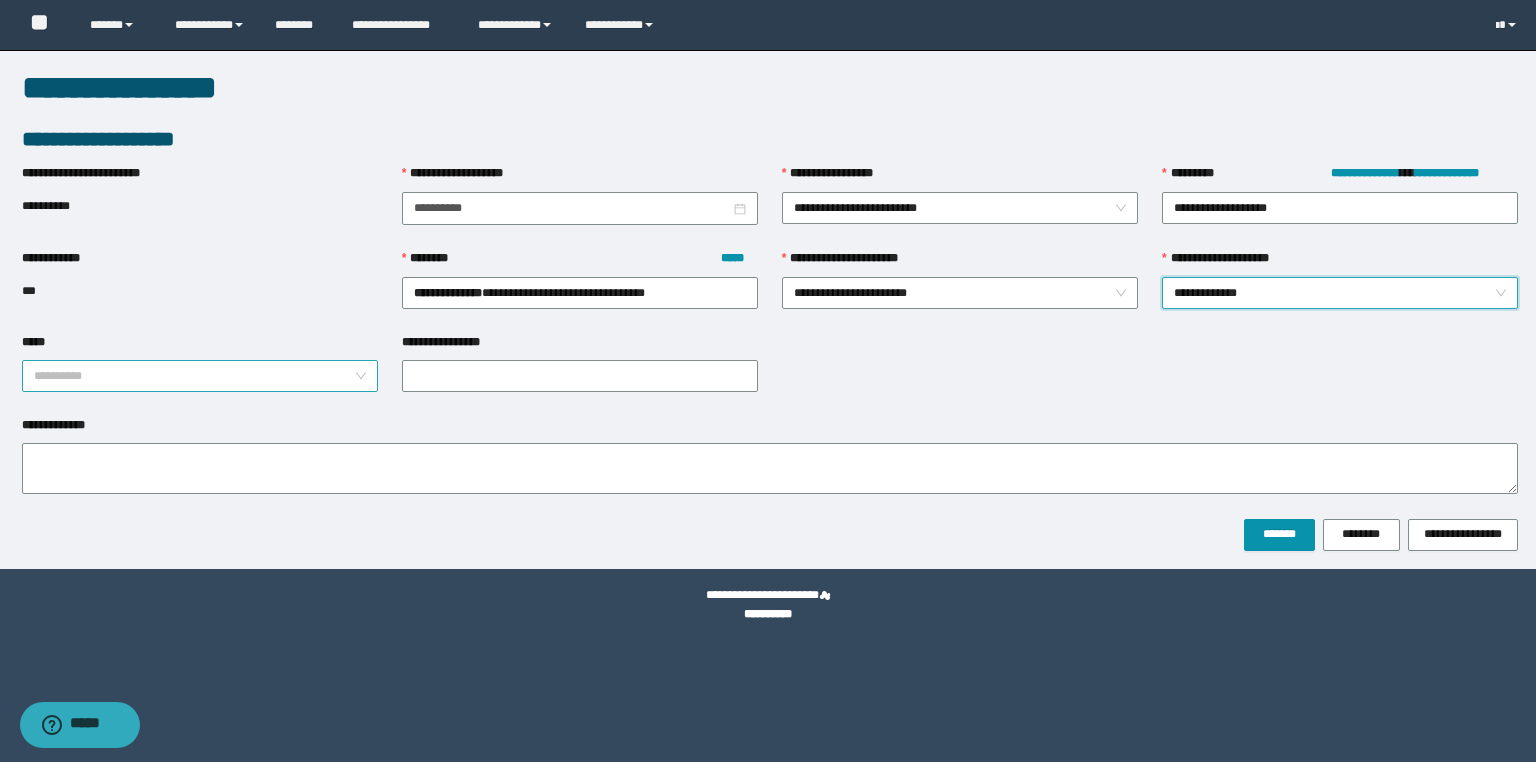 click on "*****" at bounding box center [194, 376] 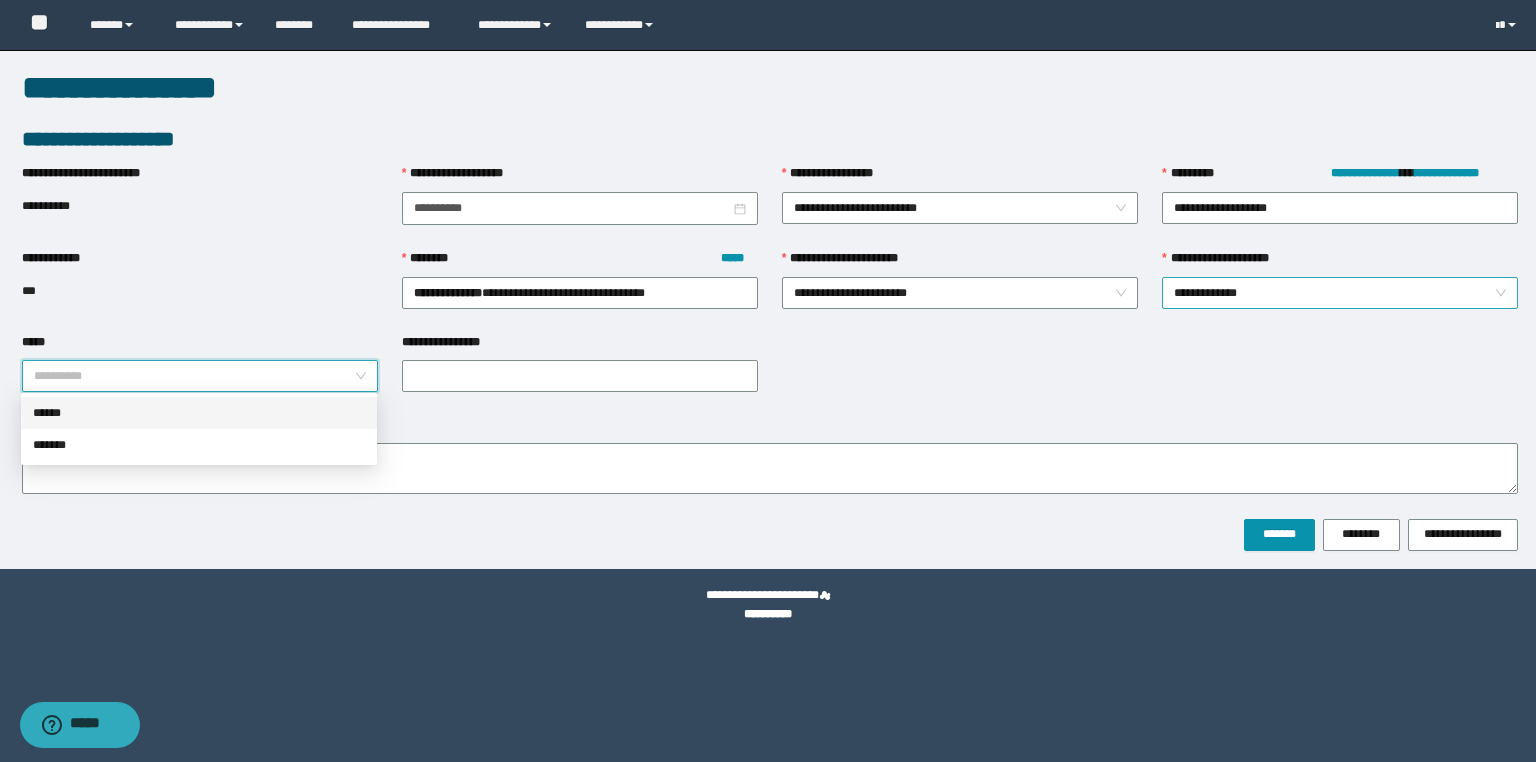 click on "**********" at bounding box center [1340, 293] 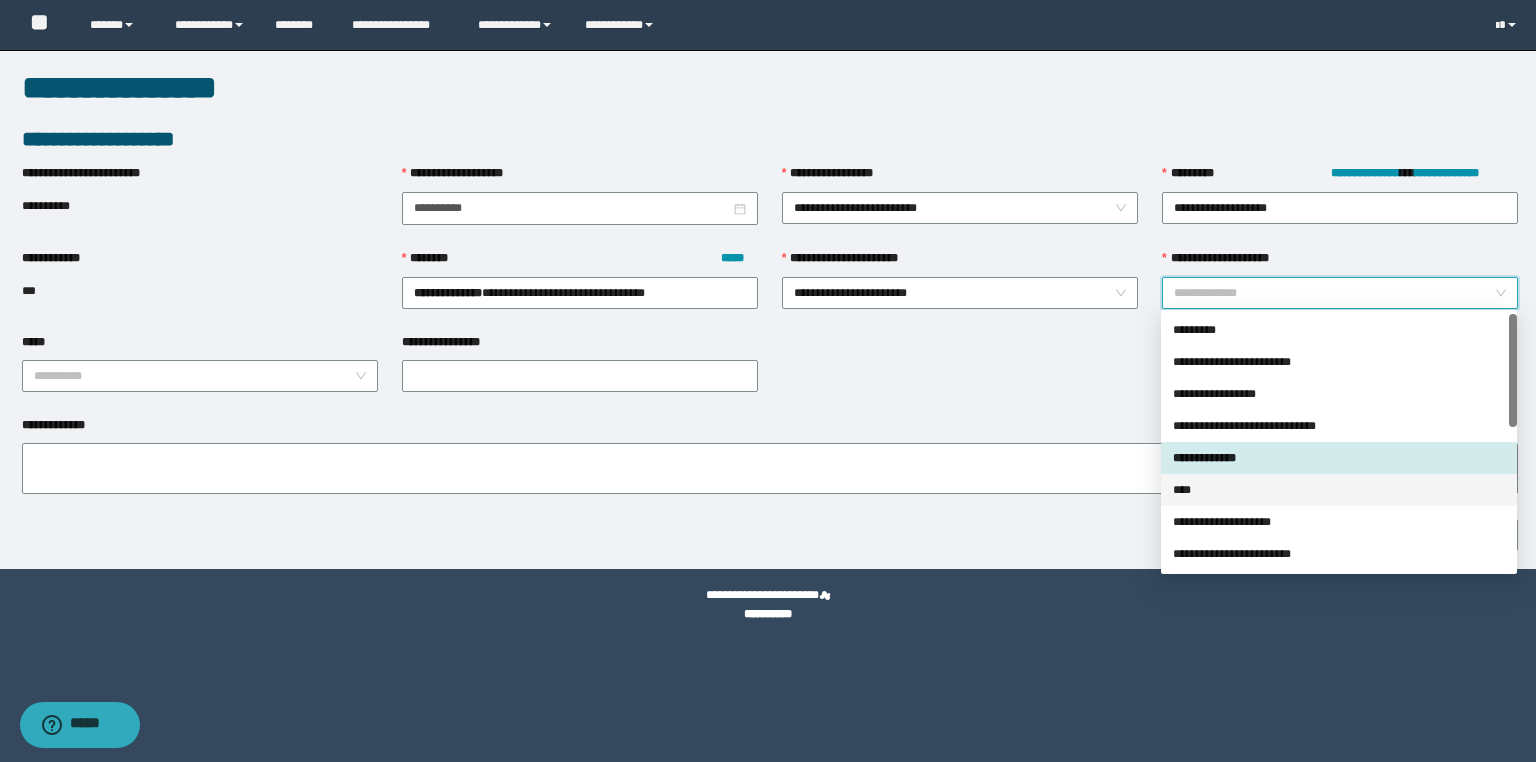 click on "****" at bounding box center [1339, 490] 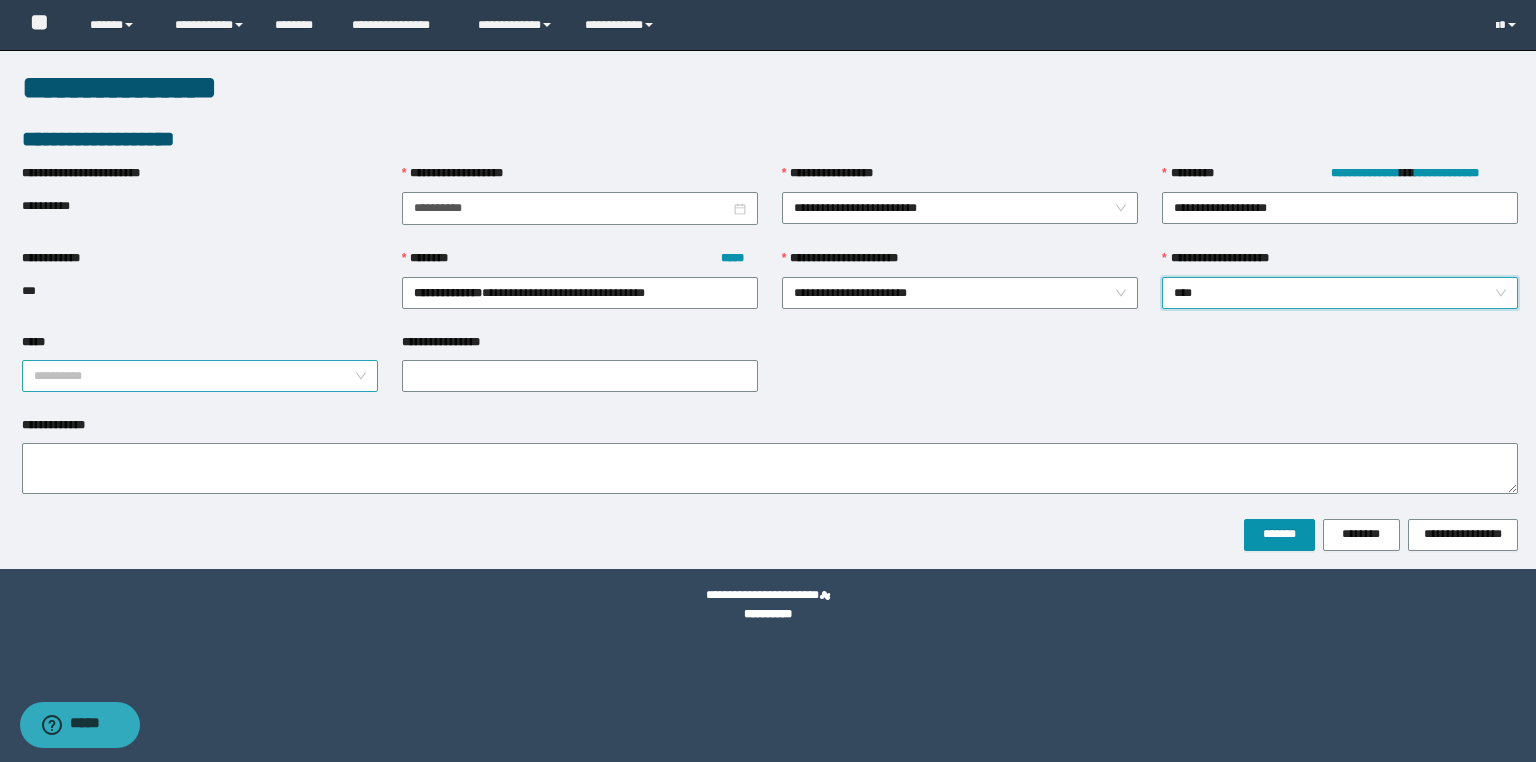 click on "*****" at bounding box center (194, 376) 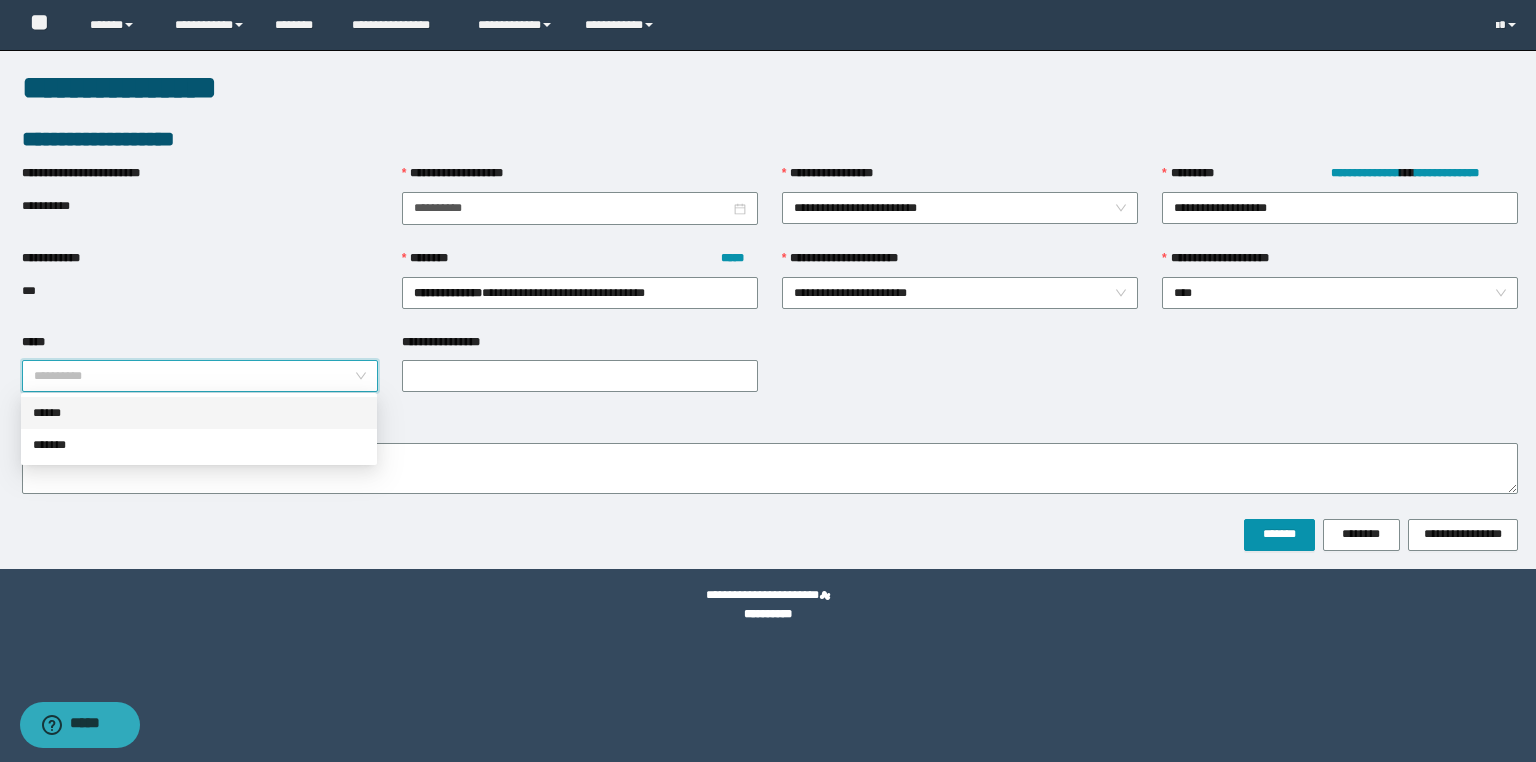 click on "******" at bounding box center (199, 413) 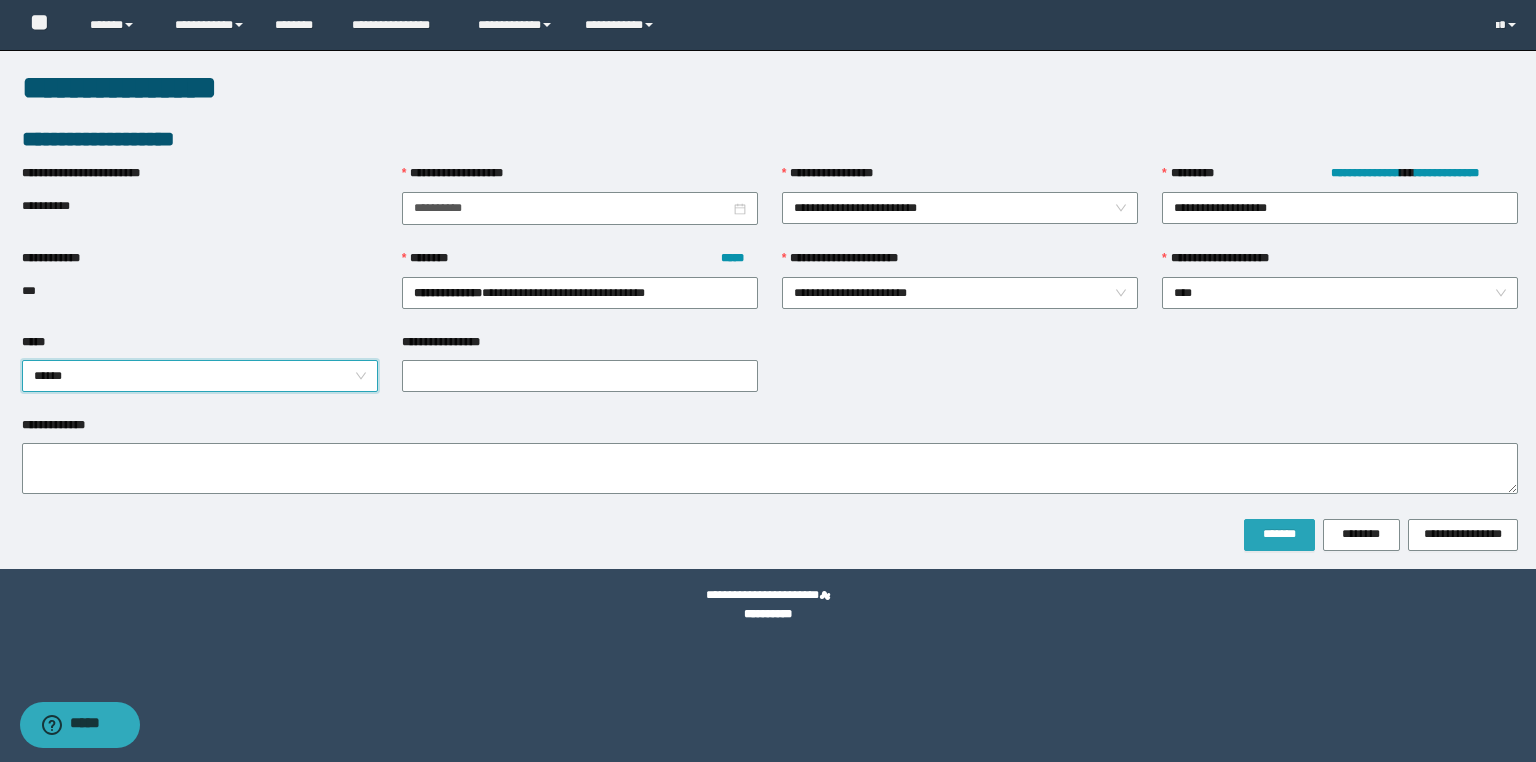 click on "*******" at bounding box center [1279, 534] 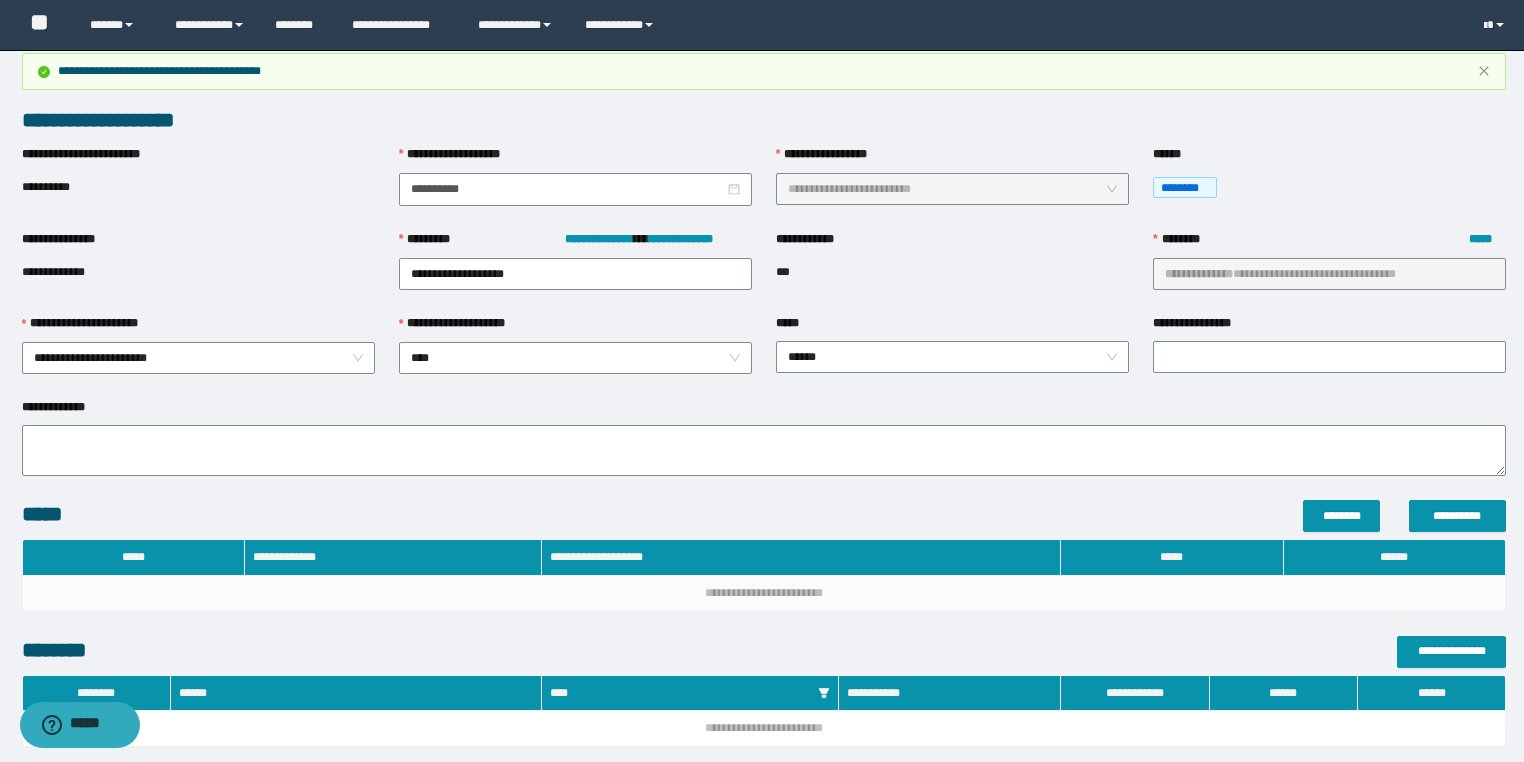 scroll, scrollTop: 202, scrollLeft: 0, axis: vertical 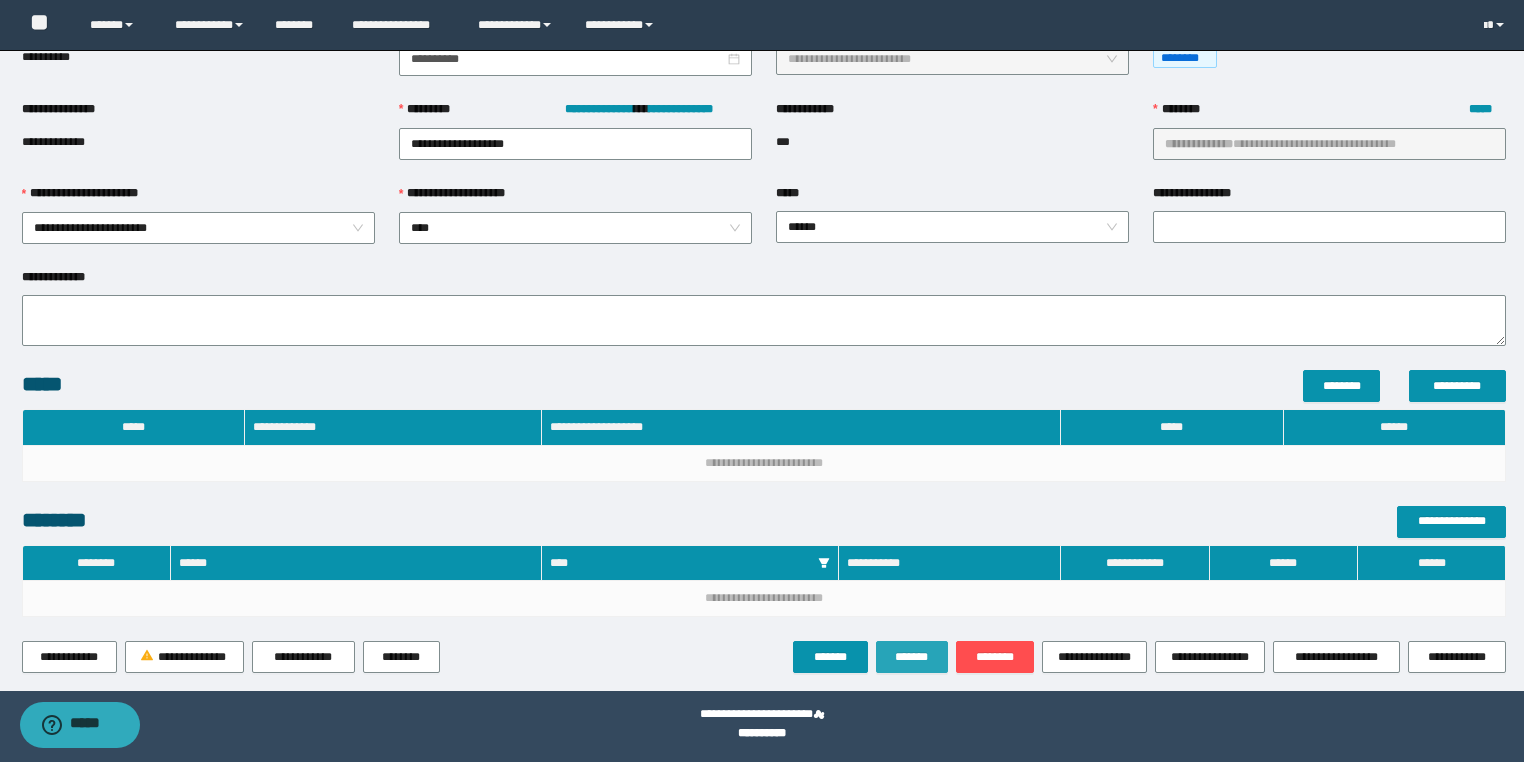 click on "*******" at bounding box center [912, 657] 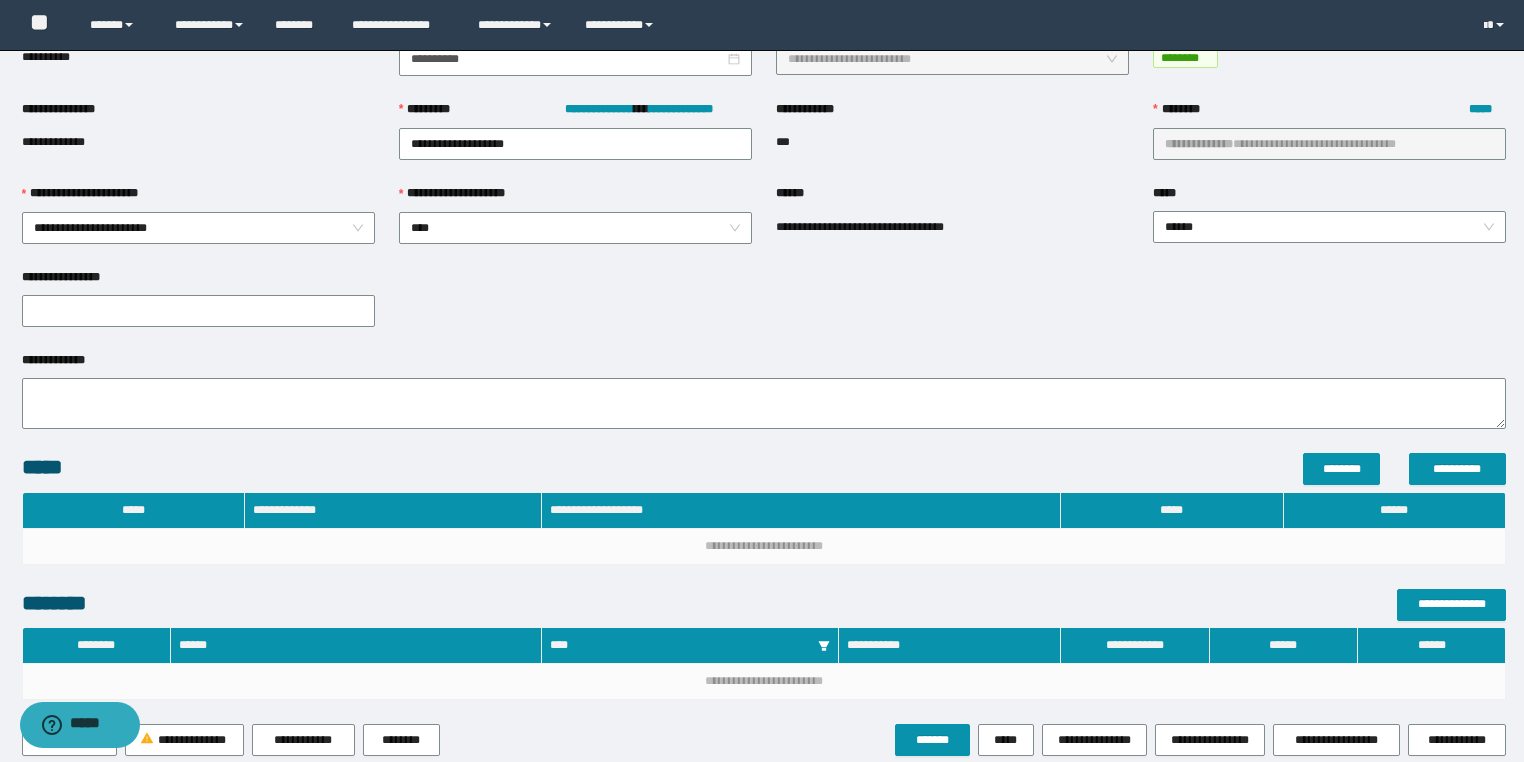 scroll, scrollTop: 0, scrollLeft: 0, axis: both 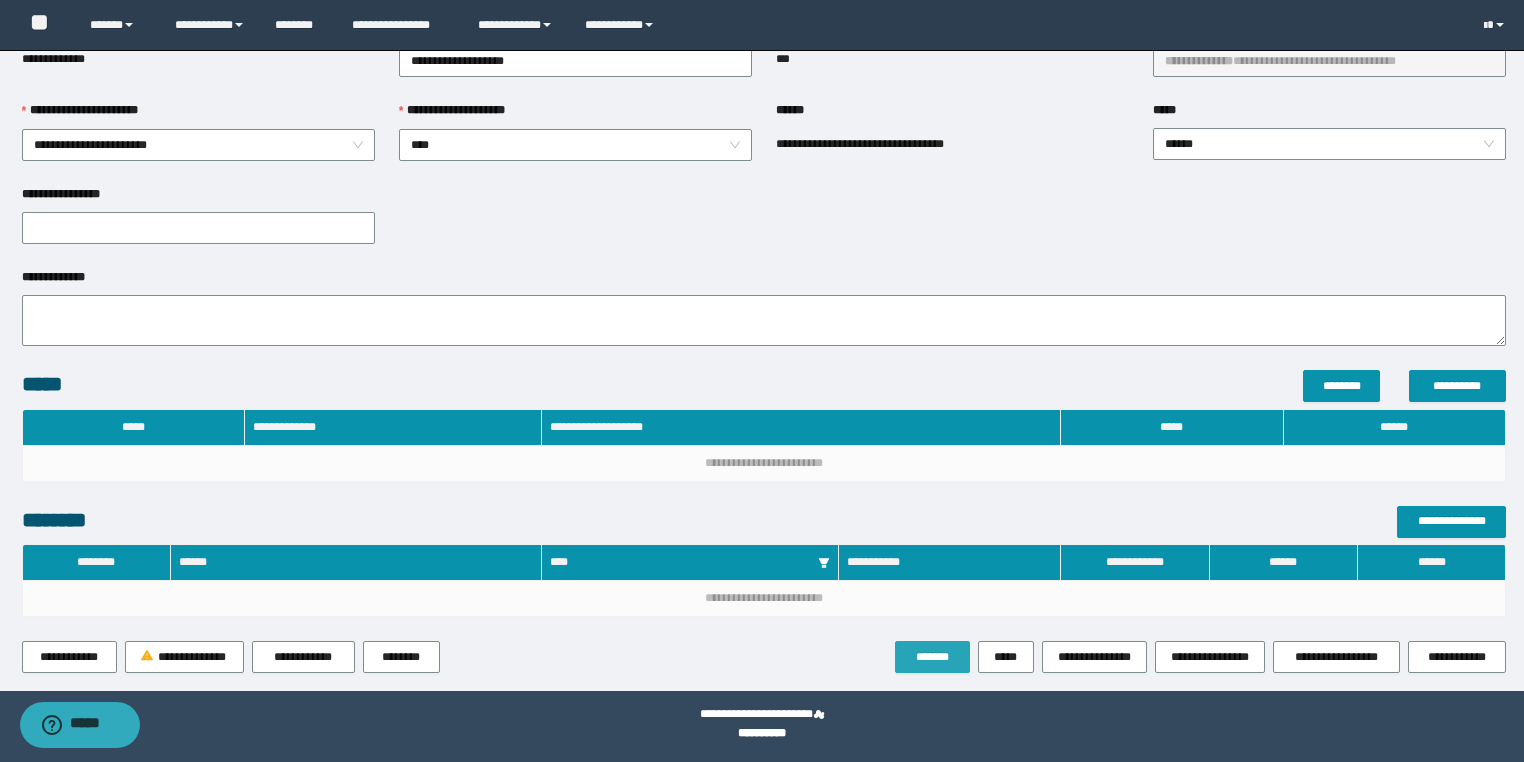 click on "*******" at bounding box center [932, 657] 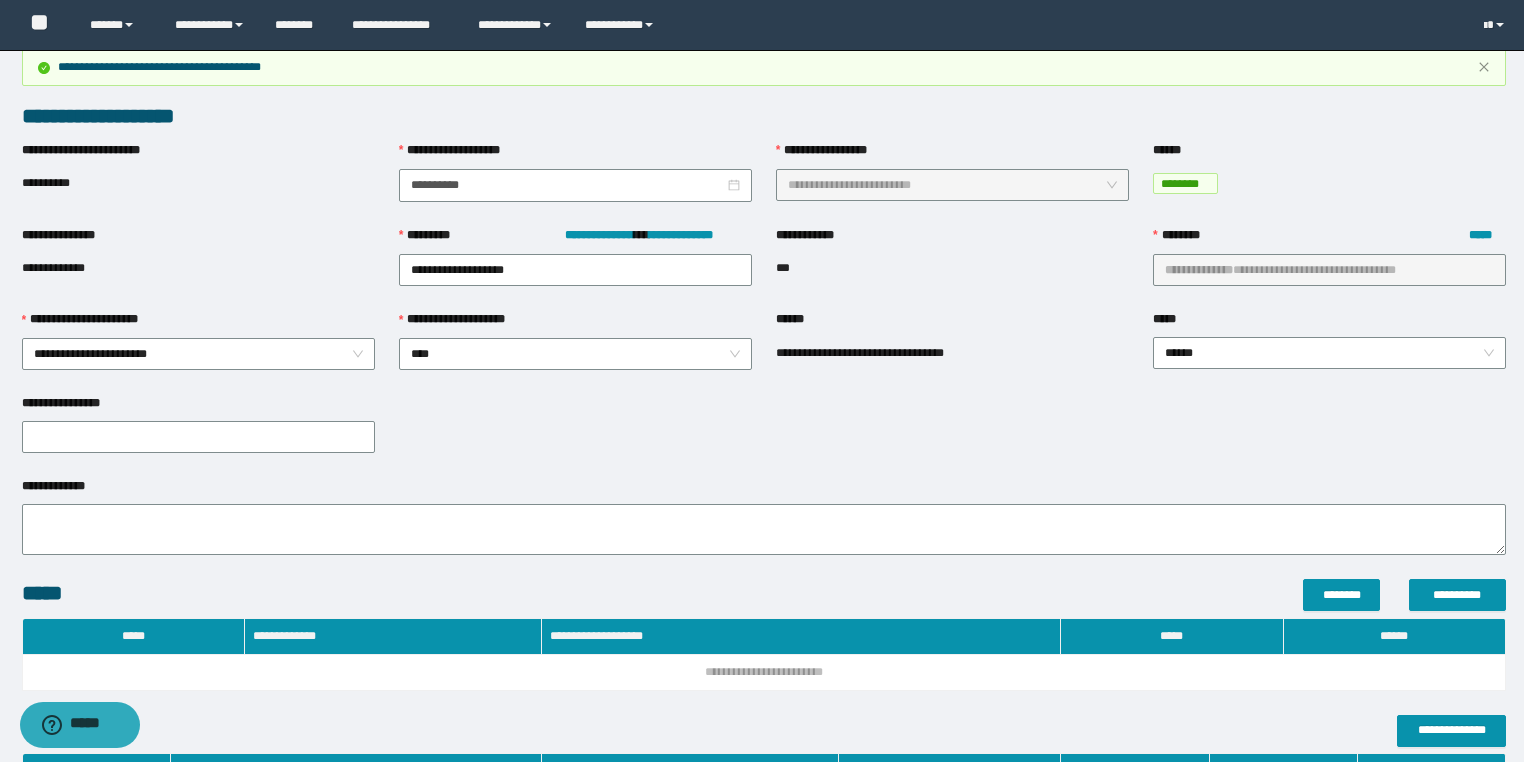 scroll, scrollTop: 285, scrollLeft: 0, axis: vertical 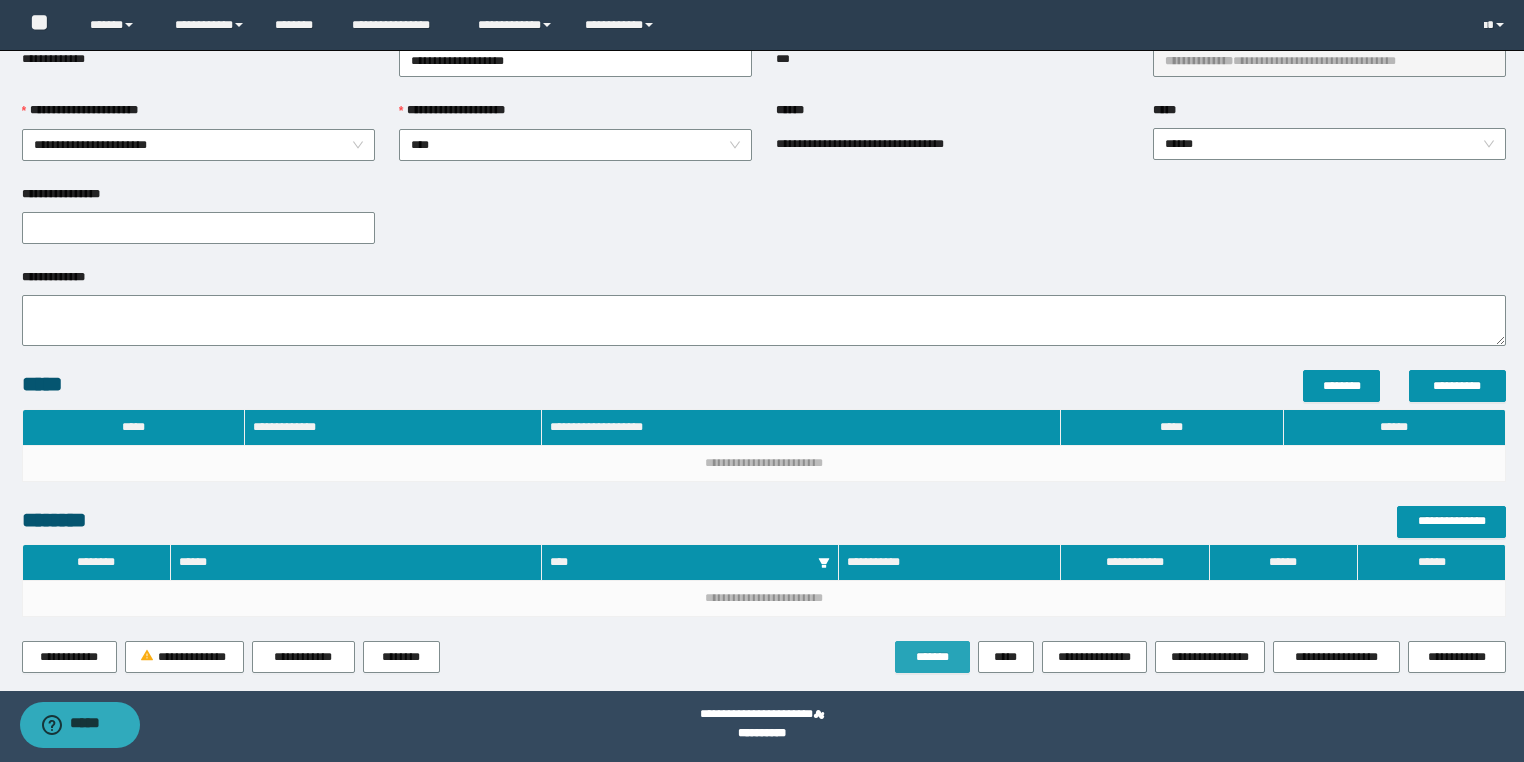 drag, startPoint x: 939, startPoint y: 636, endPoint x: 931, endPoint y: 652, distance: 17.888544 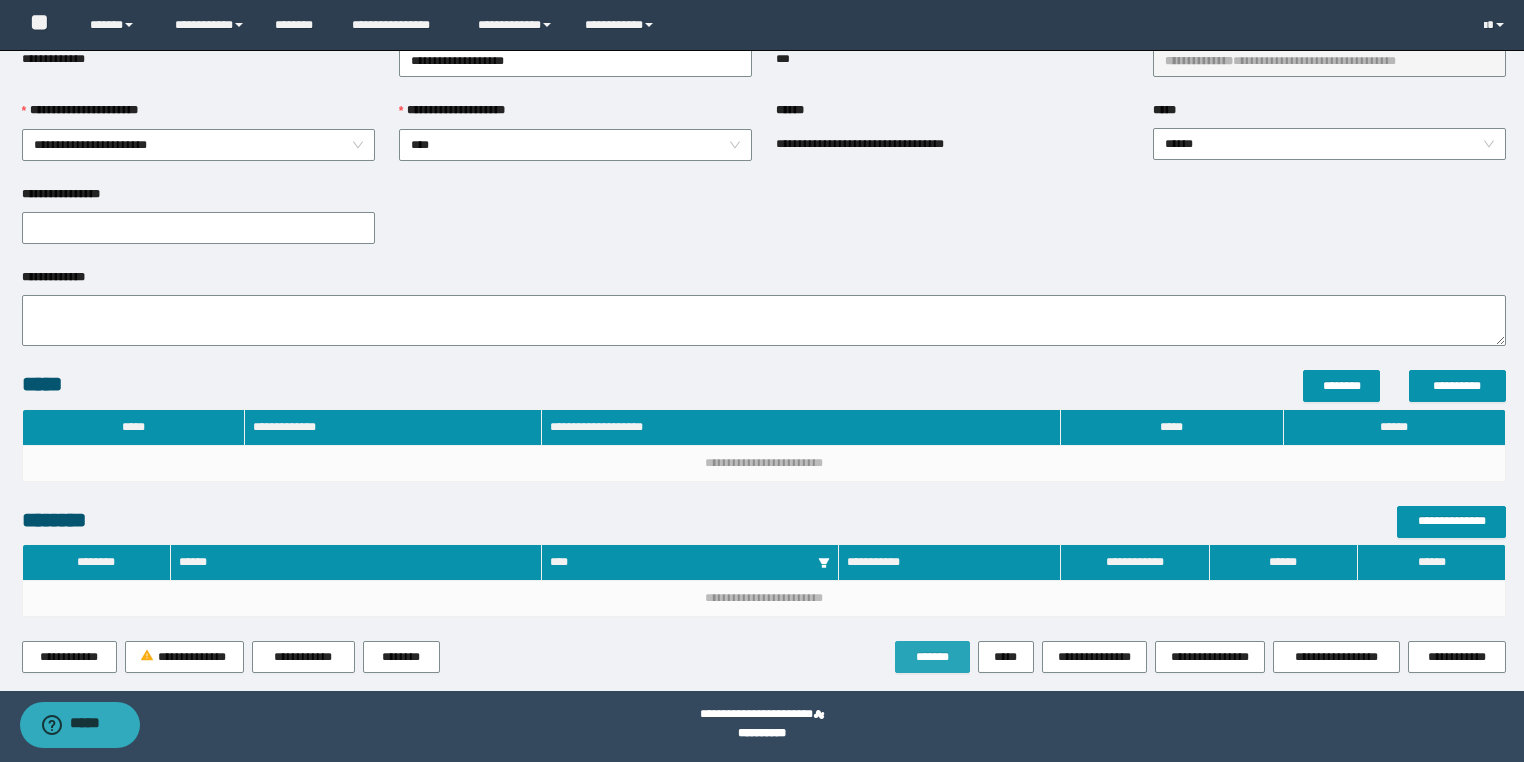 scroll, scrollTop: 0, scrollLeft: 0, axis: both 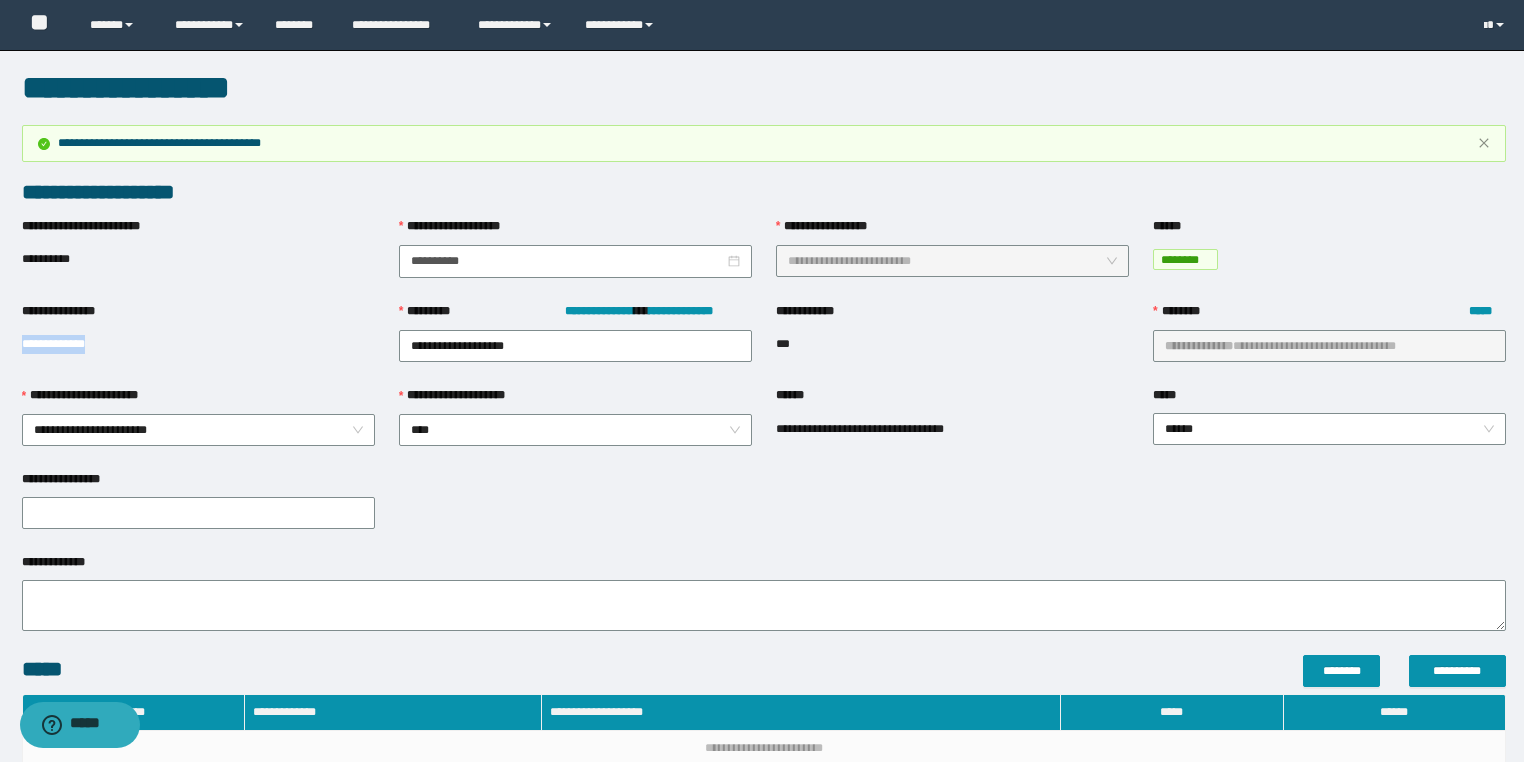 click on "**********" at bounding box center (762, 513) 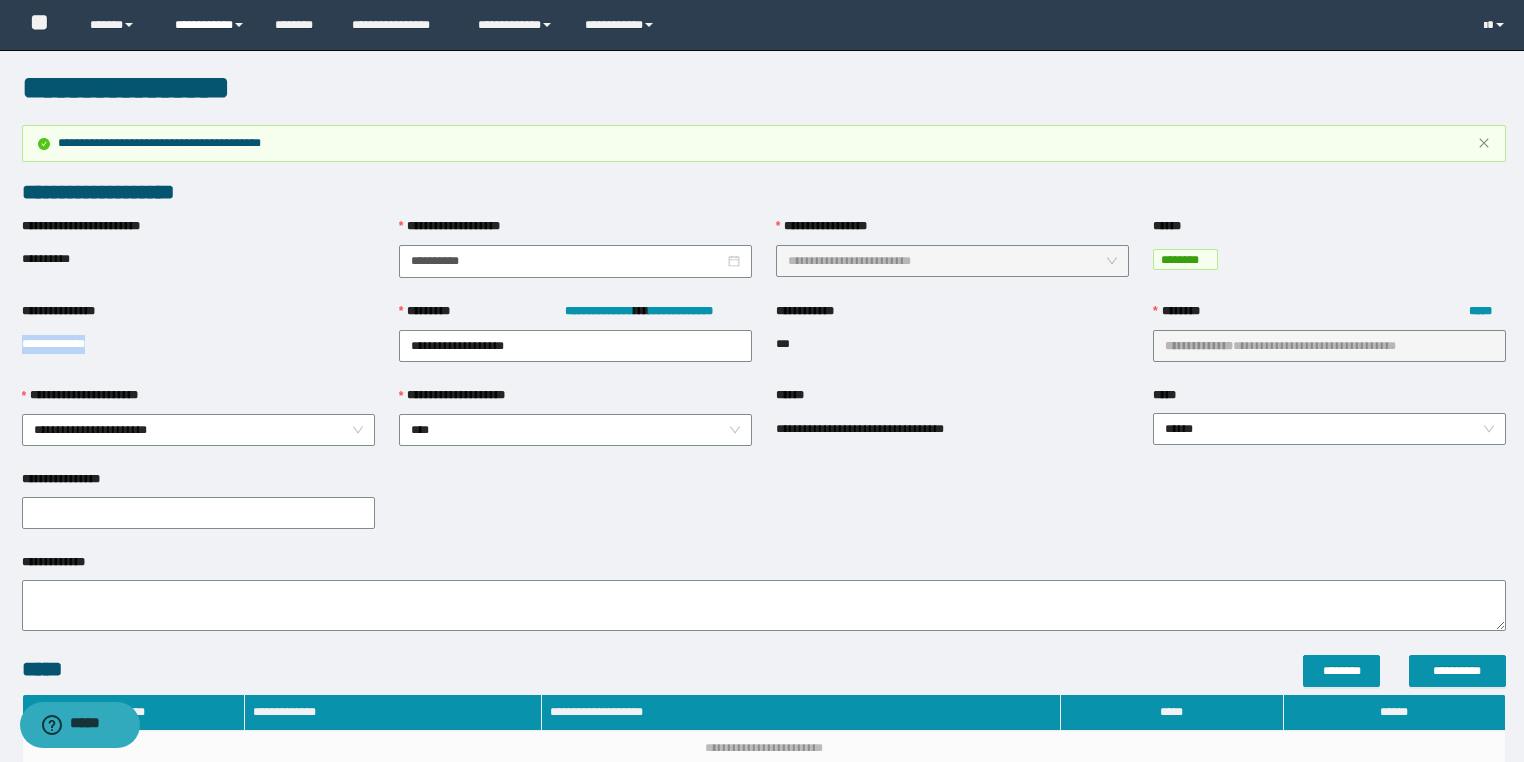 click on "**********" at bounding box center (210, 25) 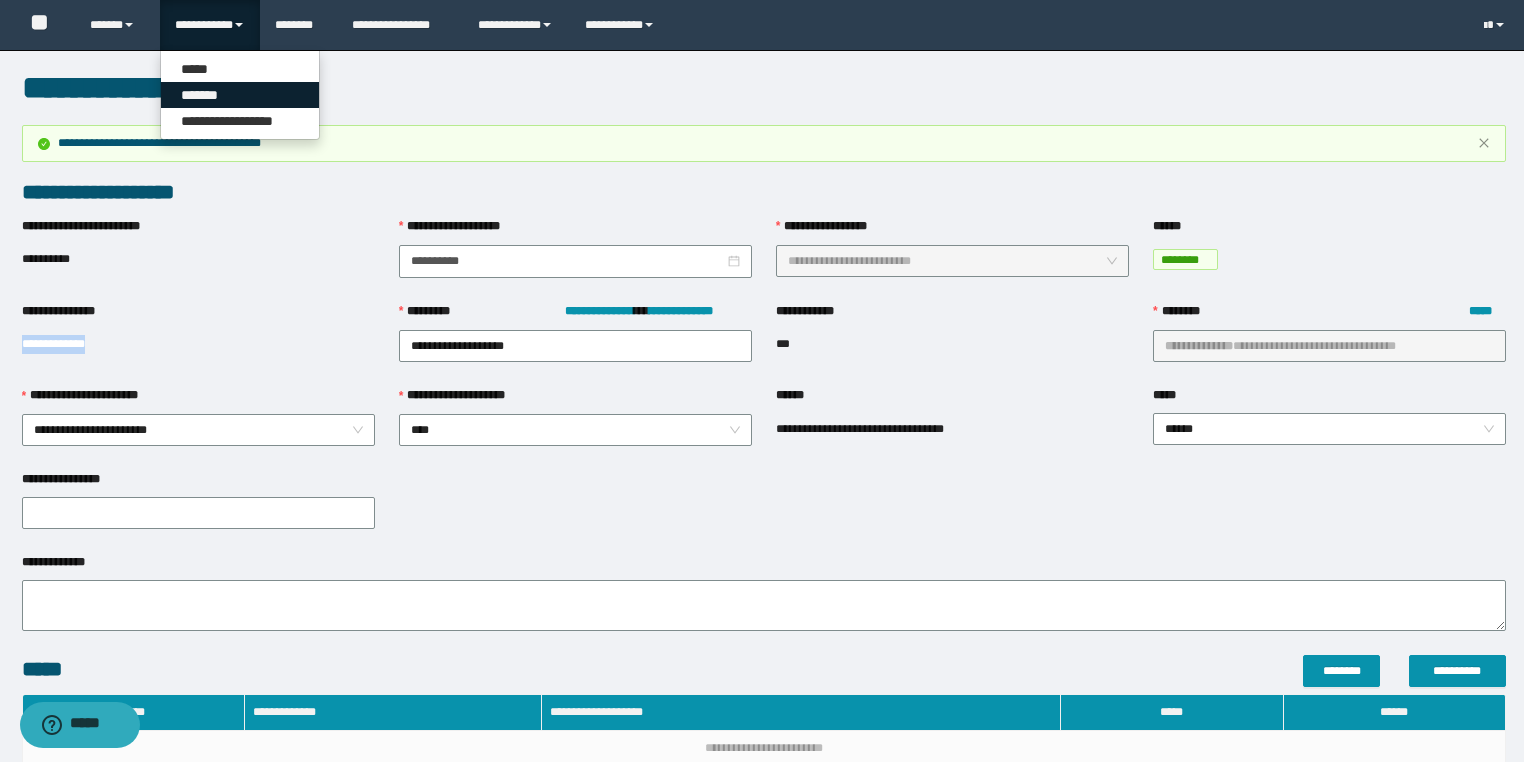 click on "*******" at bounding box center [240, 95] 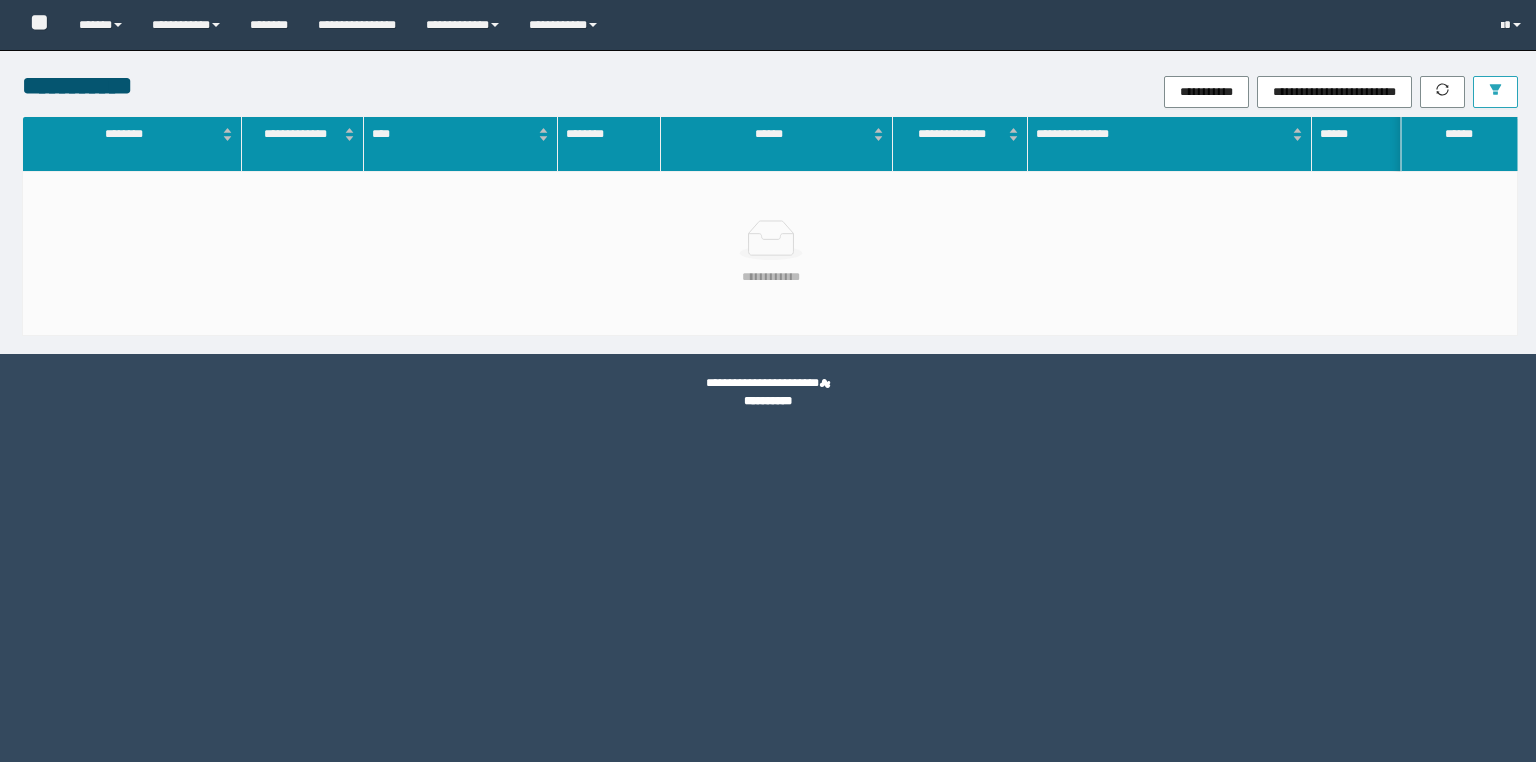 scroll, scrollTop: 0, scrollLeft: 0, axis: both 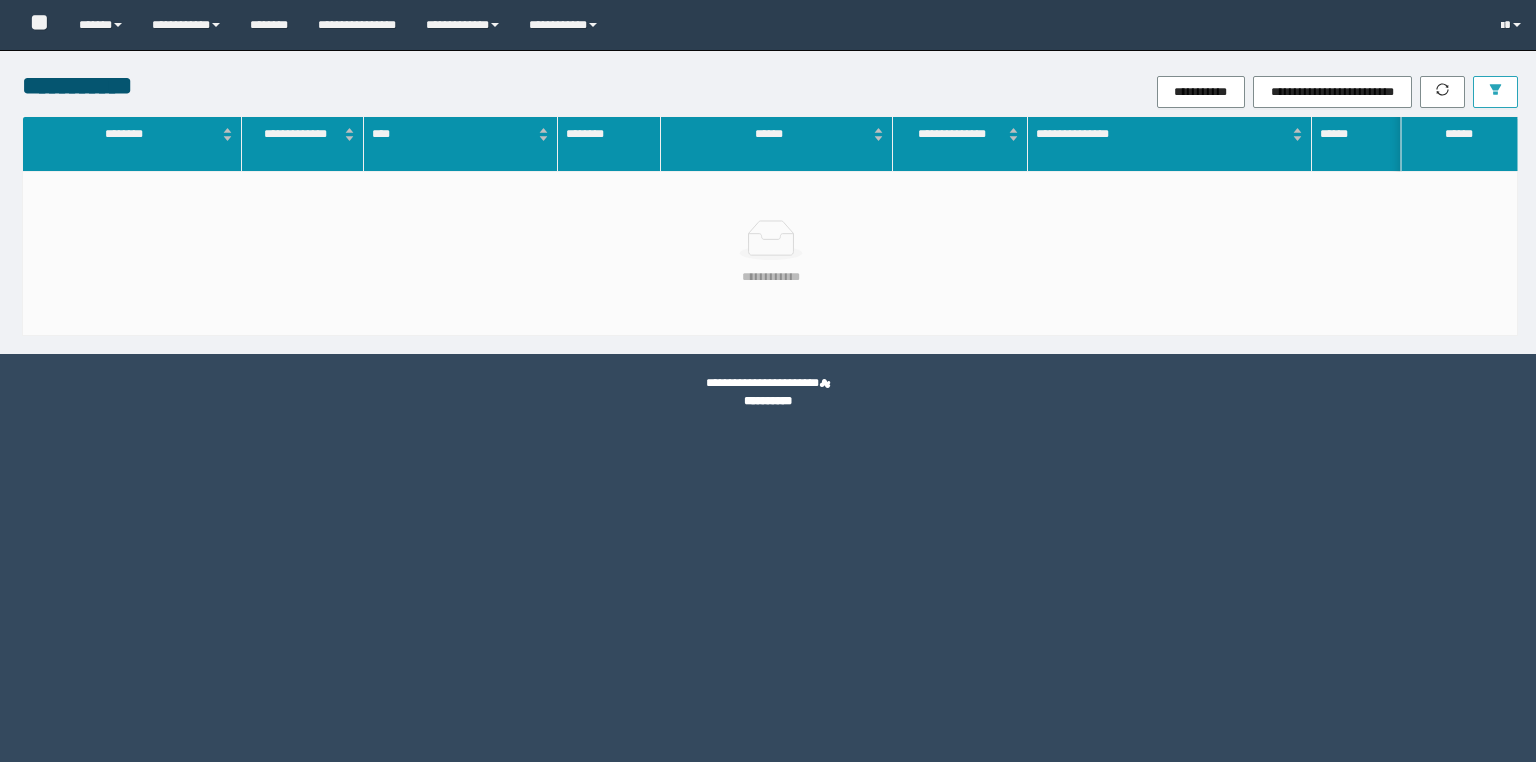 click at bounding box center (1495, 92) 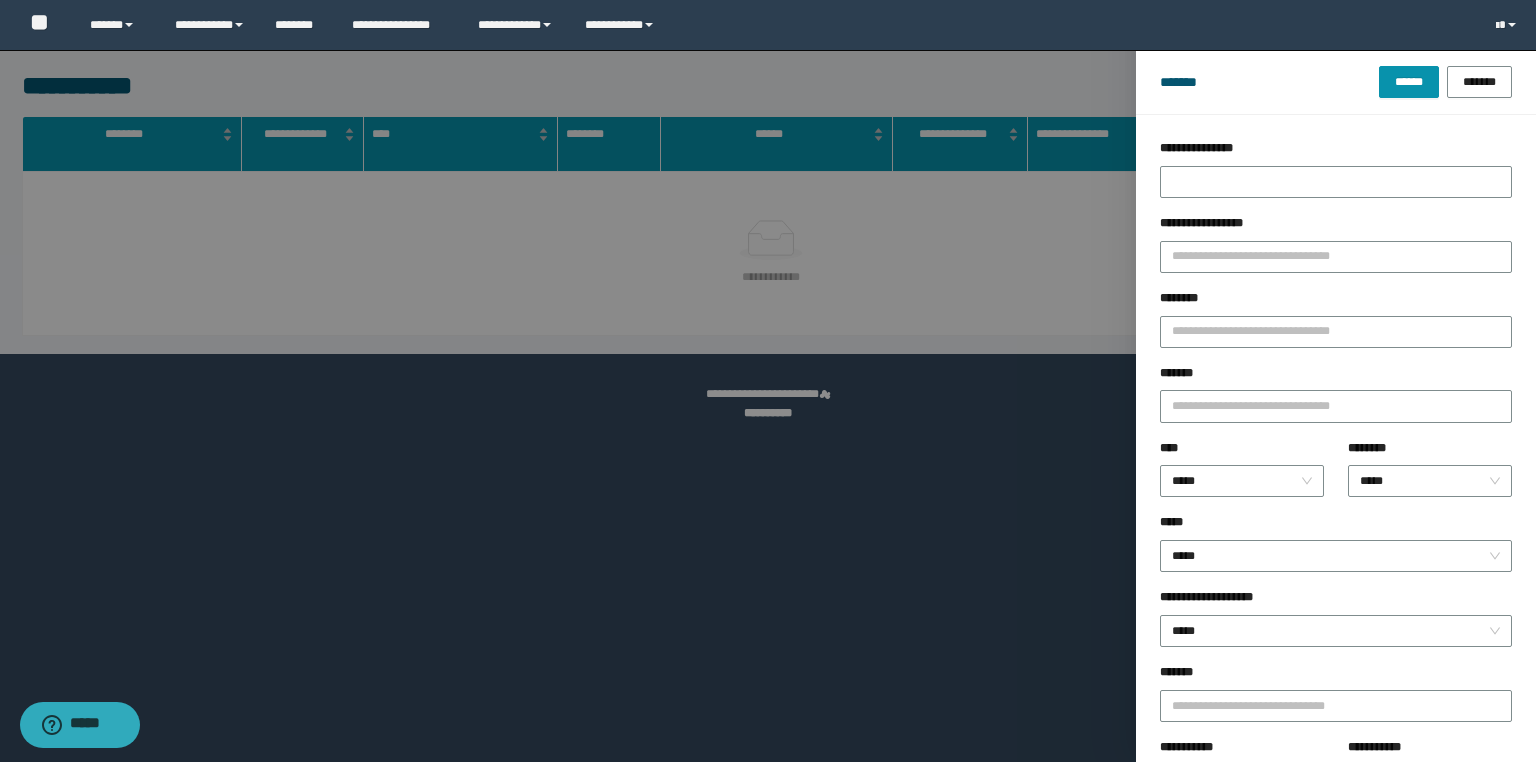 scroll, scrollTop: 0, scrollLeft: 0, axis: both 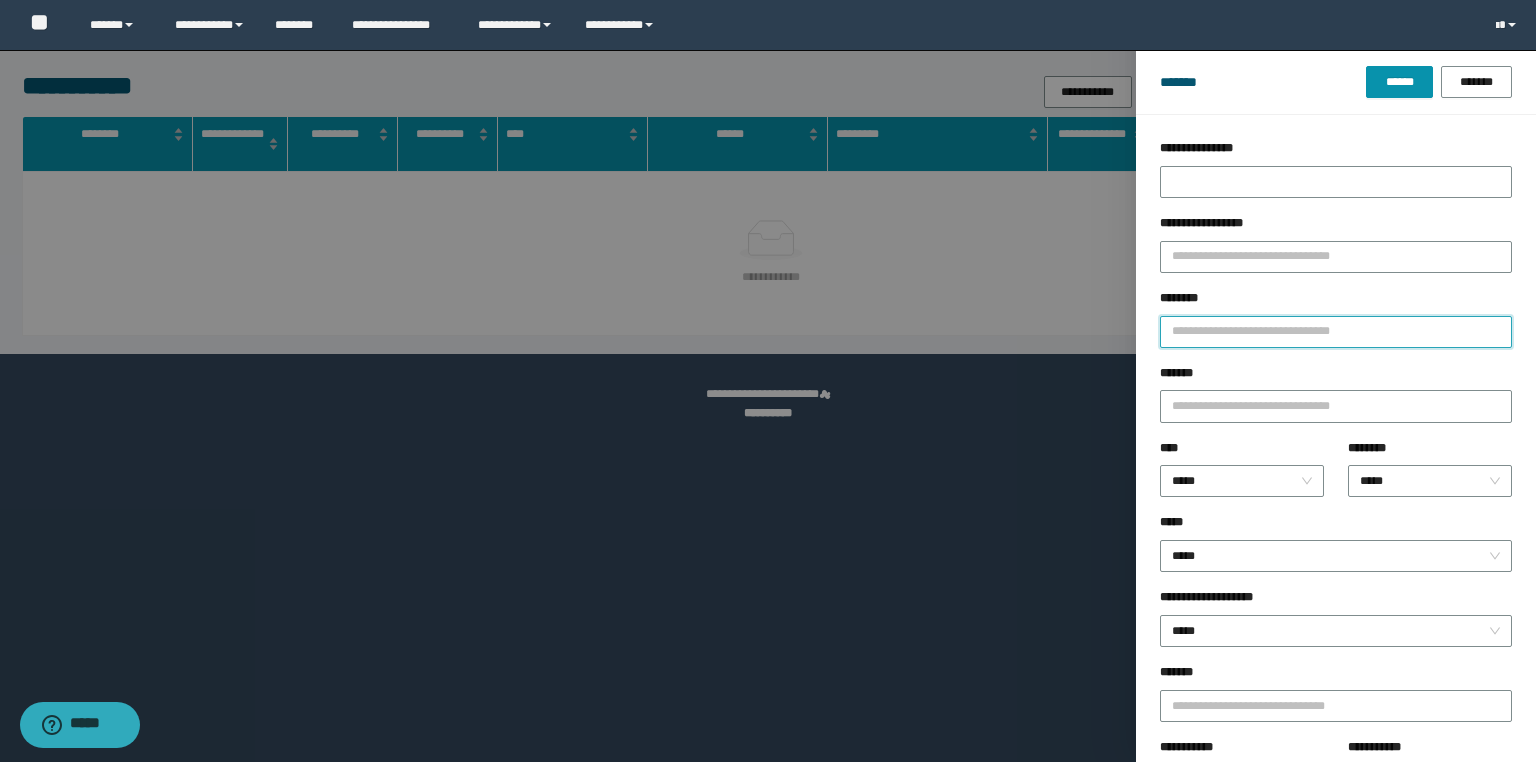 click on "********" at bounding box center (1336, 332) 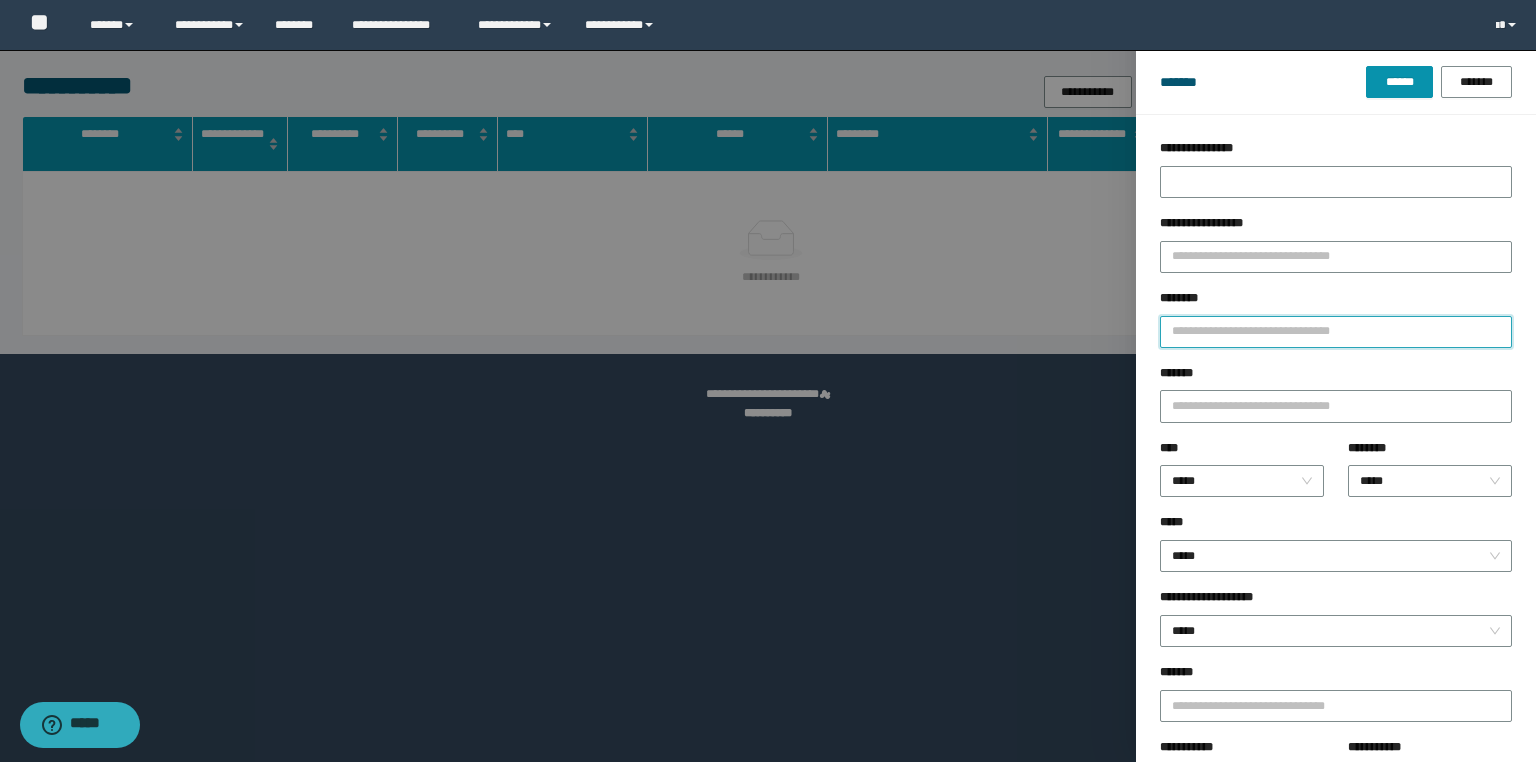 paste on "********" 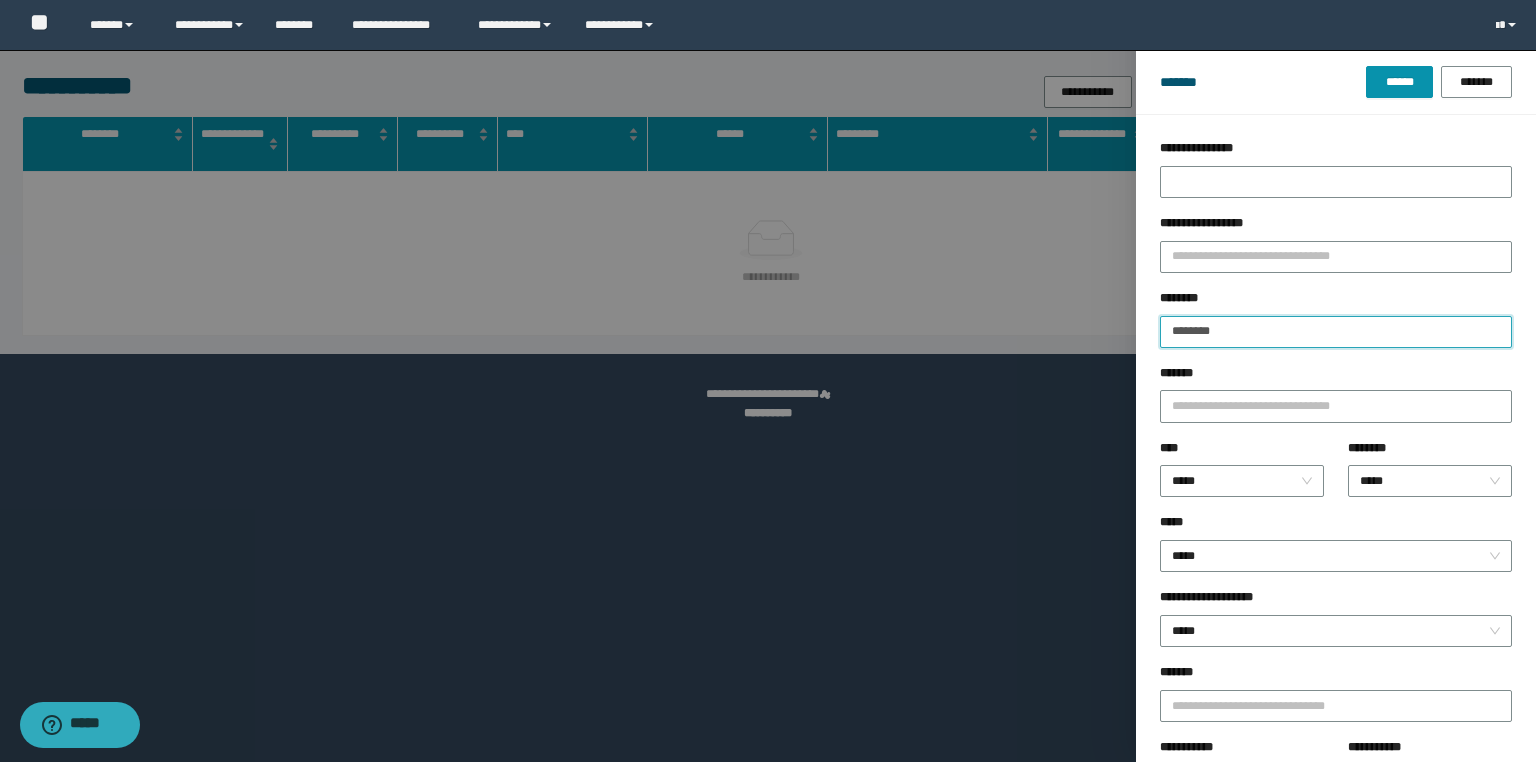 type on "********" 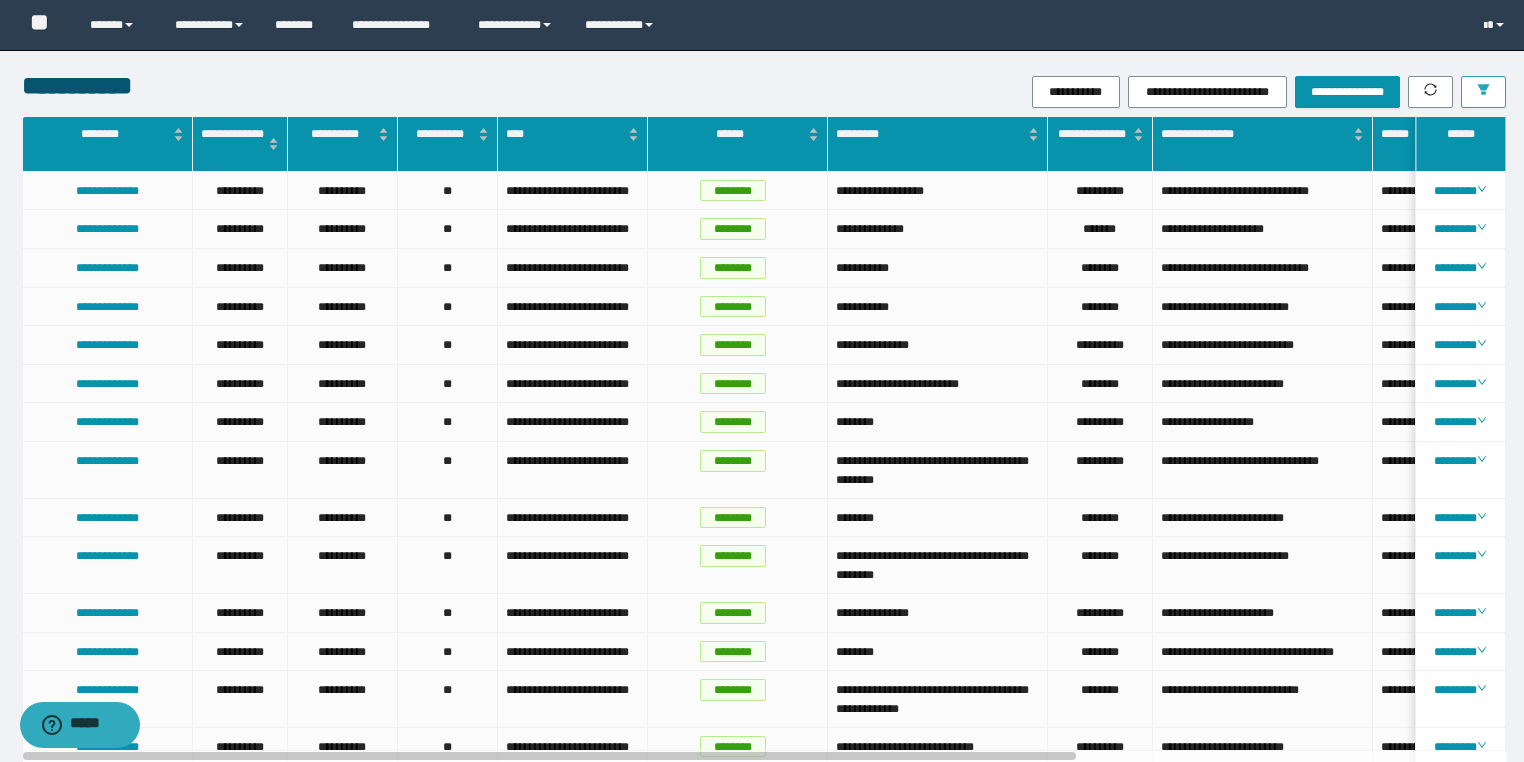 click at bounding box center (1483, 92) 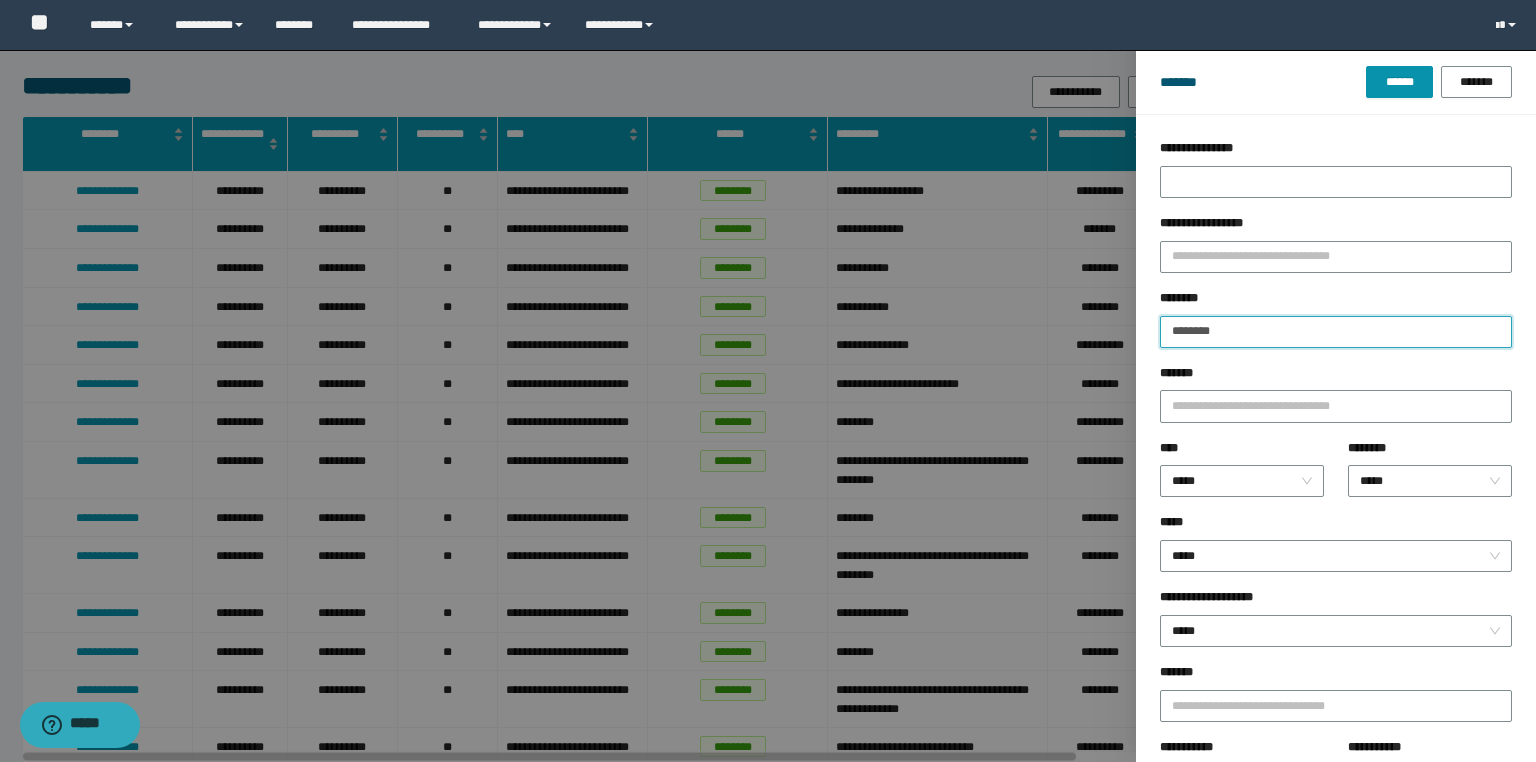 drag, startPoint x: 1280, startPoint y: 322, endPoint x: 927, endPoint y: 342, distance: 353.56613 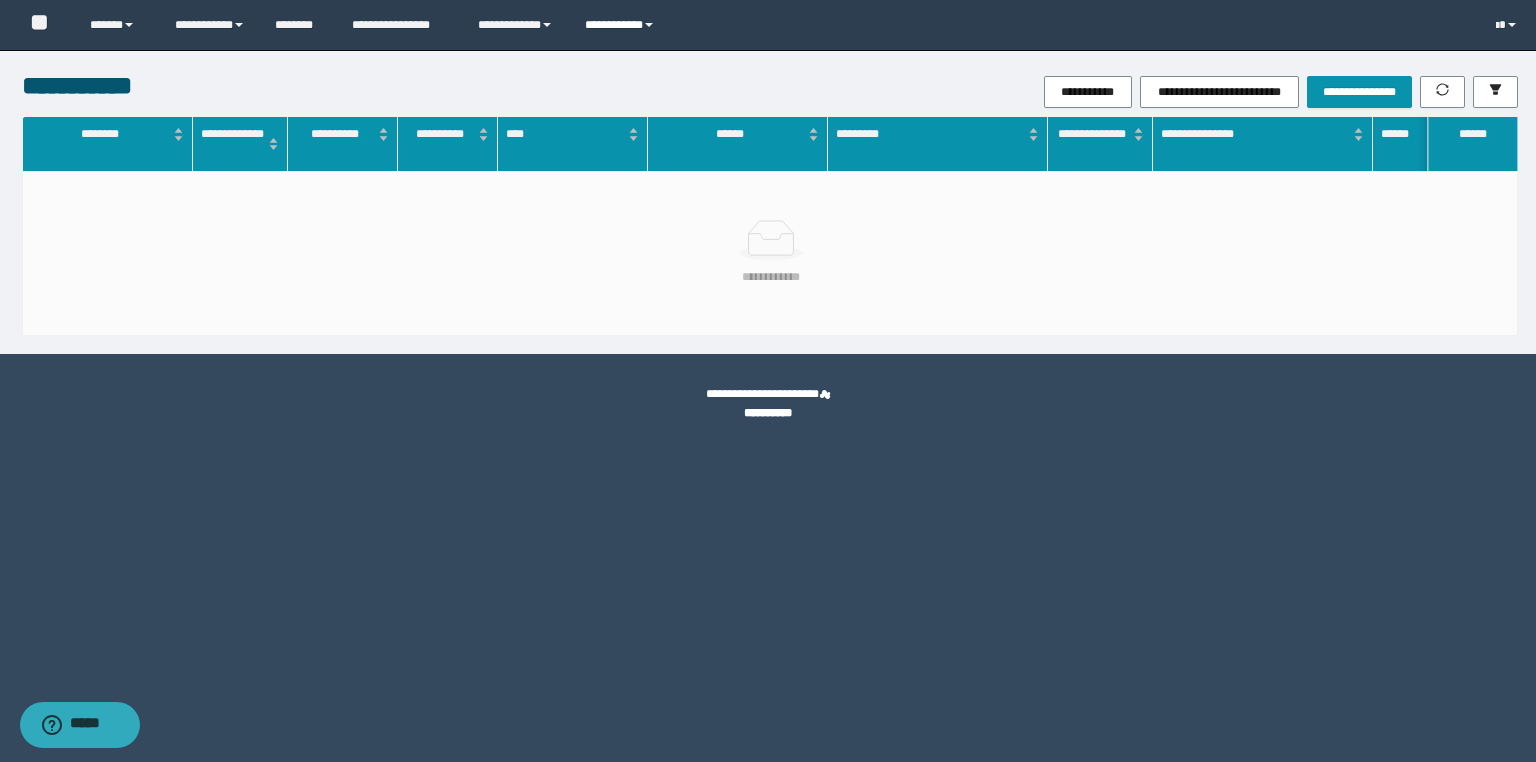 click on "**********" at bounding box center (622, 25) 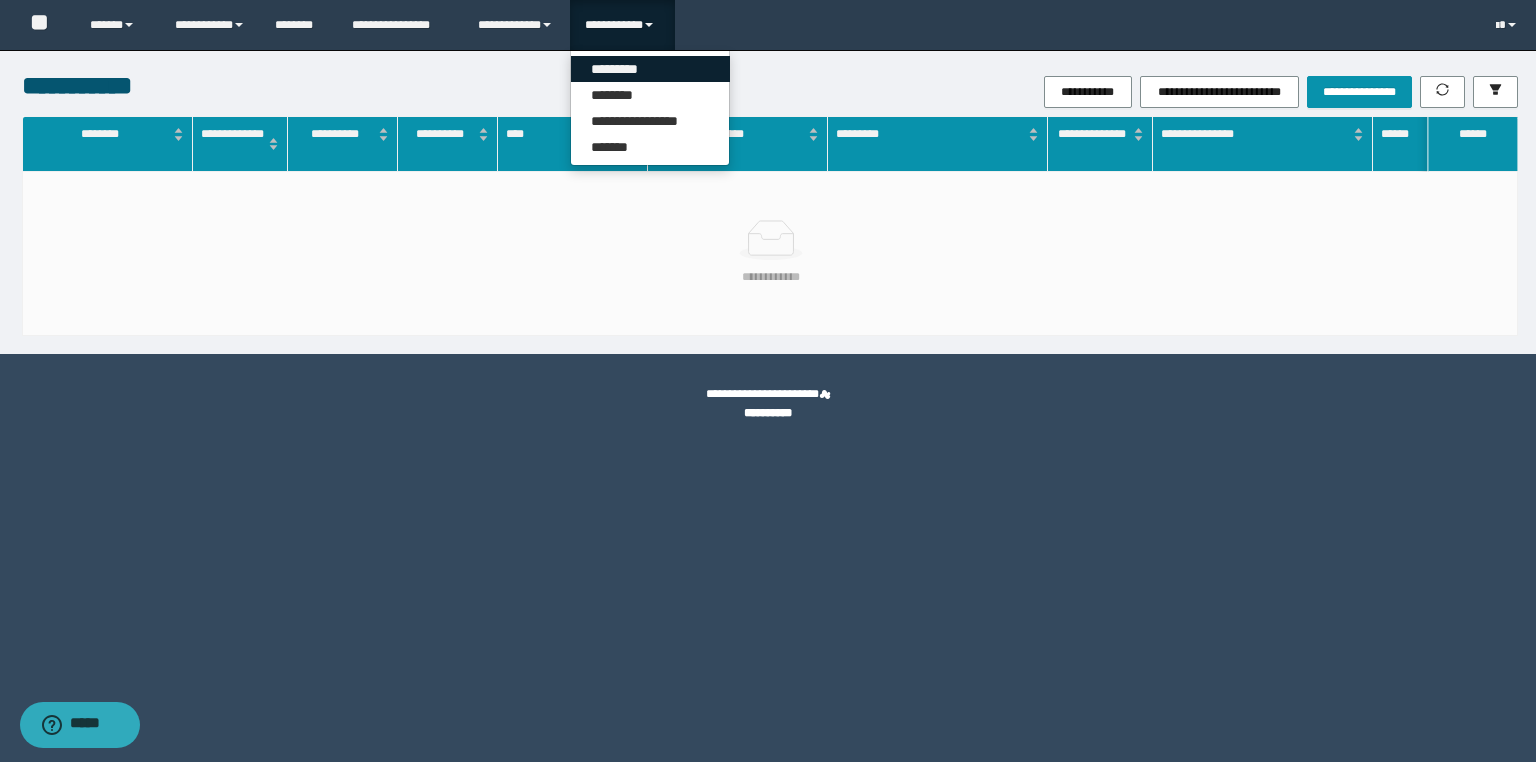 click on "*********" at bounding box center [650, 69] 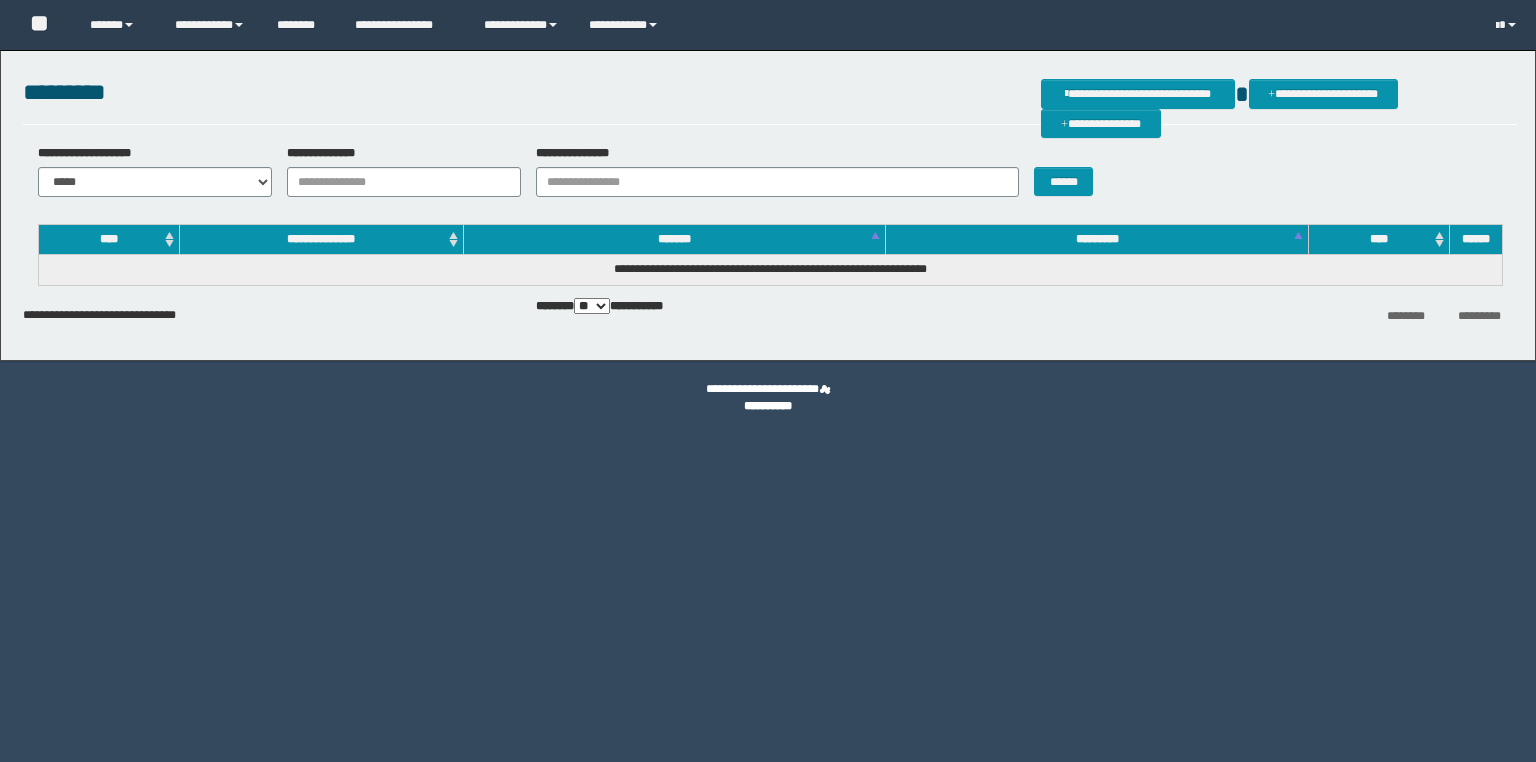 scroll, scrollTop: 0, scrollLeft: 0, axis: both 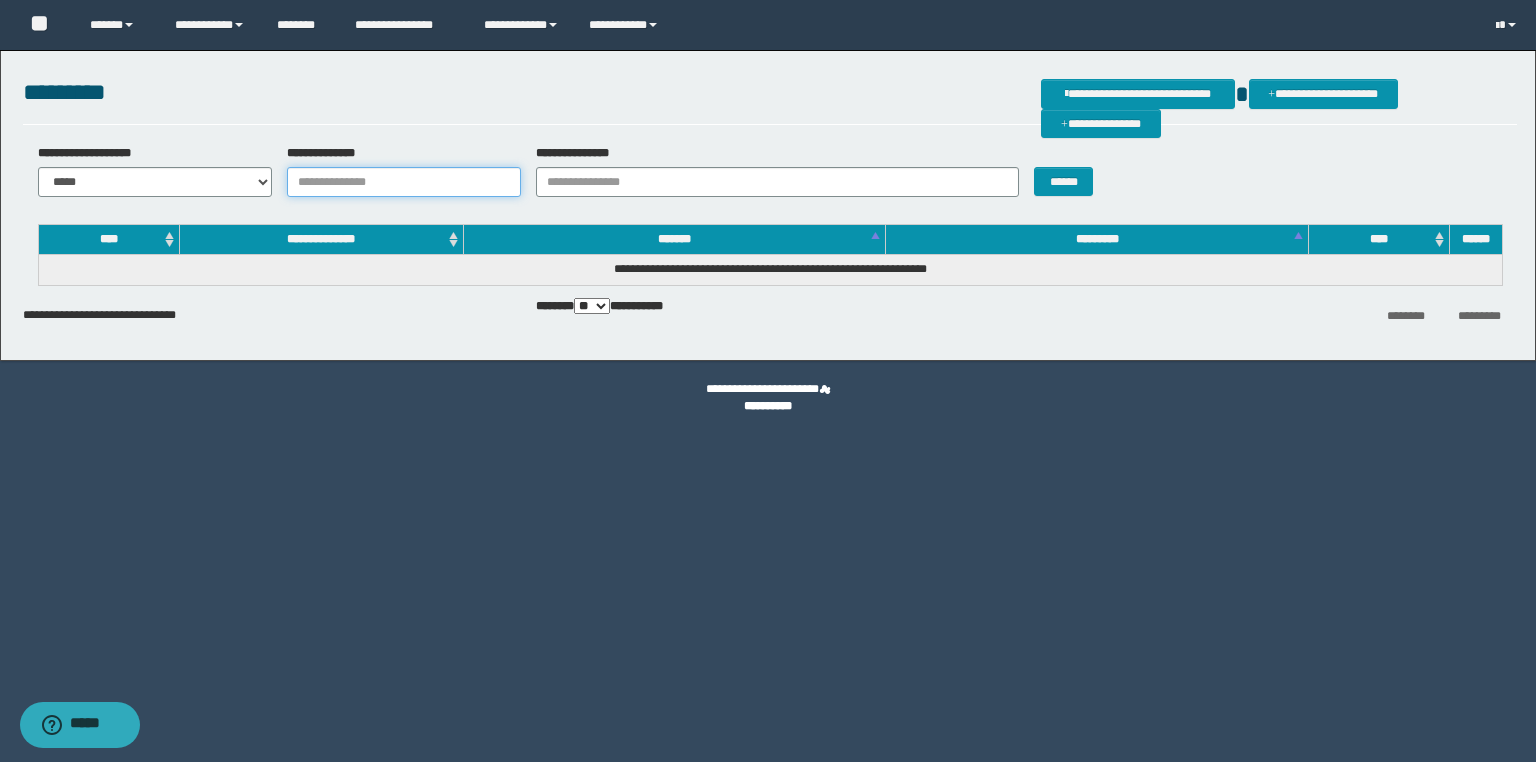 click on "**********" at bounding box center (404, 182) 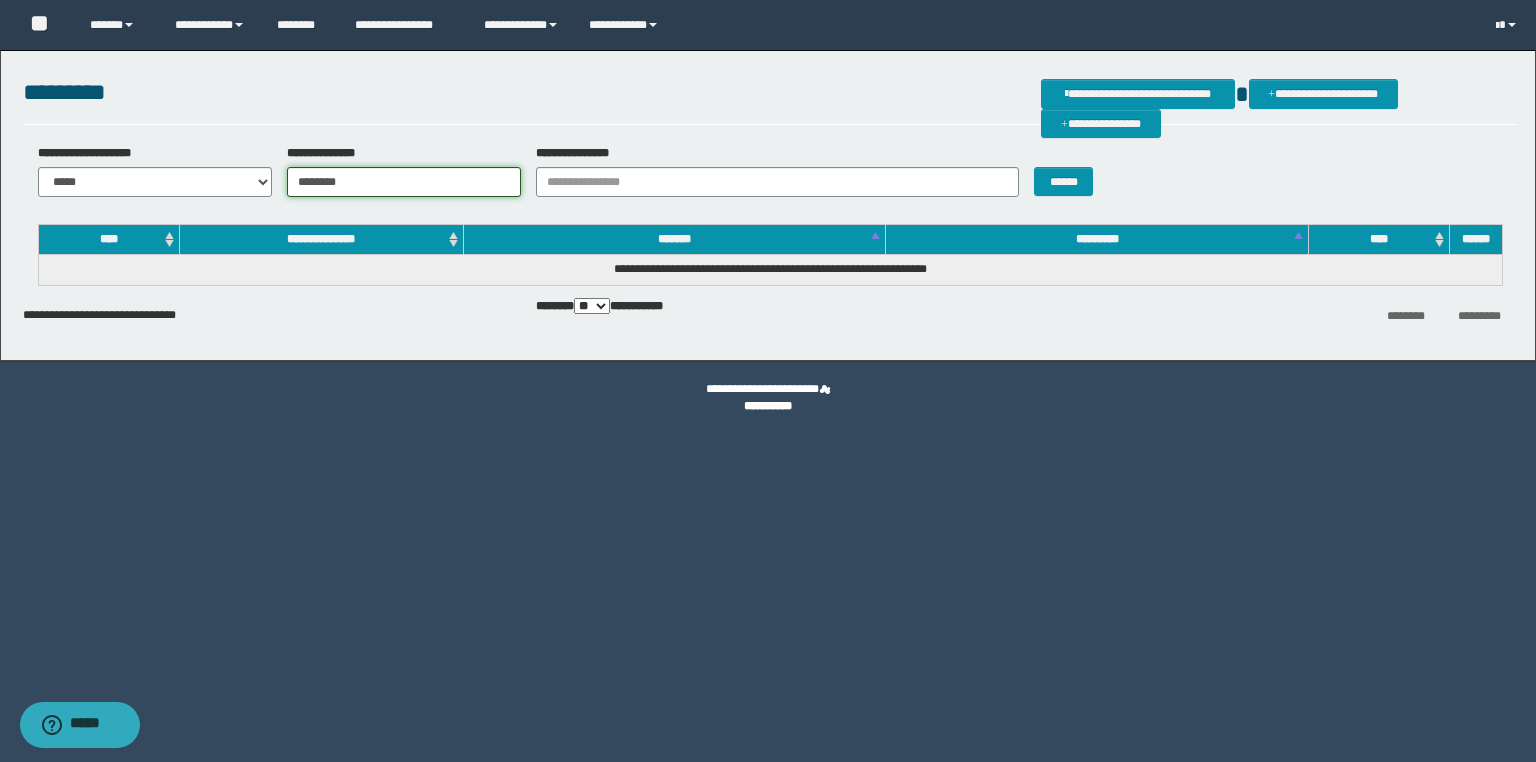 type on "********" 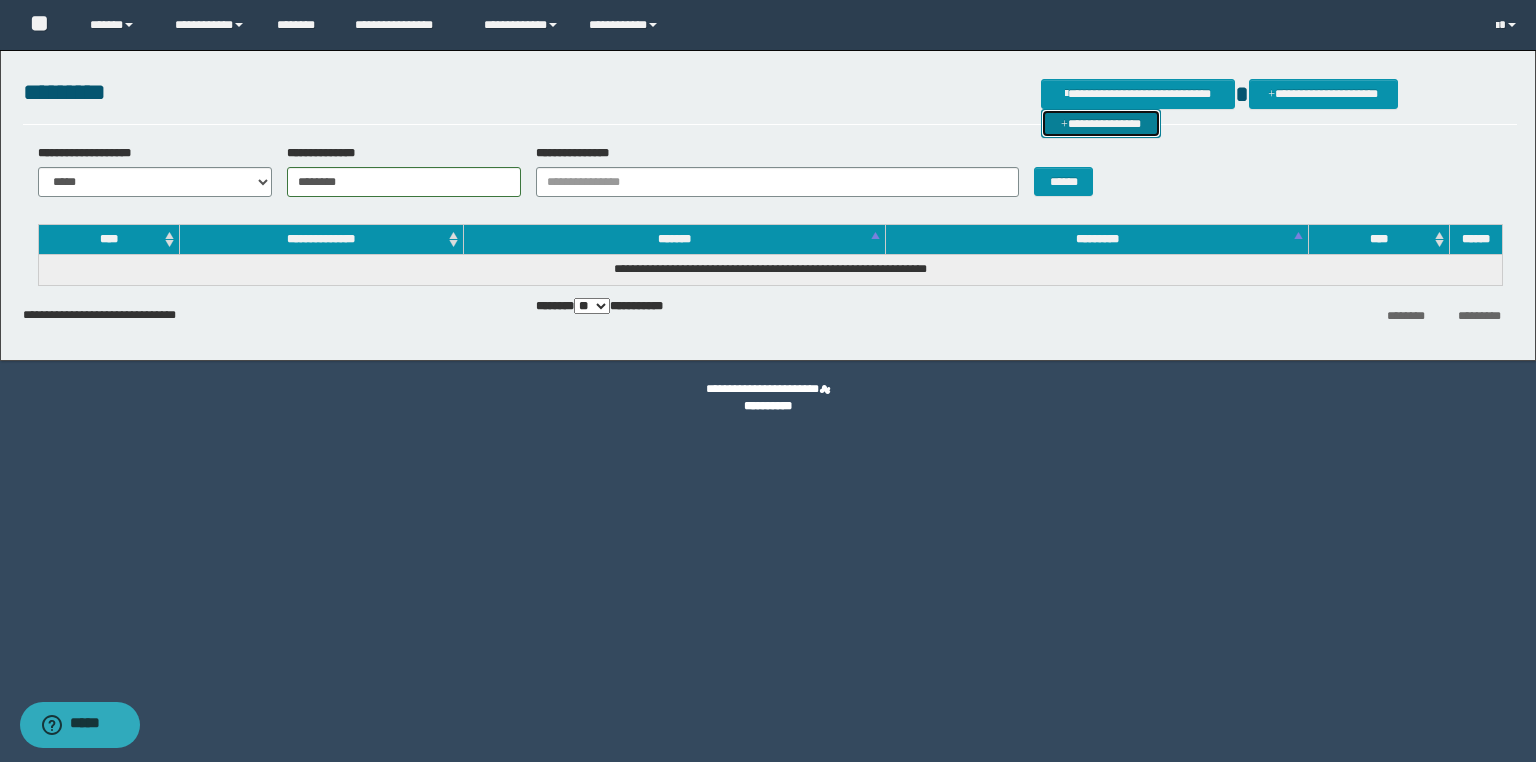 click on "**********" at bounding box center [1101, 124] 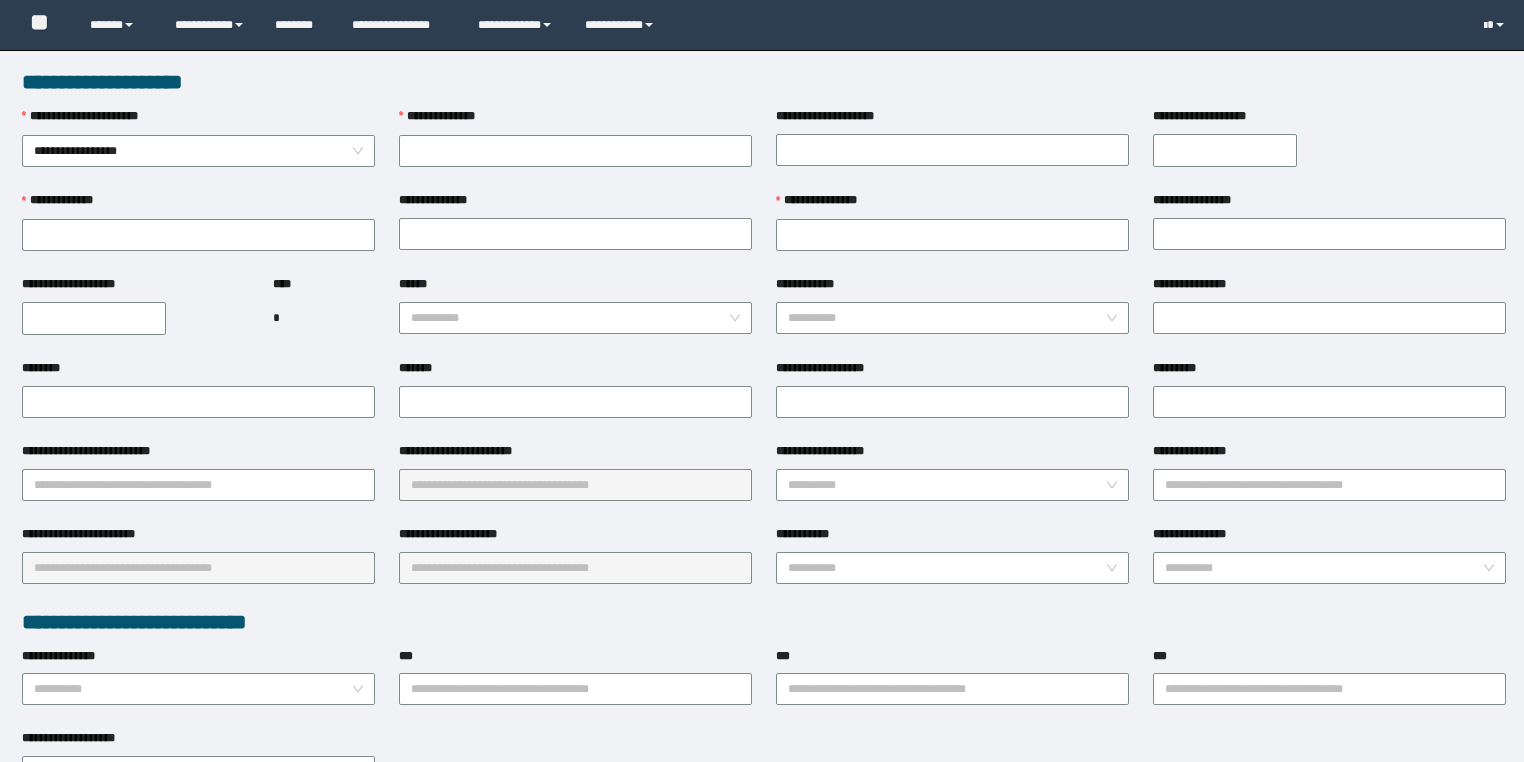 scroll, scrollTop: 0, scrollLeft: 0, axis: both 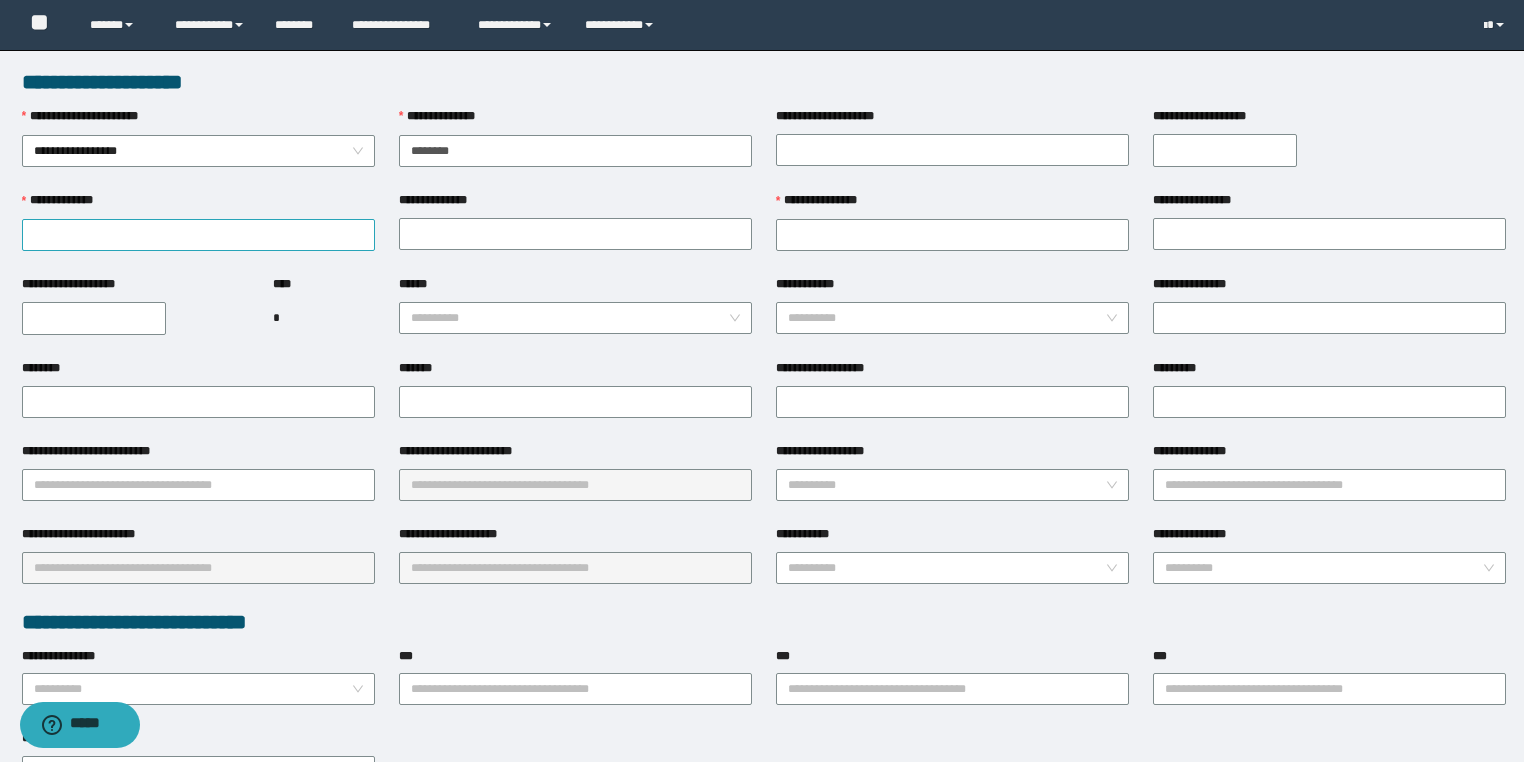 type on "********" 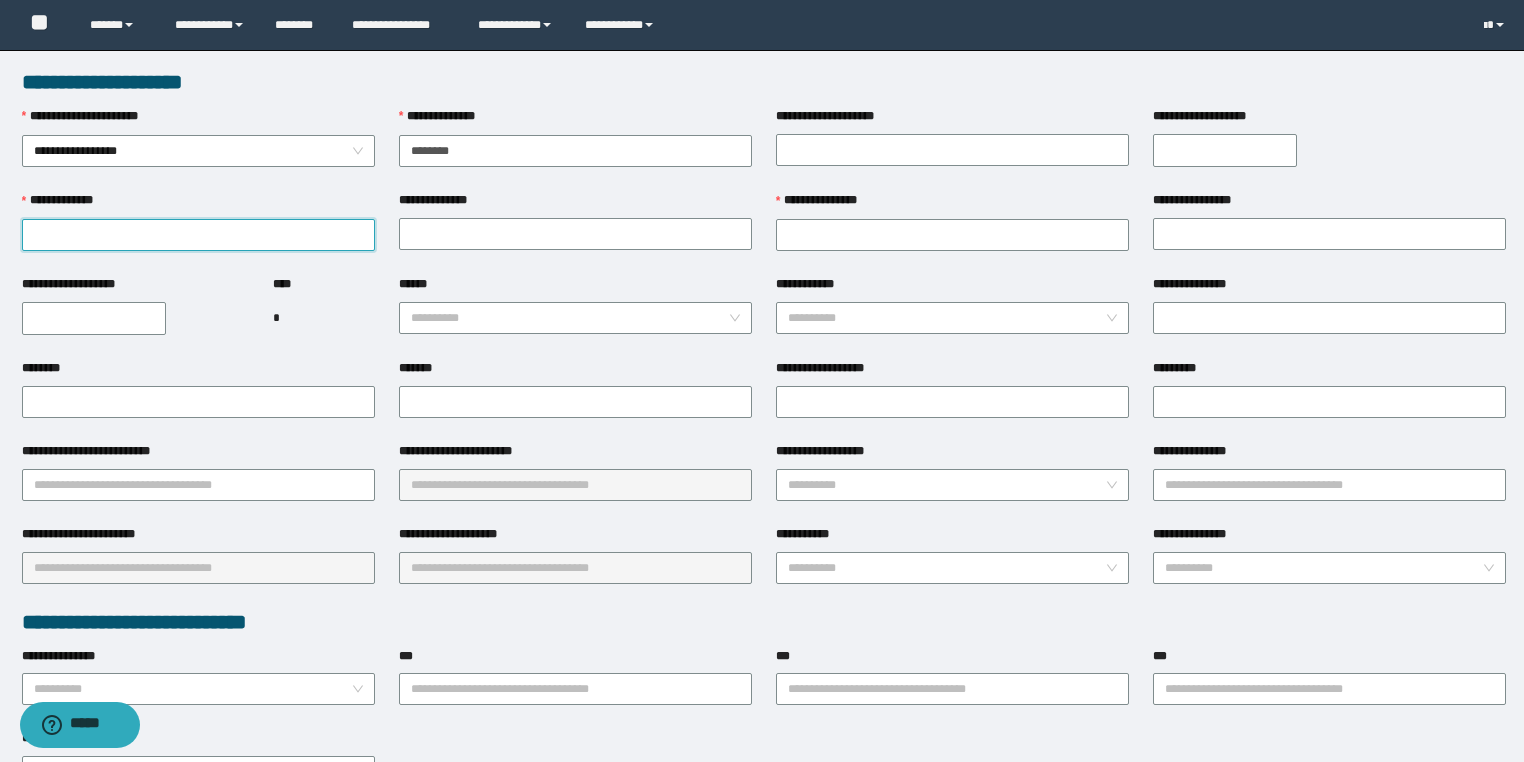 drag, startPoint x: 297, startPoint y: 237, endPoint x: 302, endPoint y: 297, distance: 60.207973 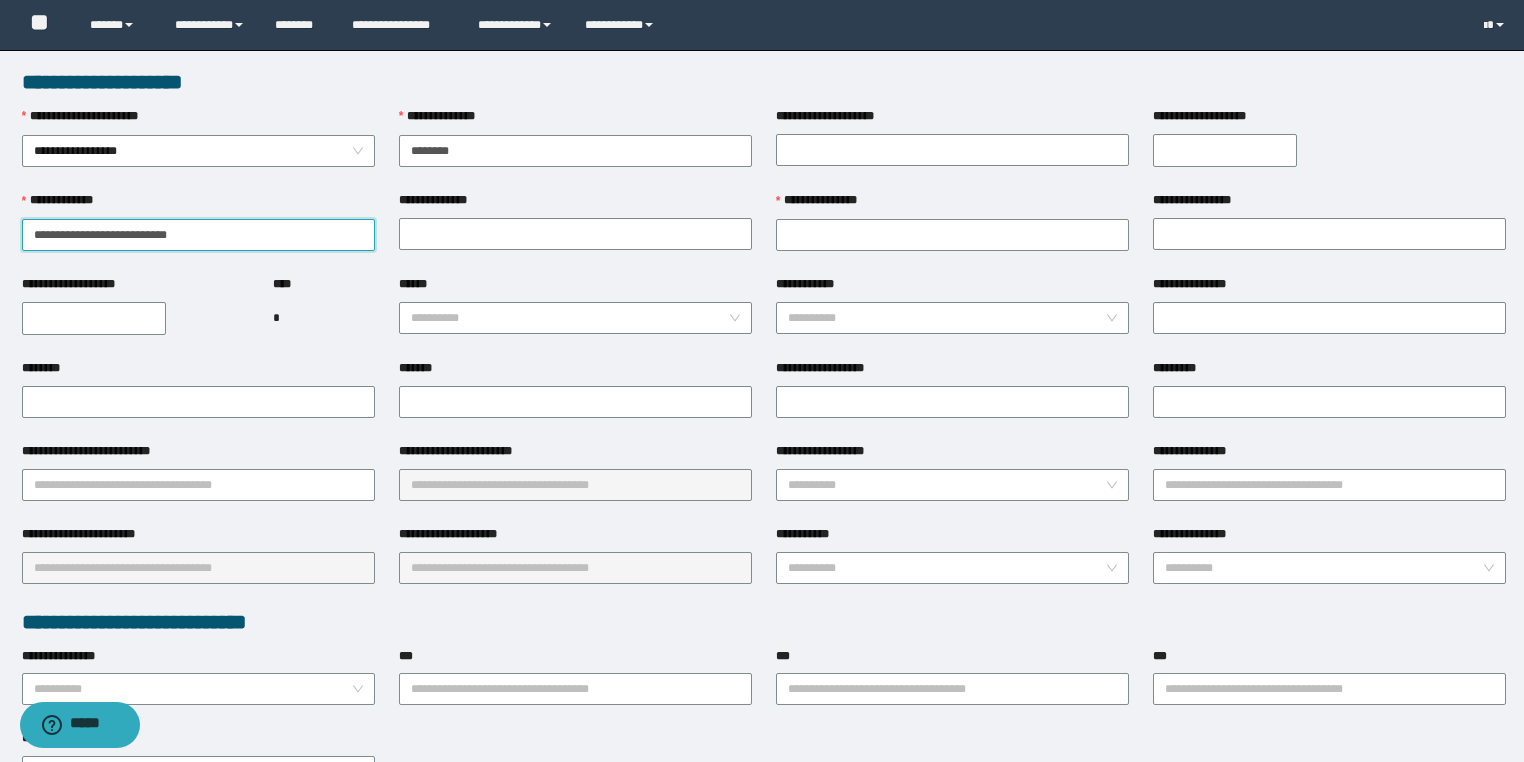drag, startPoint x: 160, startPoint y: 232, endPoint x: 199, endPoint y: 234, distance: 39.051247 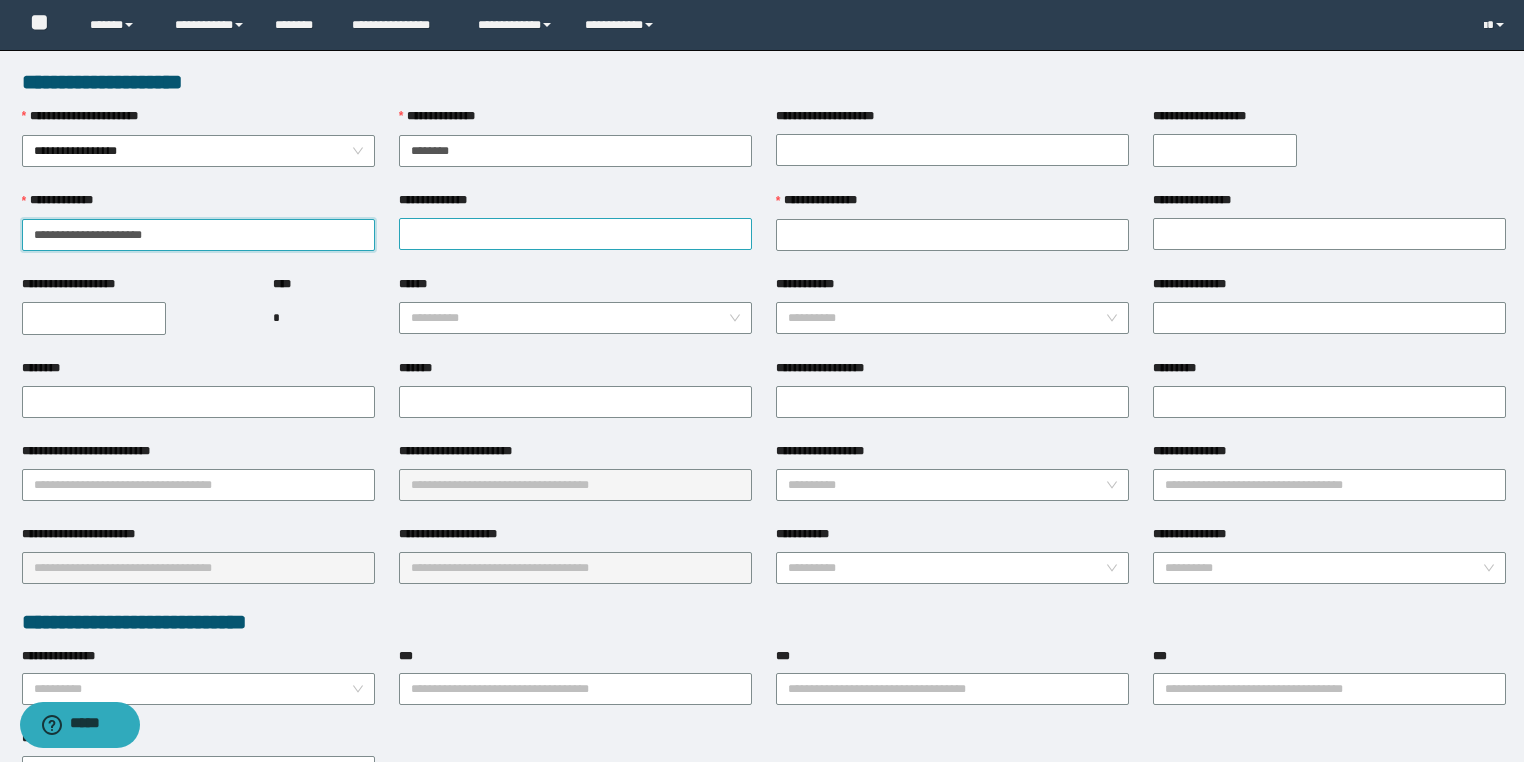 type on "**********" 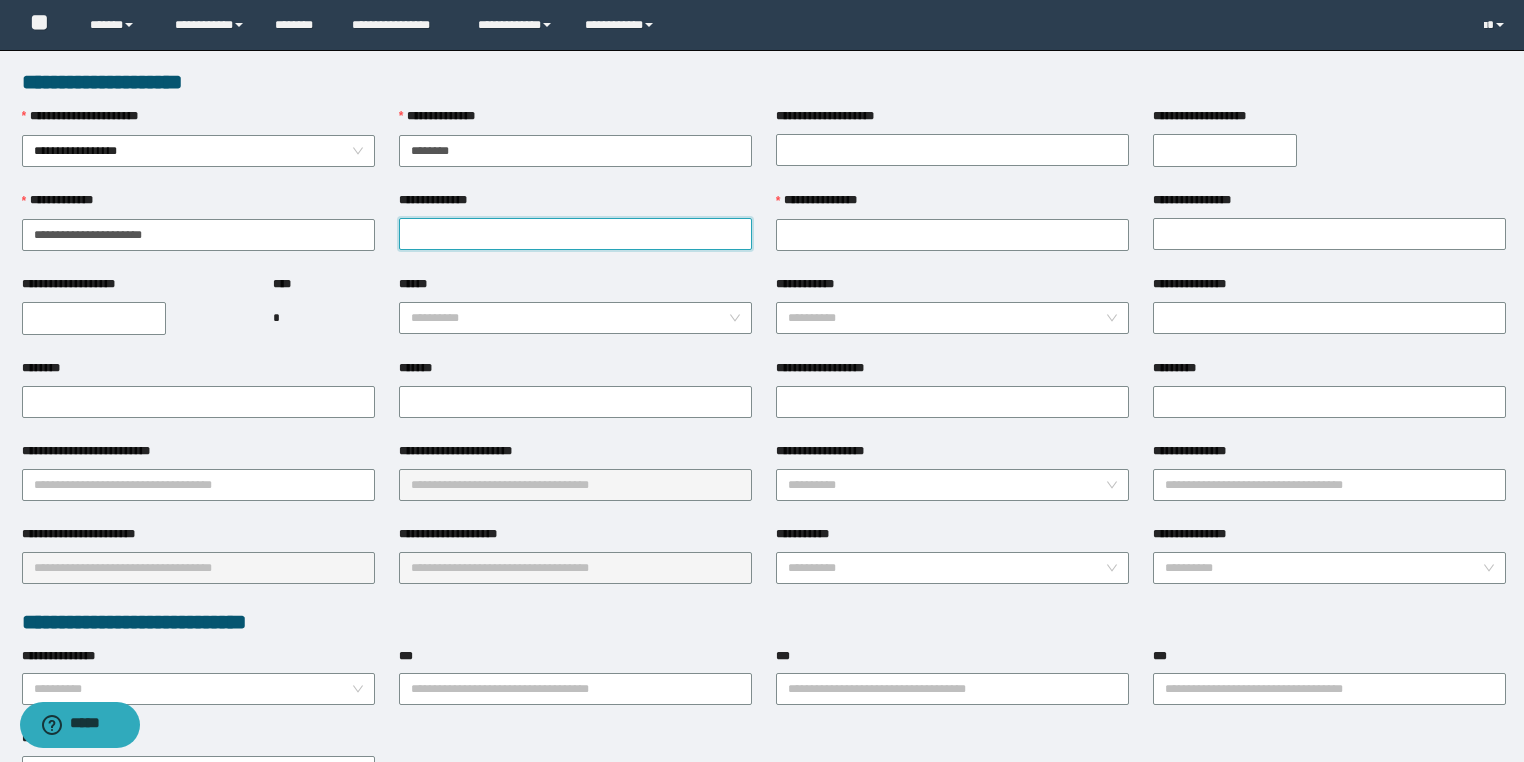 click on "**********" at bounding box center (575, 234) 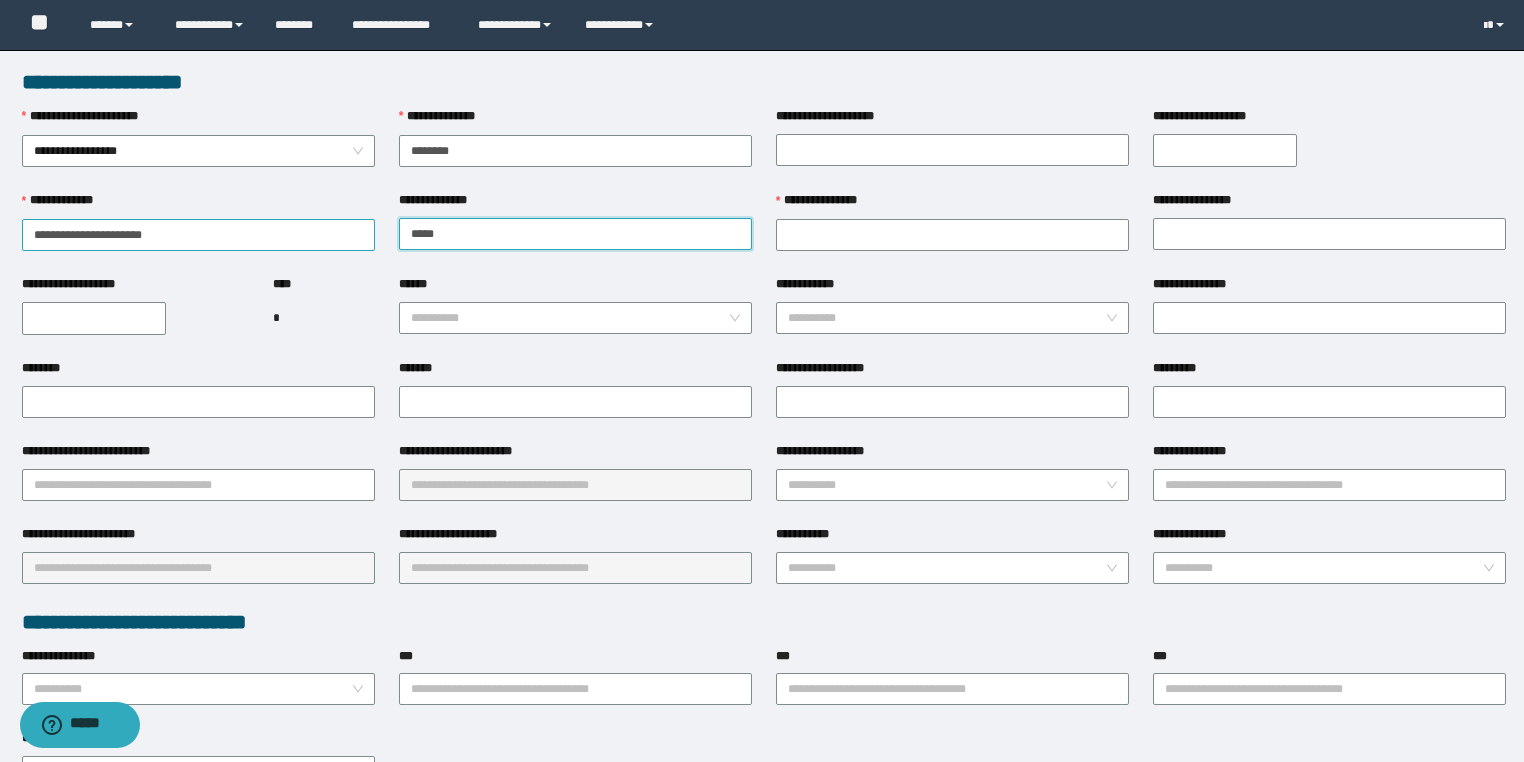 type on "*****" 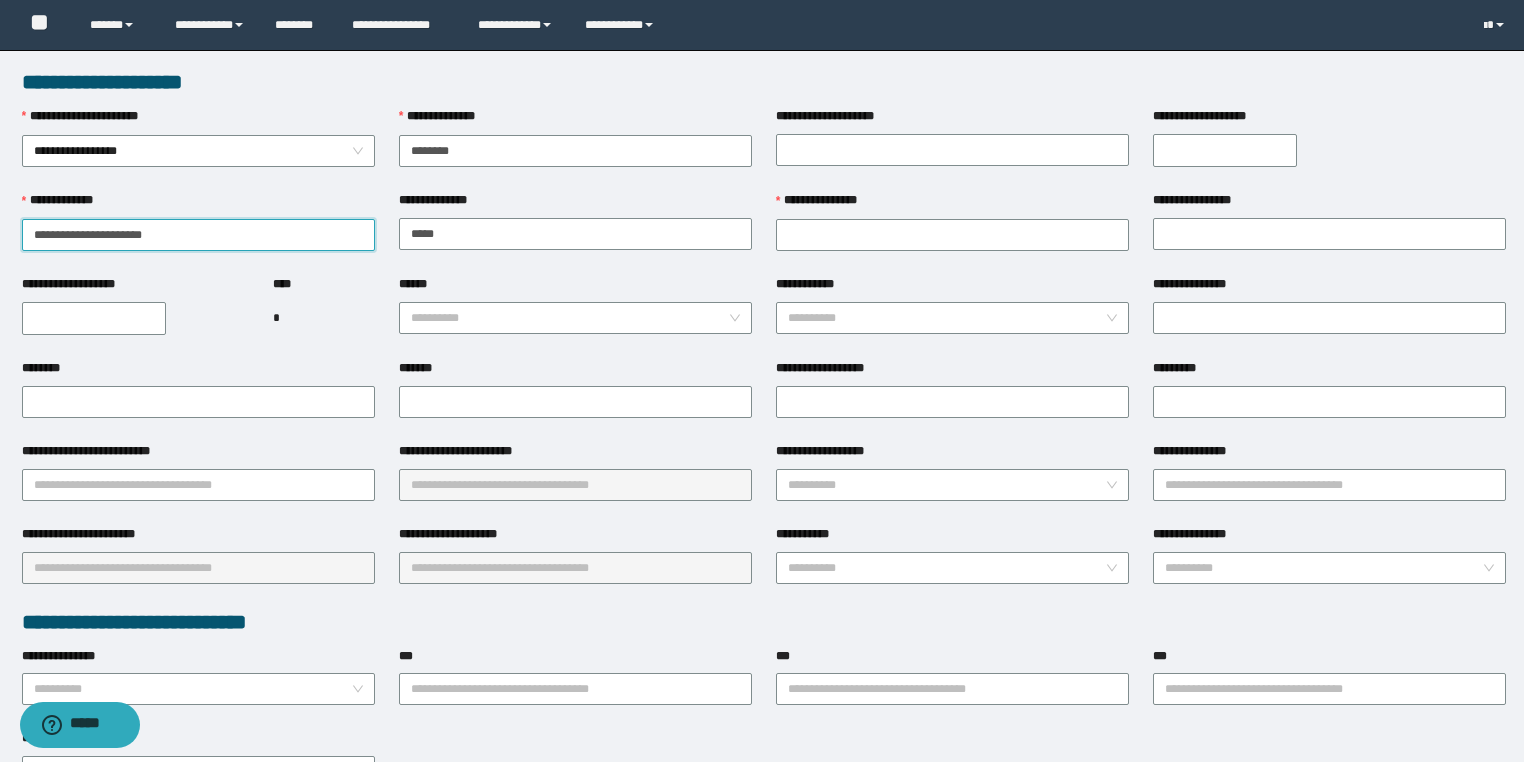 drag, startPoint x: 121, startPoint y: 232, endPoint x: 0, endPoint y: 232, distance: 121 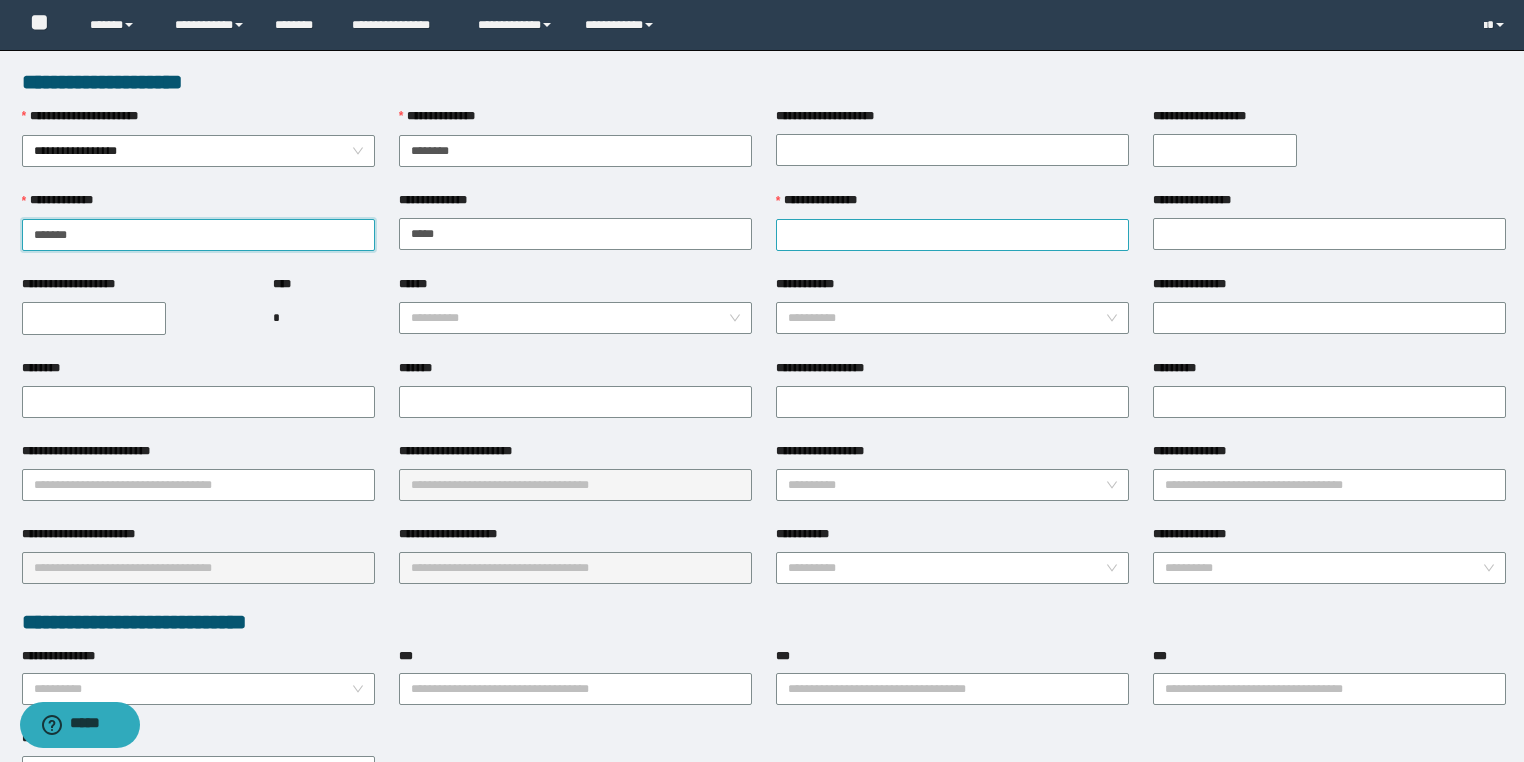 type on "******" 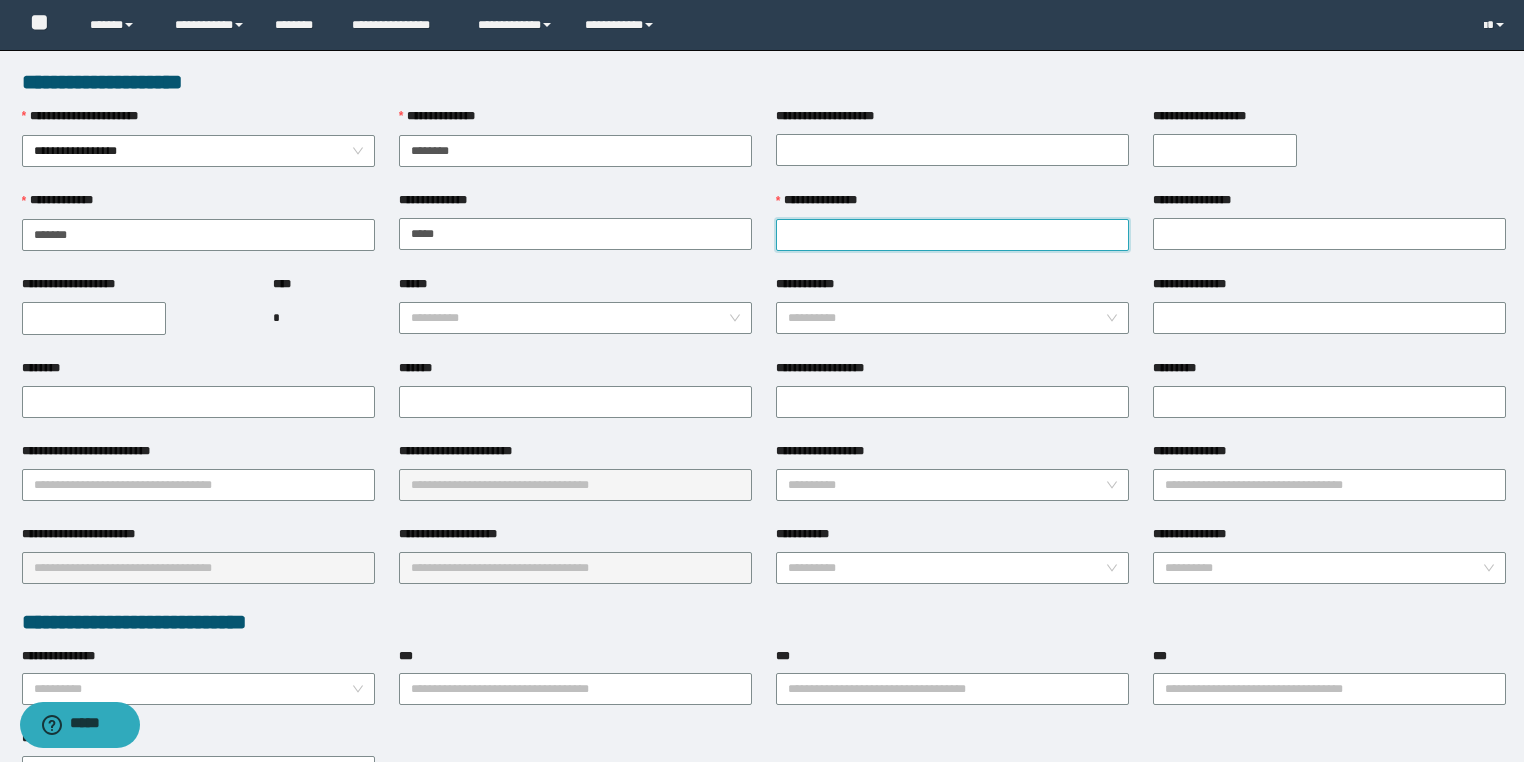 click on "**********" at bounding box center [952, 235] 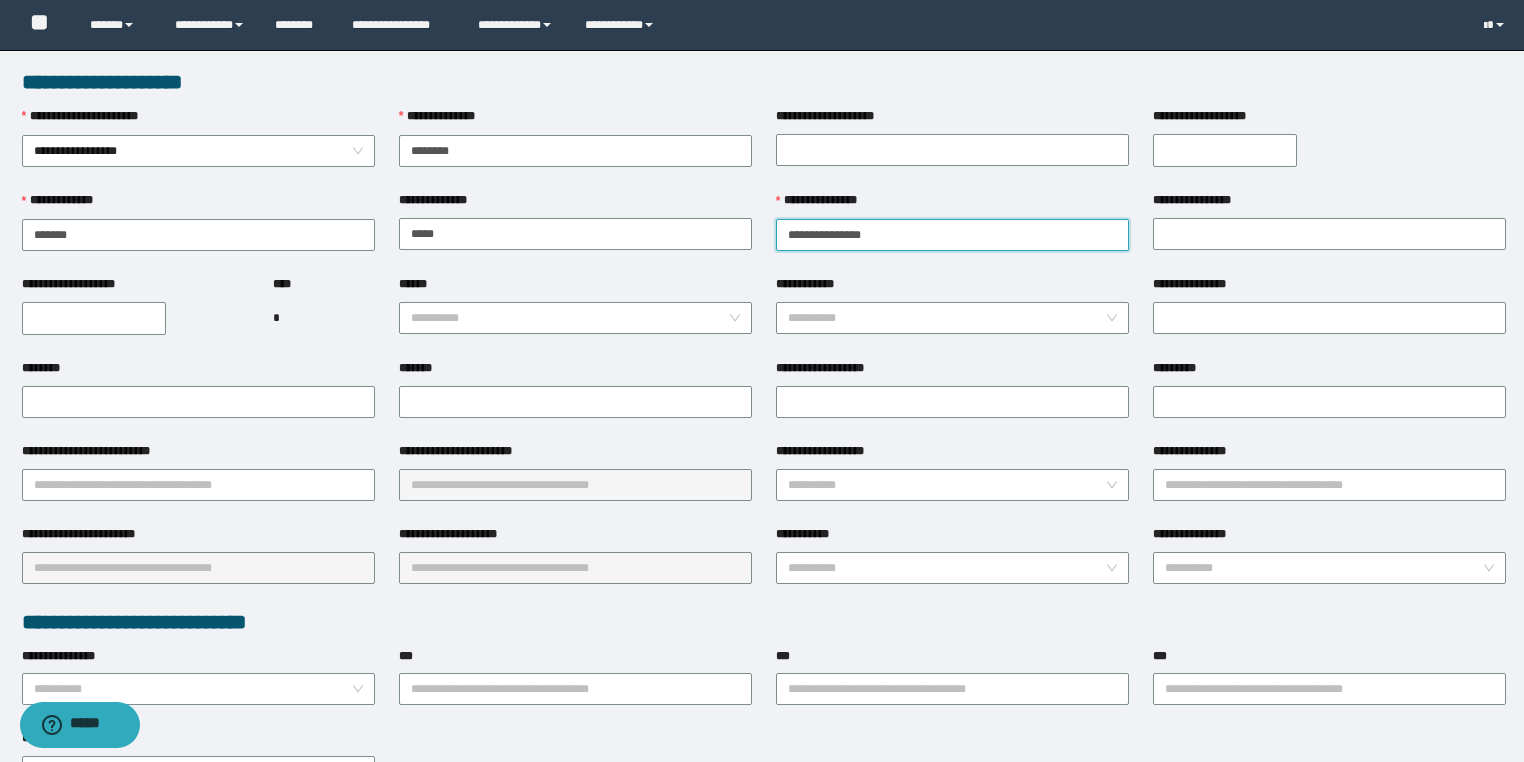 drag, startPoint x: 881, startPoint y: 233, endPoint x: 826, endPoint y: 236, distance: 55.081757 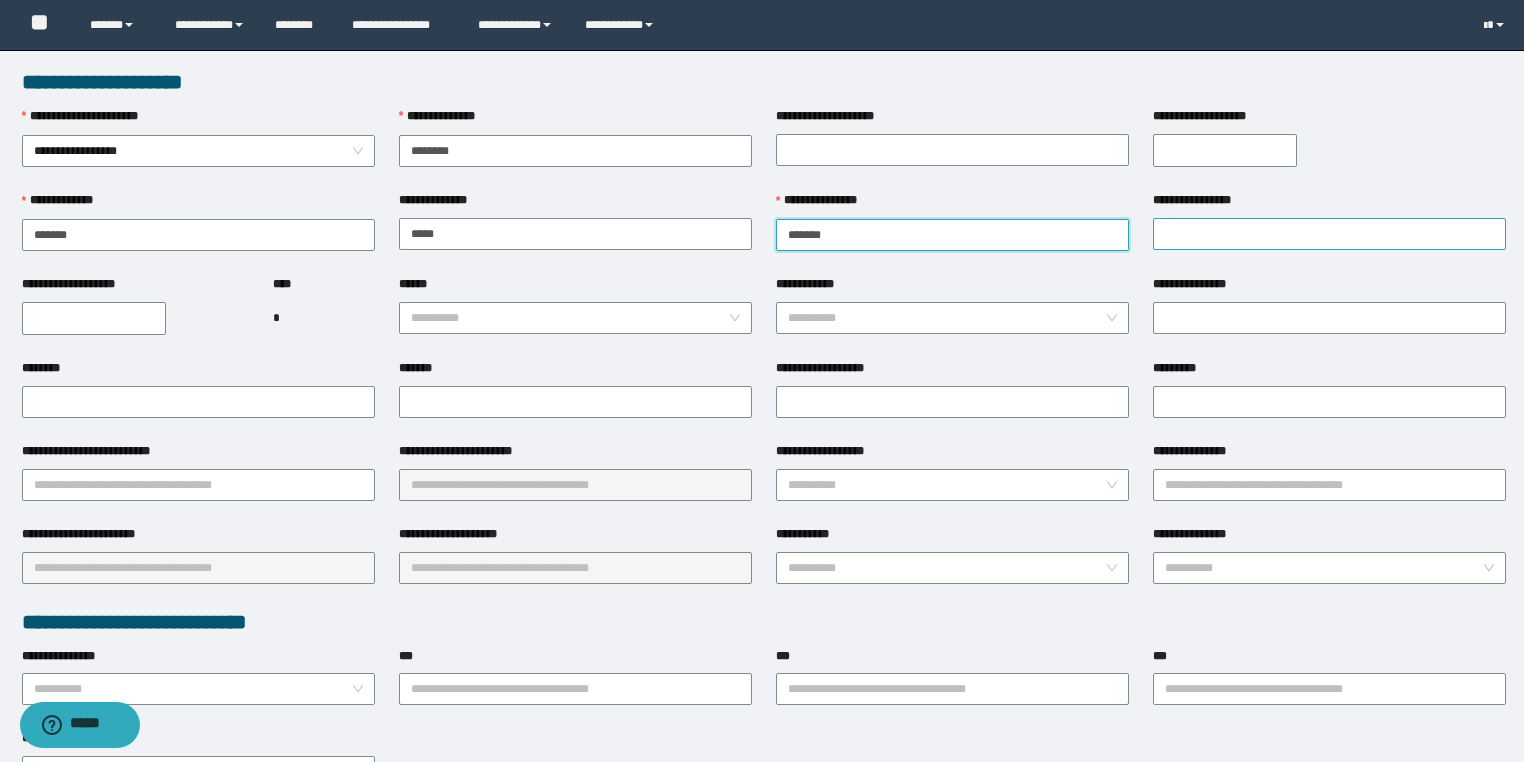 type on "******" 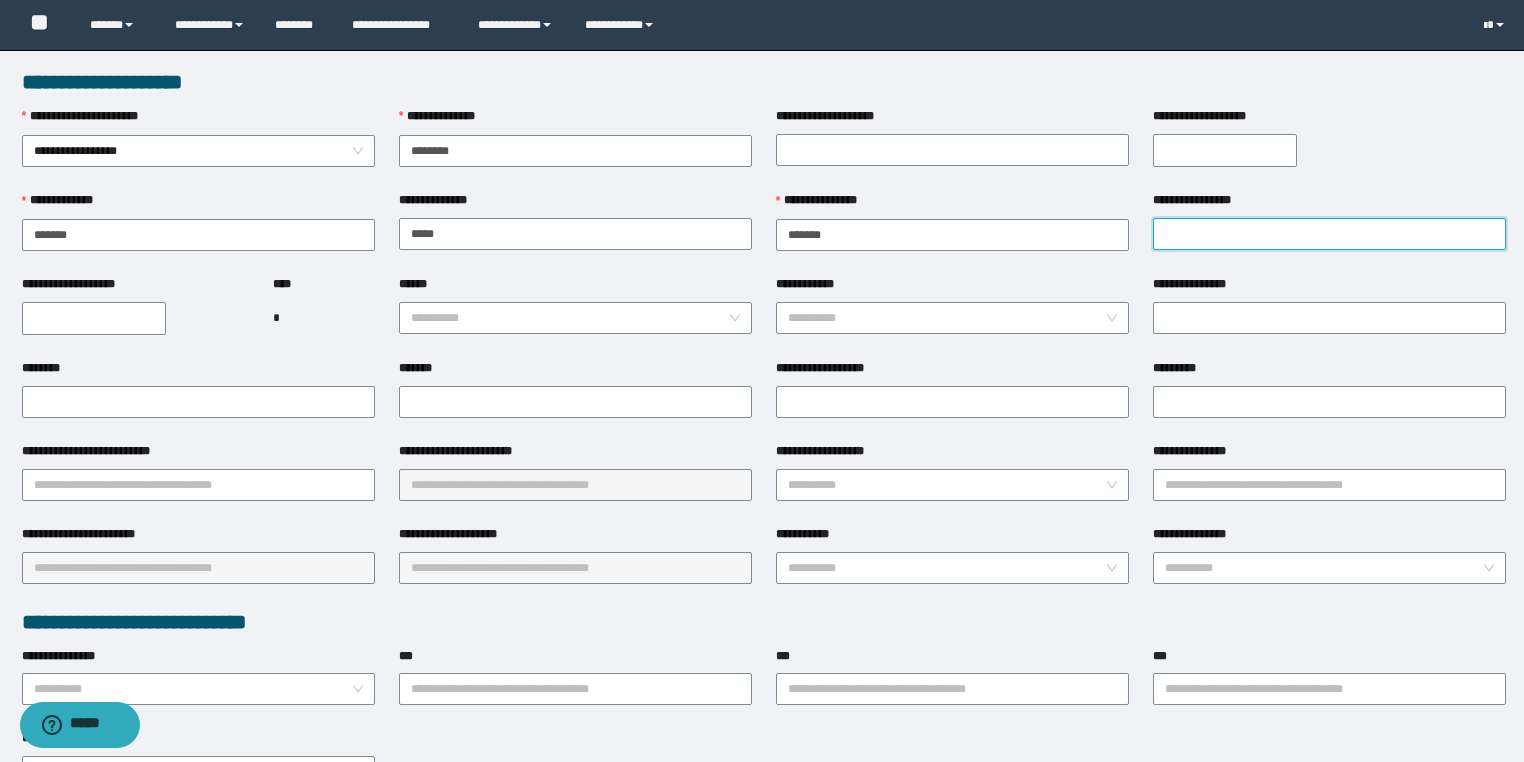 click on "**********" at bounding box center (1329, 234) 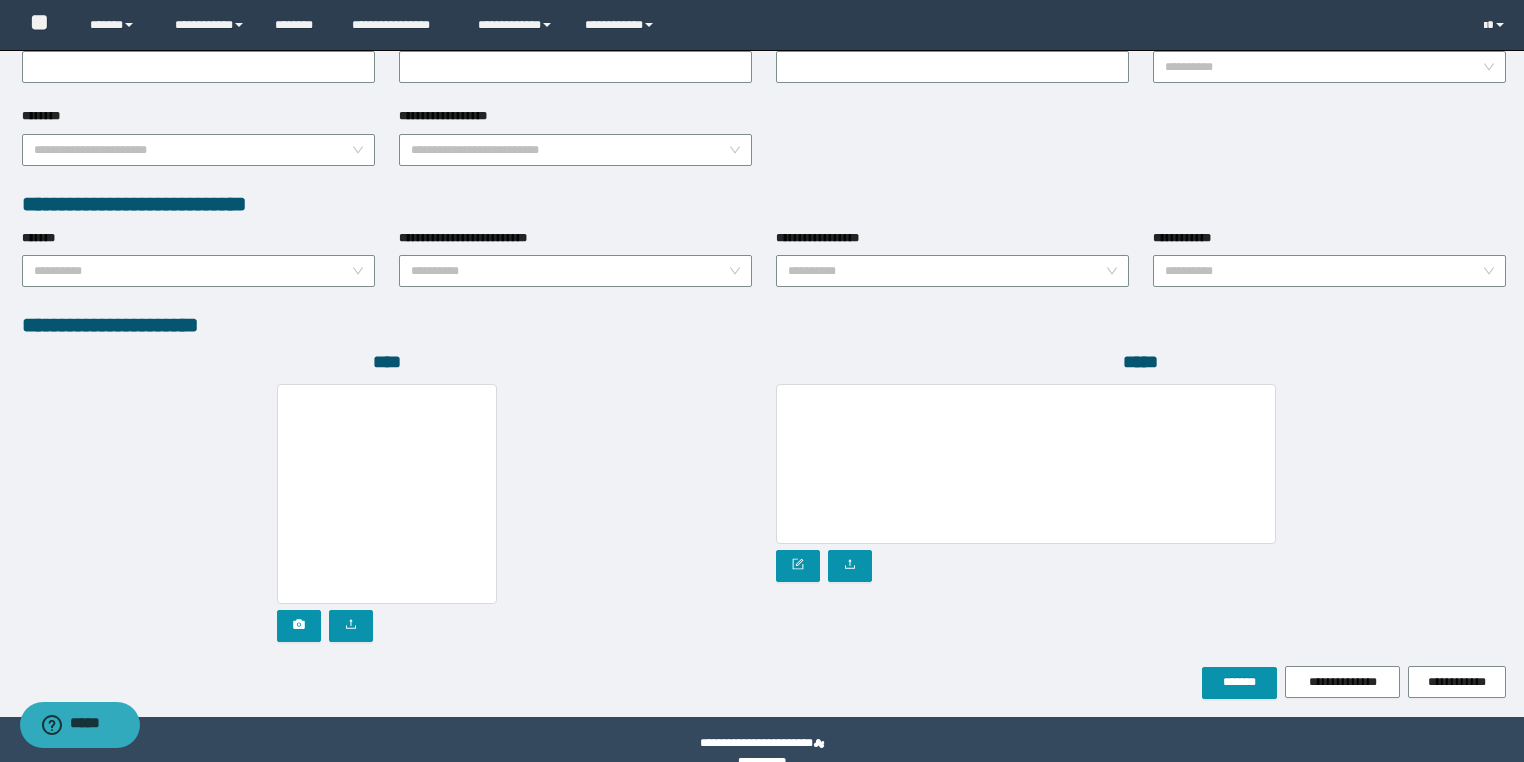 scroll, scrollTop: 939, scrollLeft: 0, axis: vertical 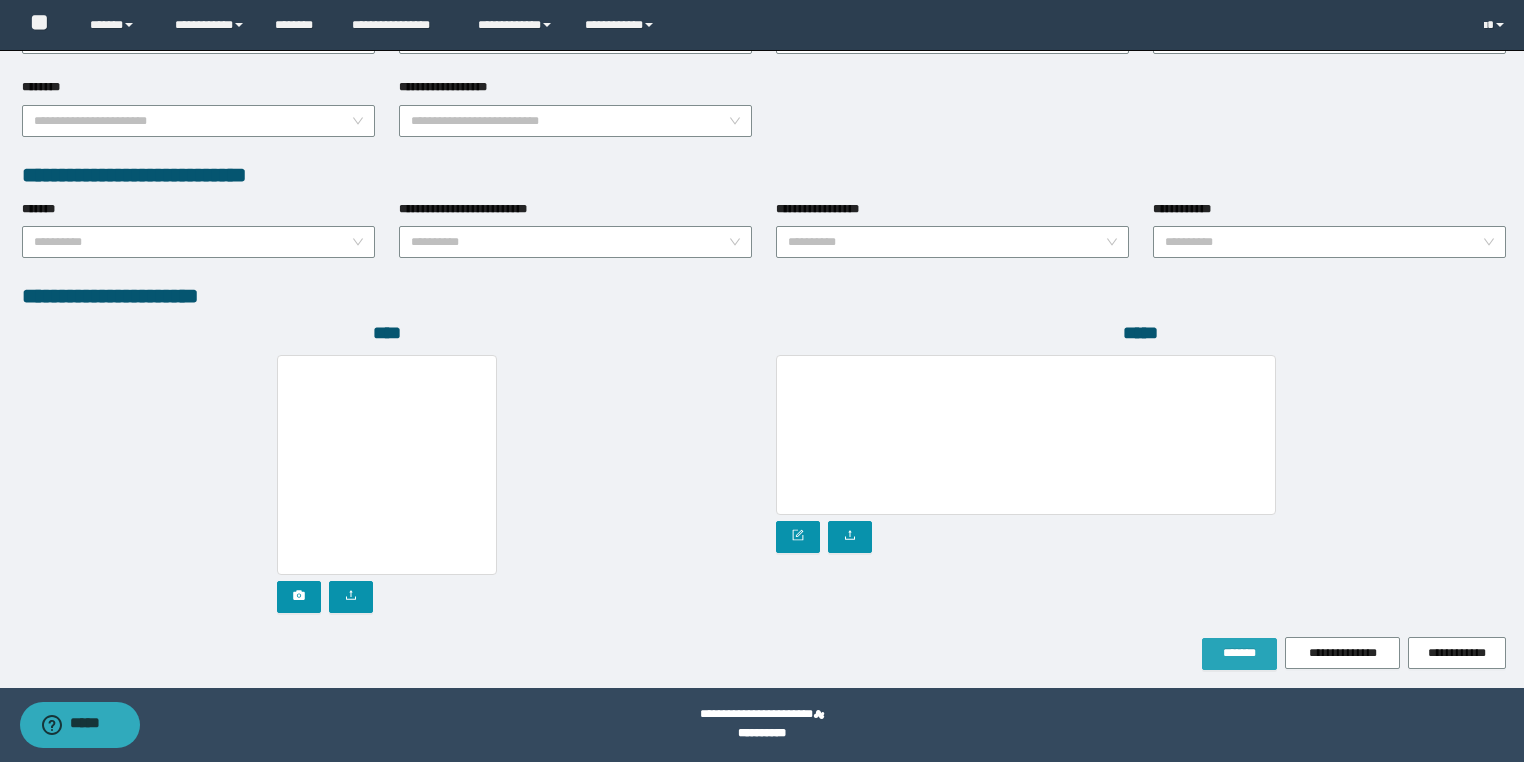 type on "*******" 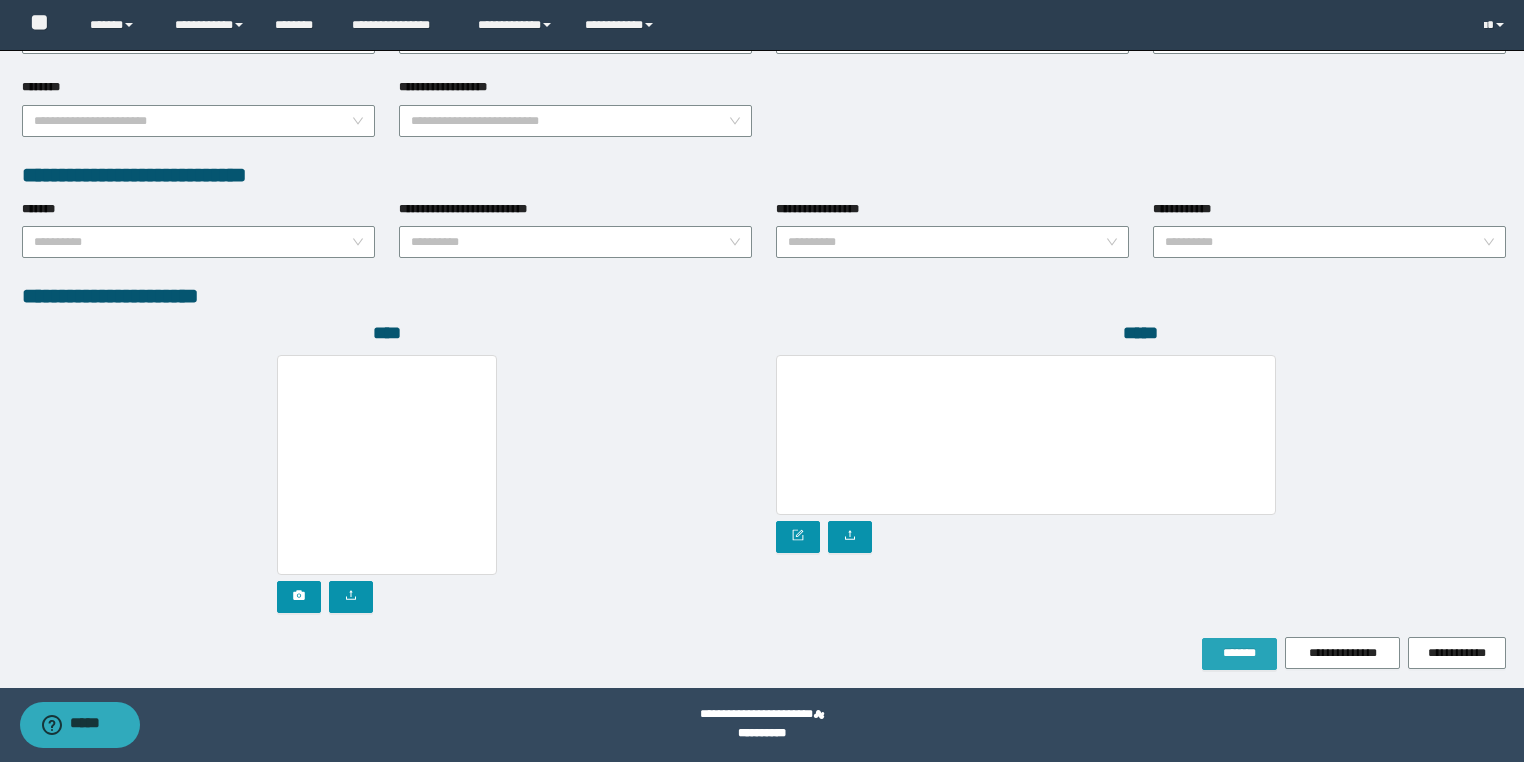 drag, startPoint x: 1243, startPoint y: 641, endPoint x: 1535, endPoint y: 58, distance: 652.0376 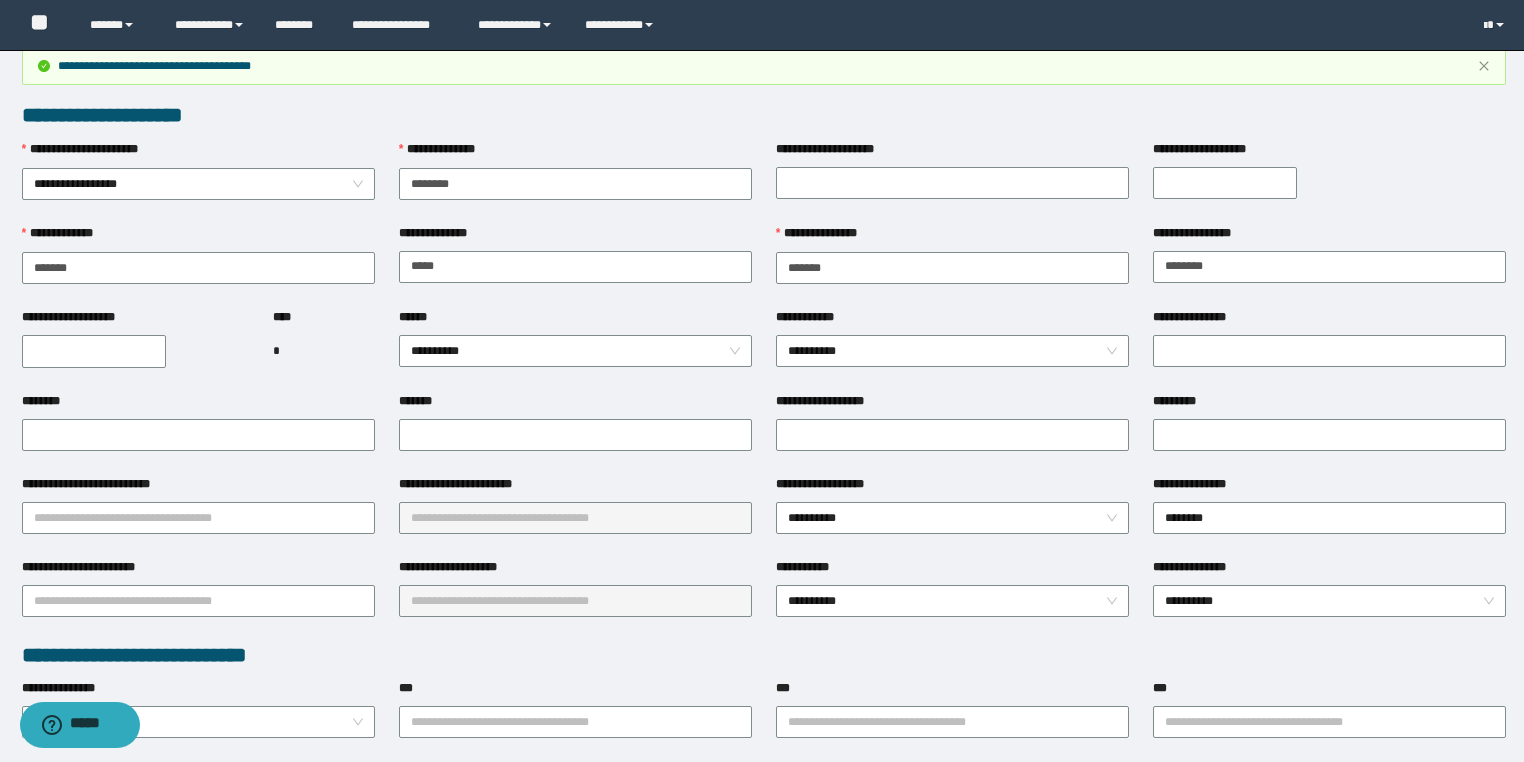 scroll, scrollTop: 0, scrollLeft: 0, axis: both 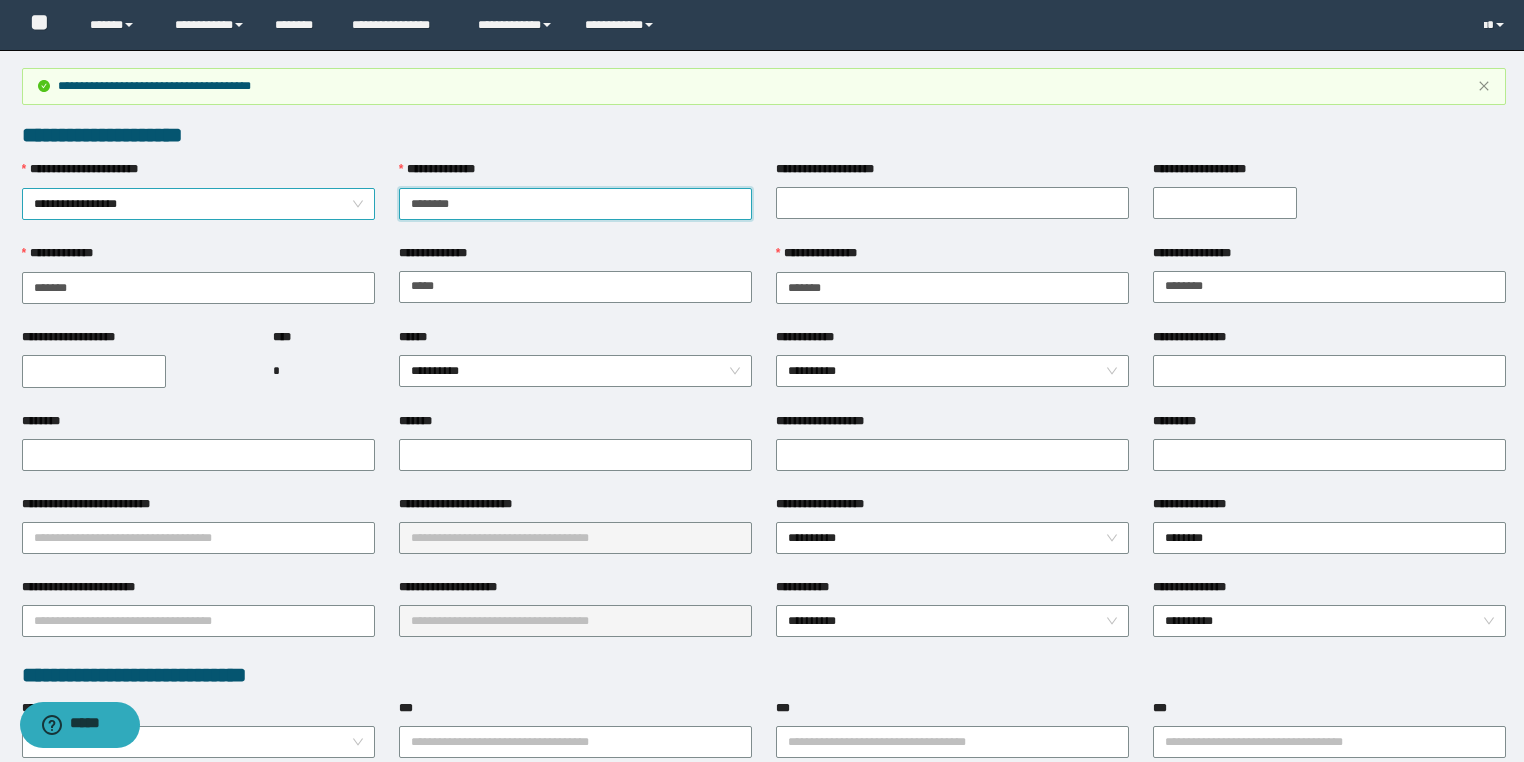 drag, startPoint x: 484, startPoint y: 202, endPoint x: 317, endPoint y: 208, distance: 167.10774 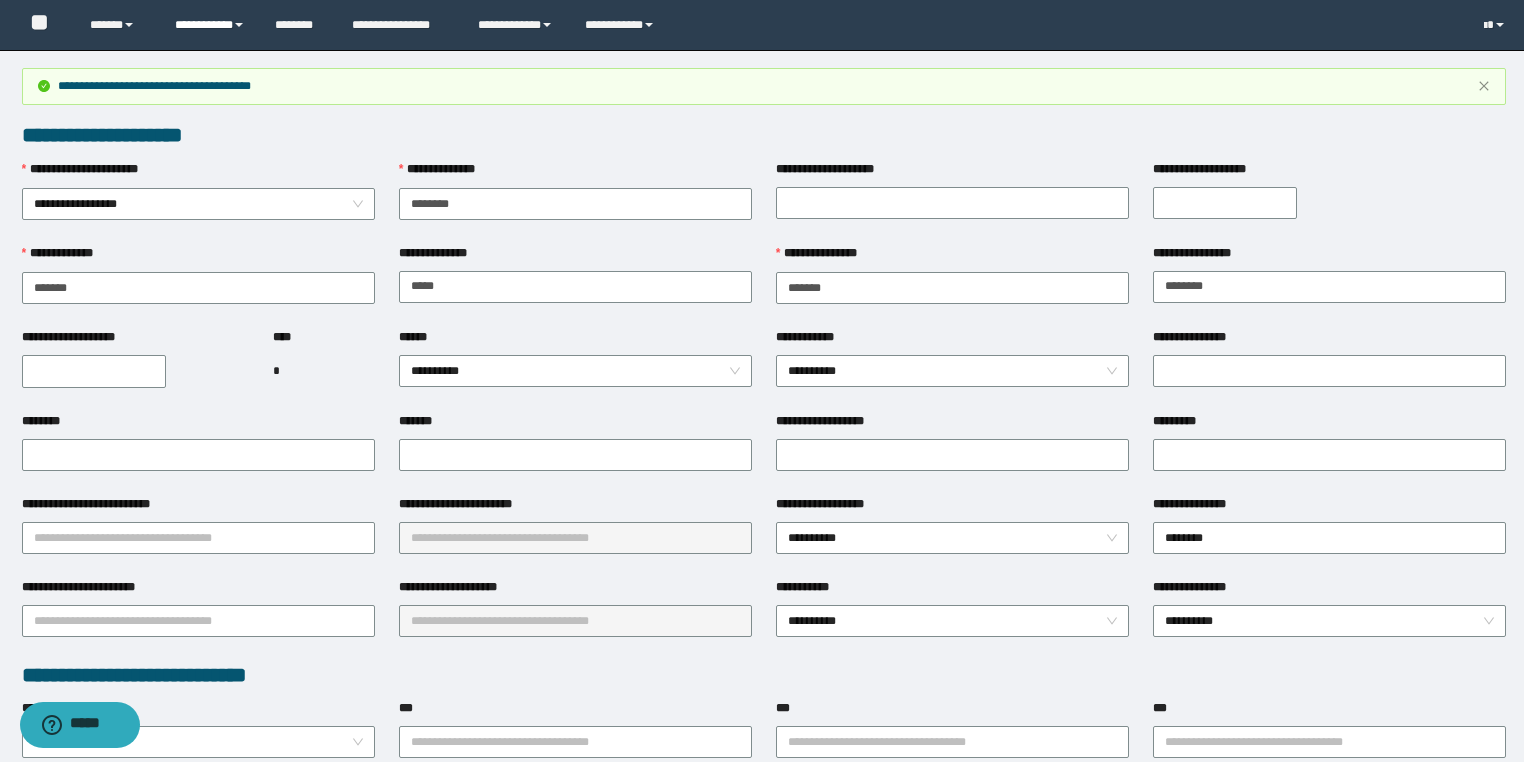 click on "**********" at bounding box center (210, 25) 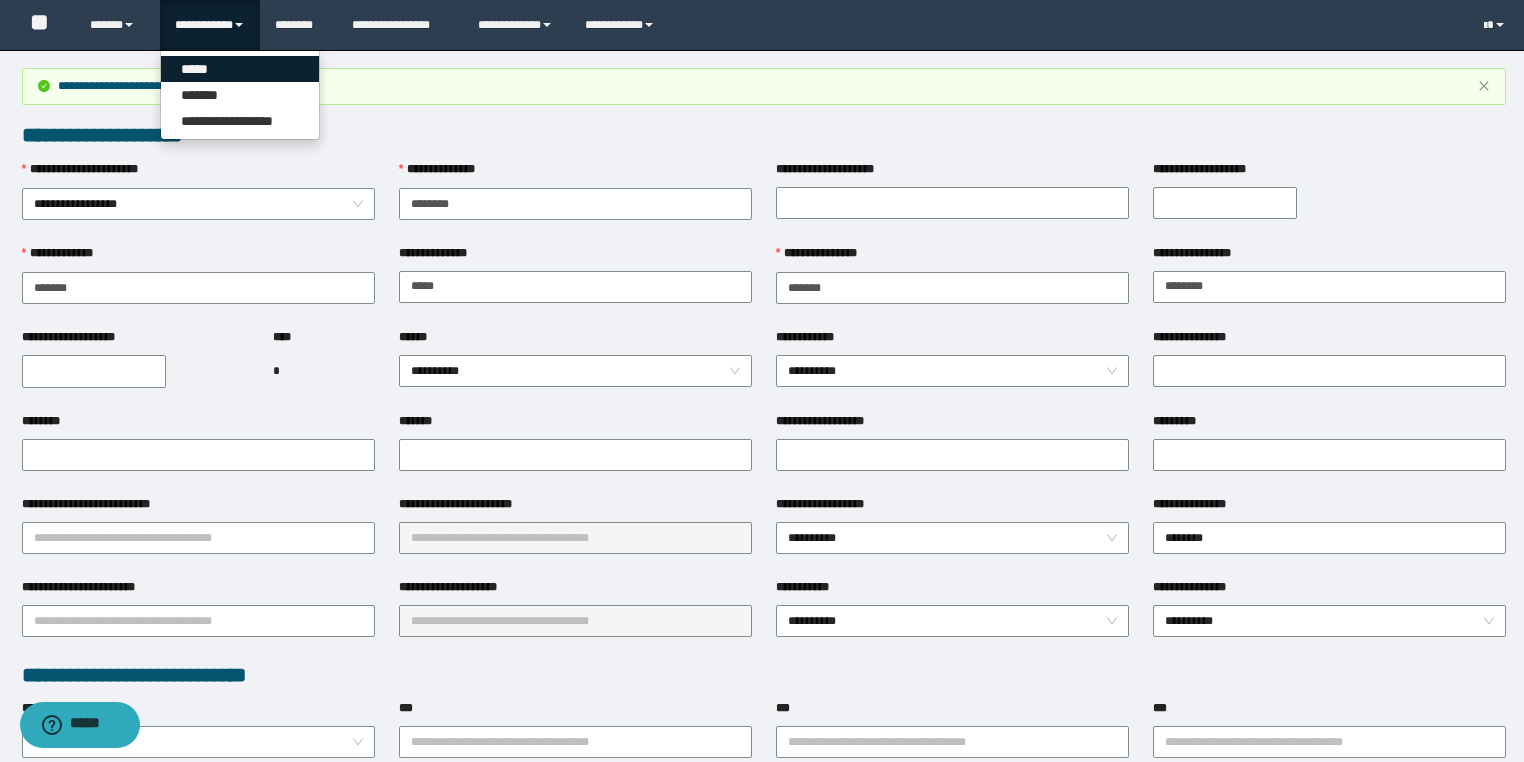 click on "*****" at bounding box center [240, 69] 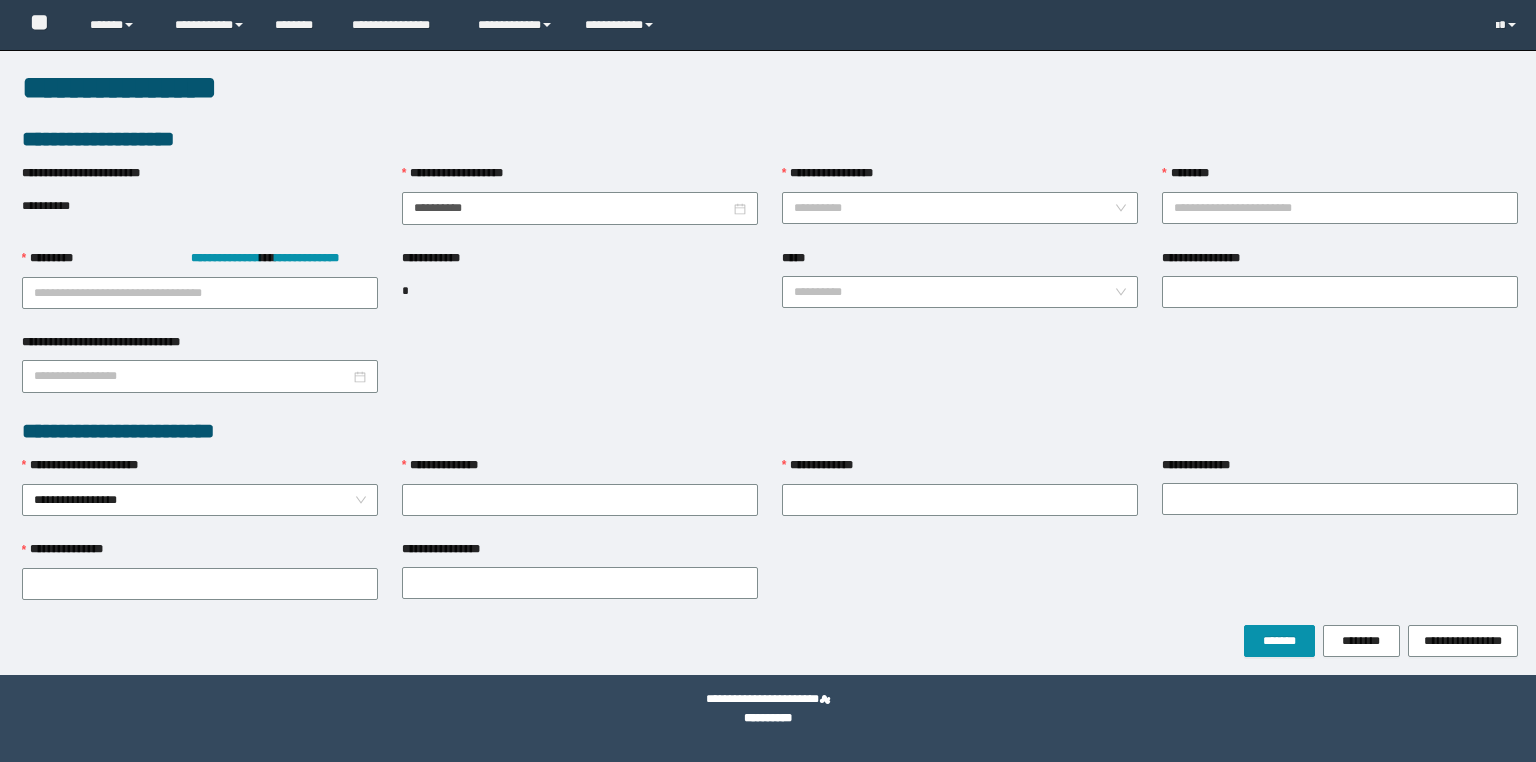 scroll, scrollTop: 0, scrollLeft: 0, axis: both 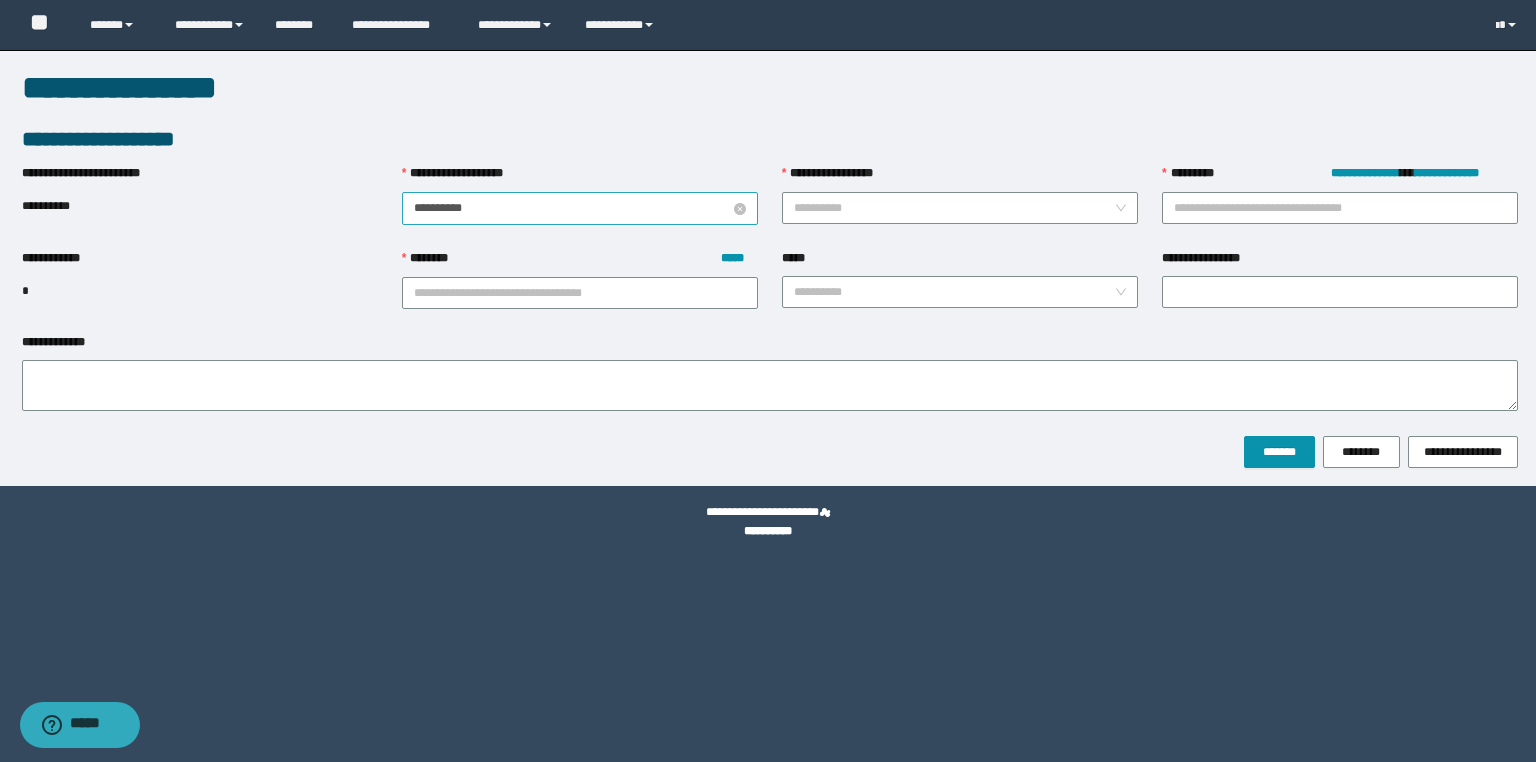 click on "**********" at bounding box center (572, 208) 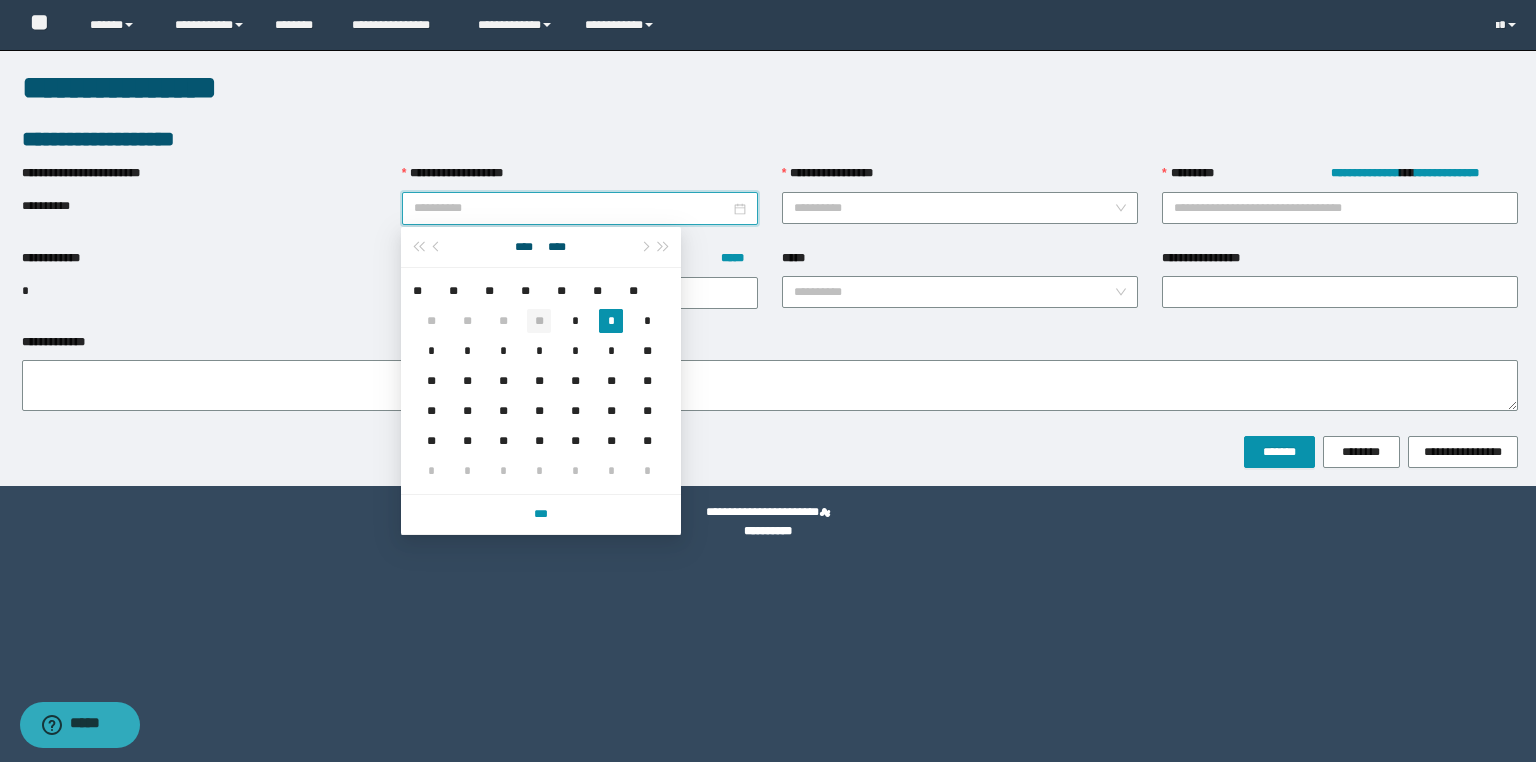 type on "**********" 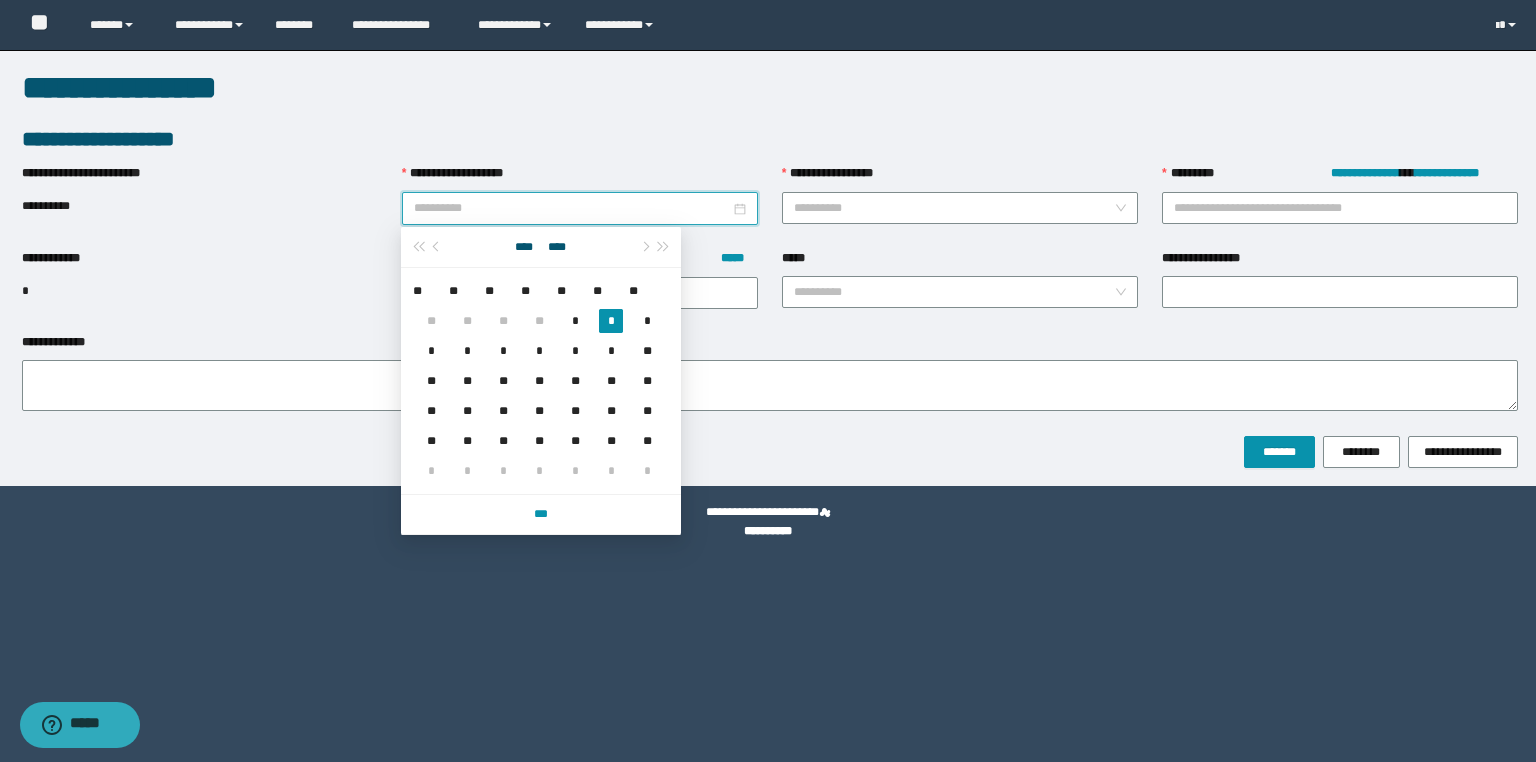 click on "**" at bounding box center [539, 321] 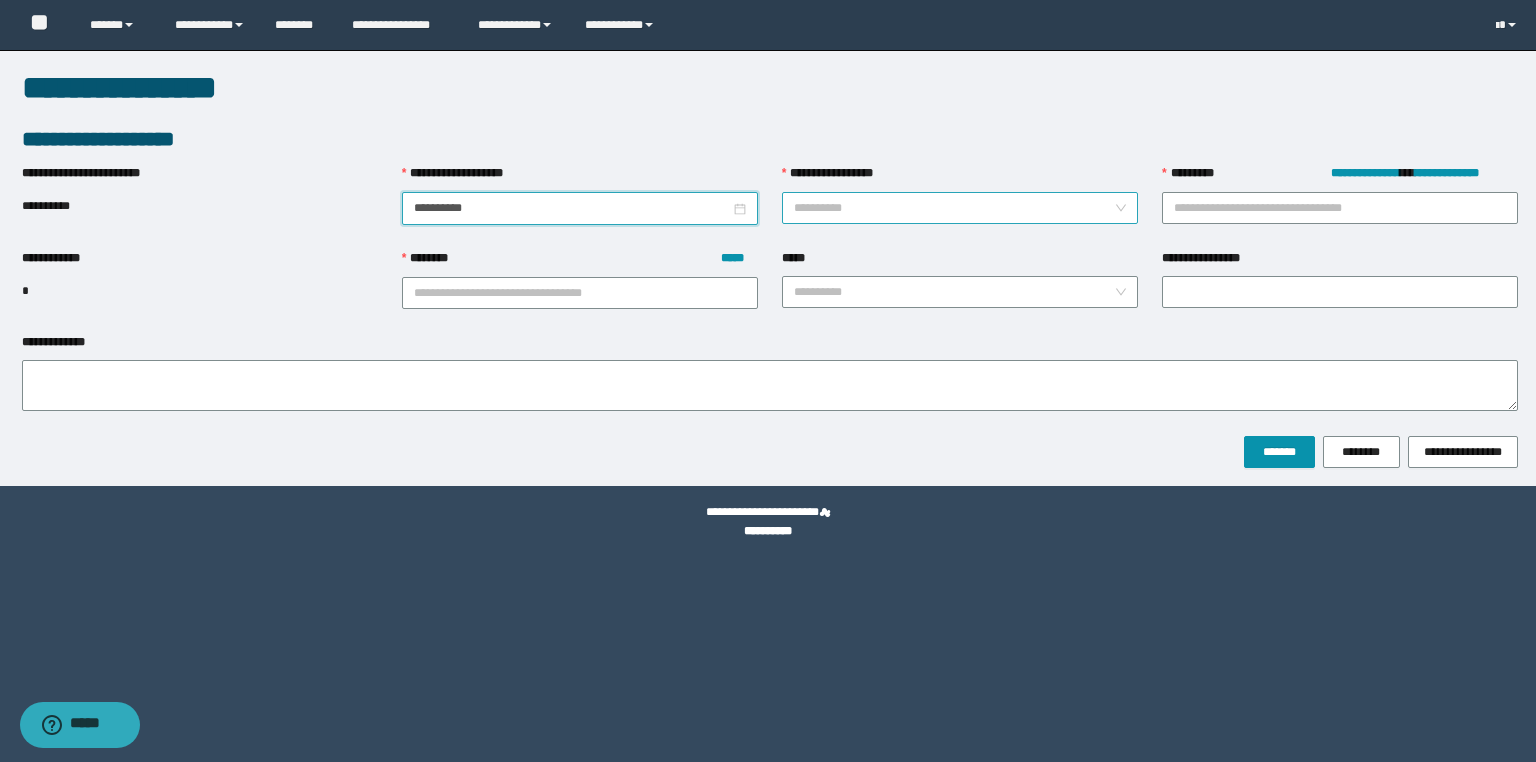 click on "**********" at bounding box center (954, 208) 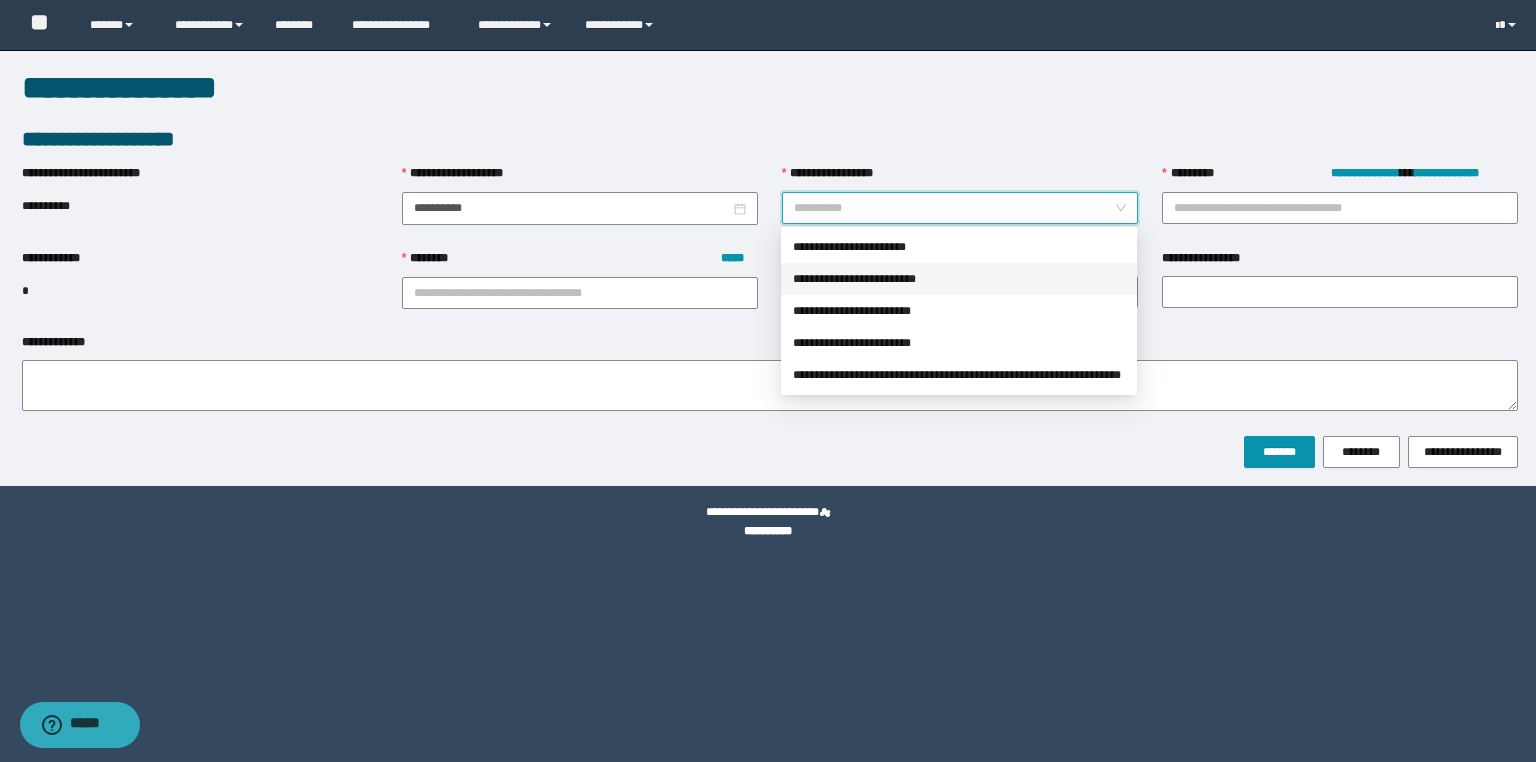 click on "**********" at bounding box center (959, 279) 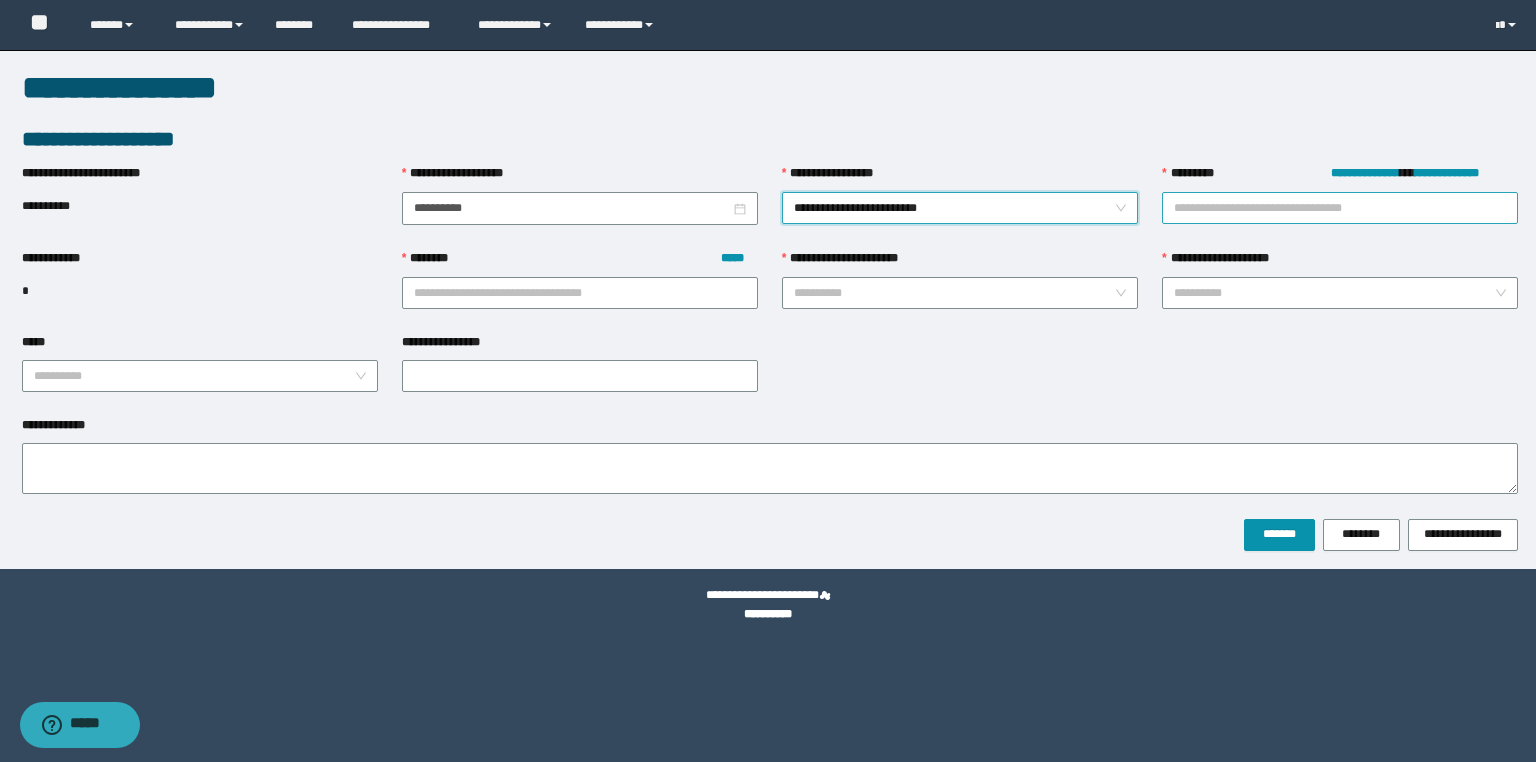 click on "**********" at bounding box center (1340, 208) 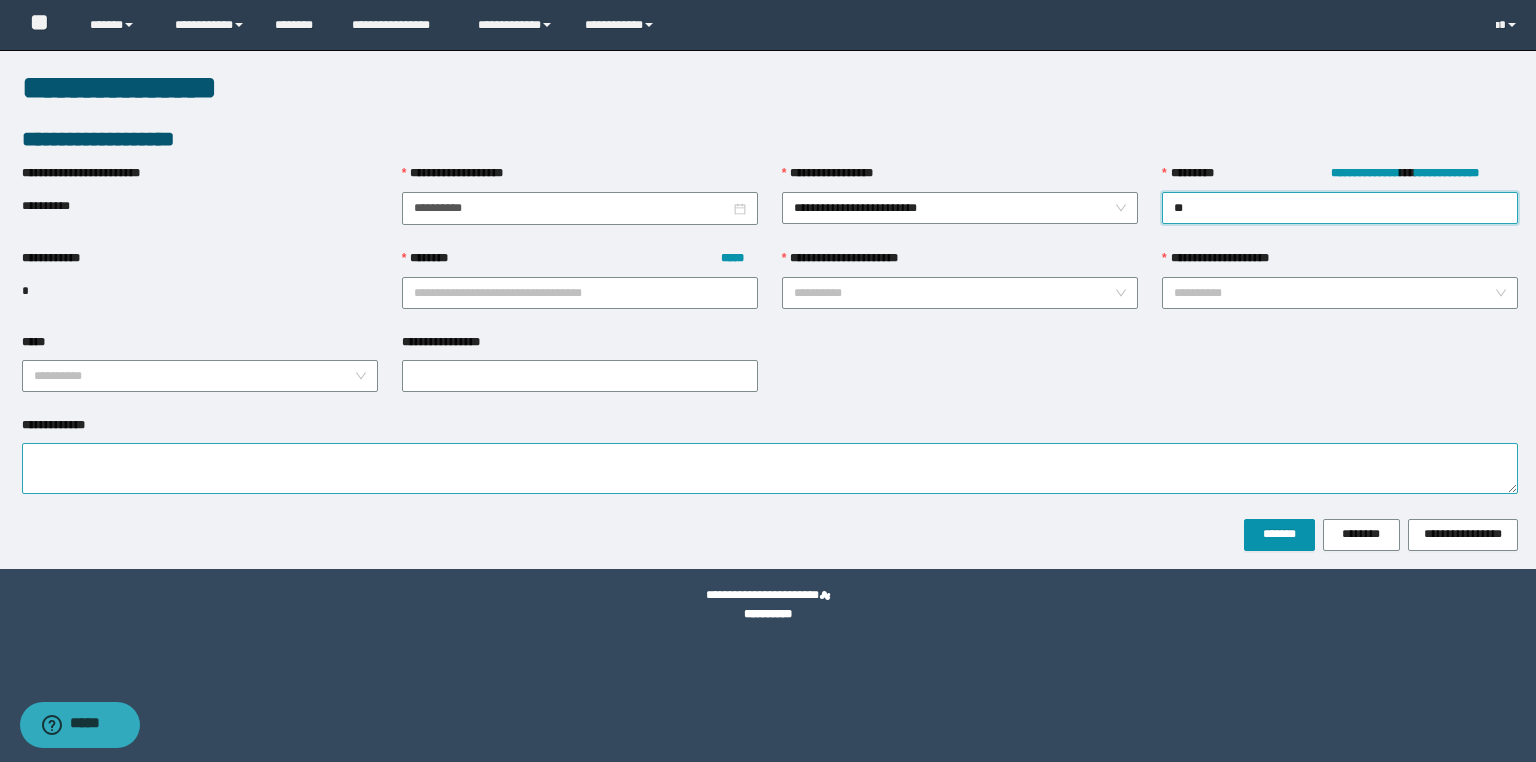 type on "***" 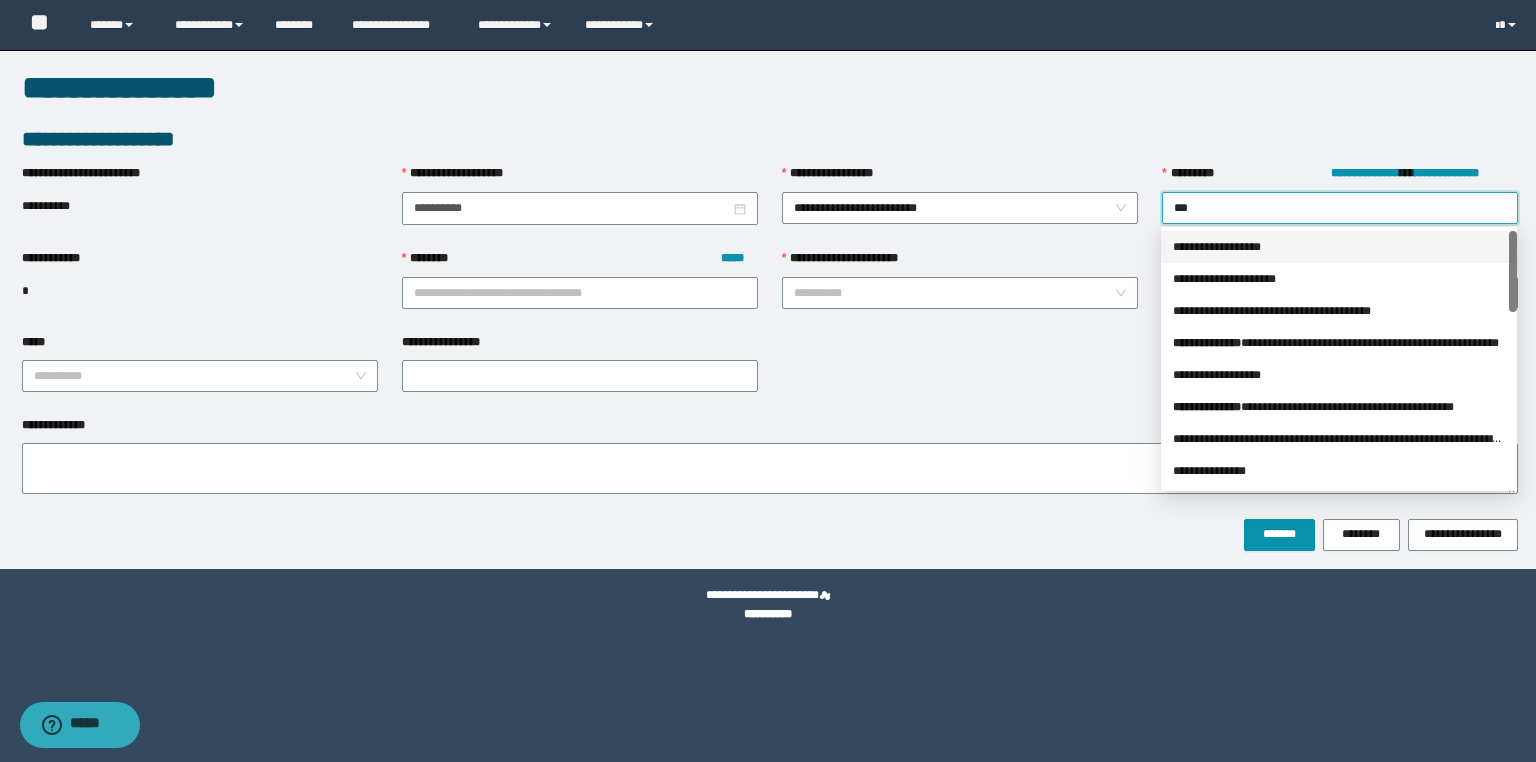 click on "**********" at bounding box center [1339, 247] 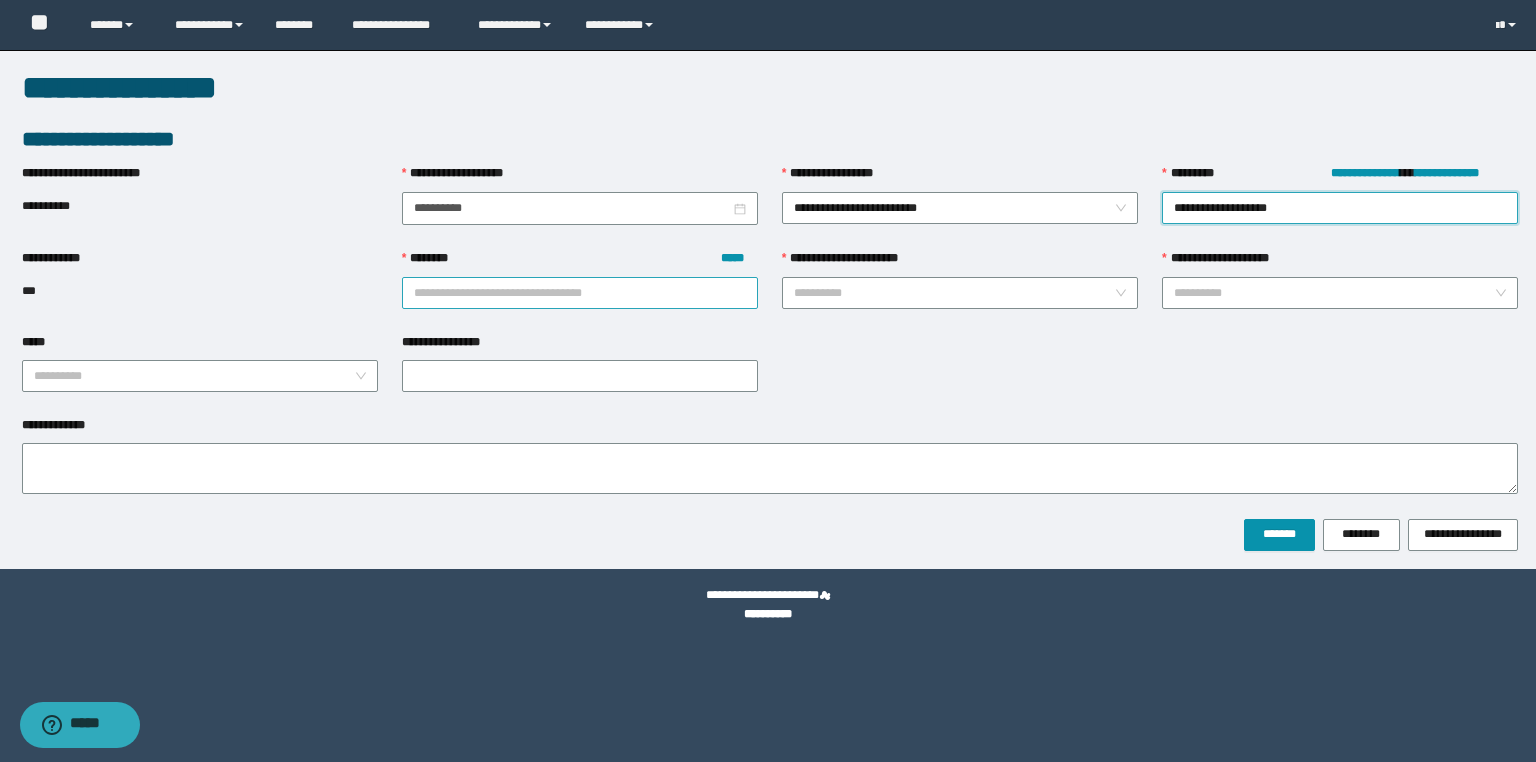 click on "******** *****" at bounding box center (580, 293) 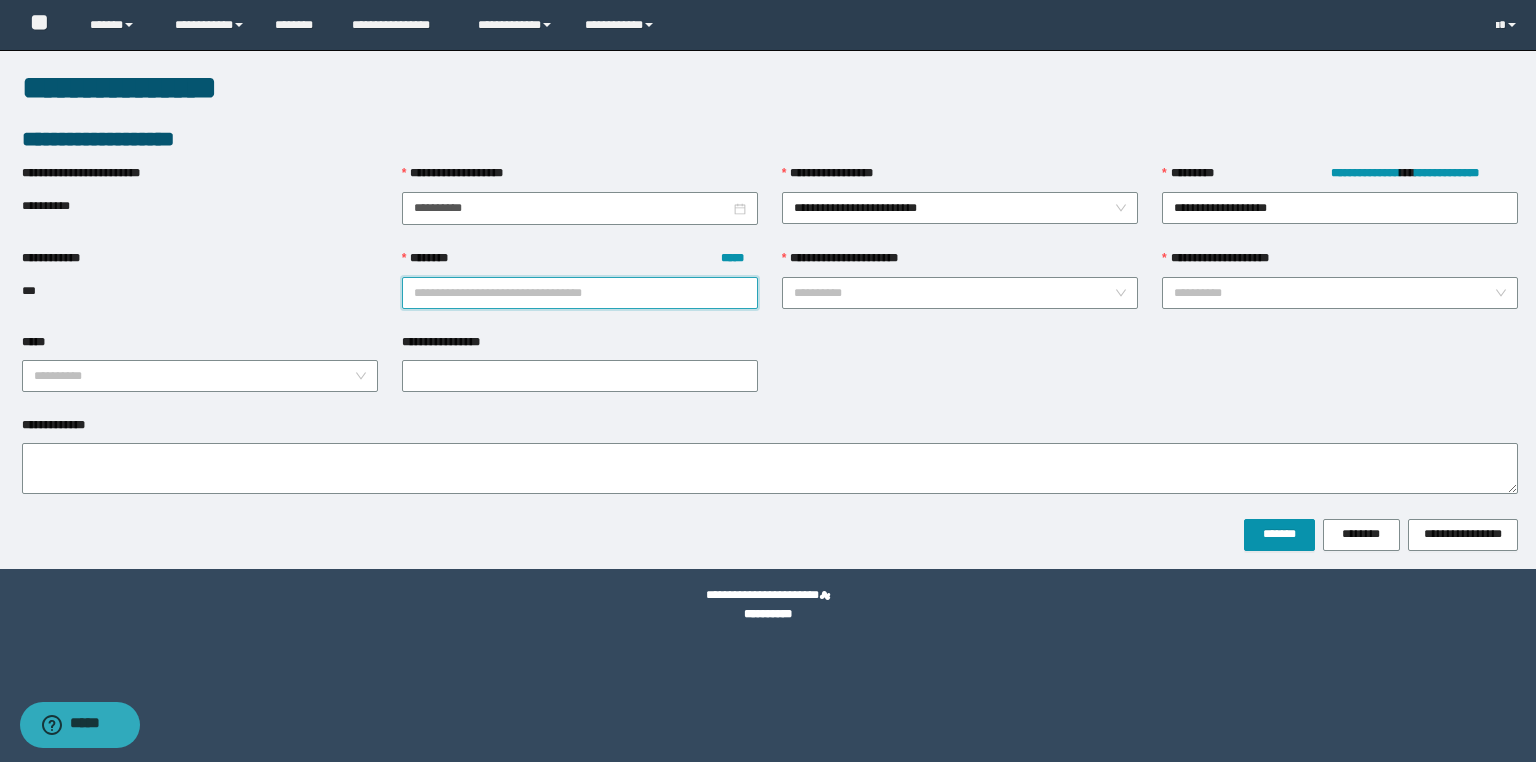 paste on "********" 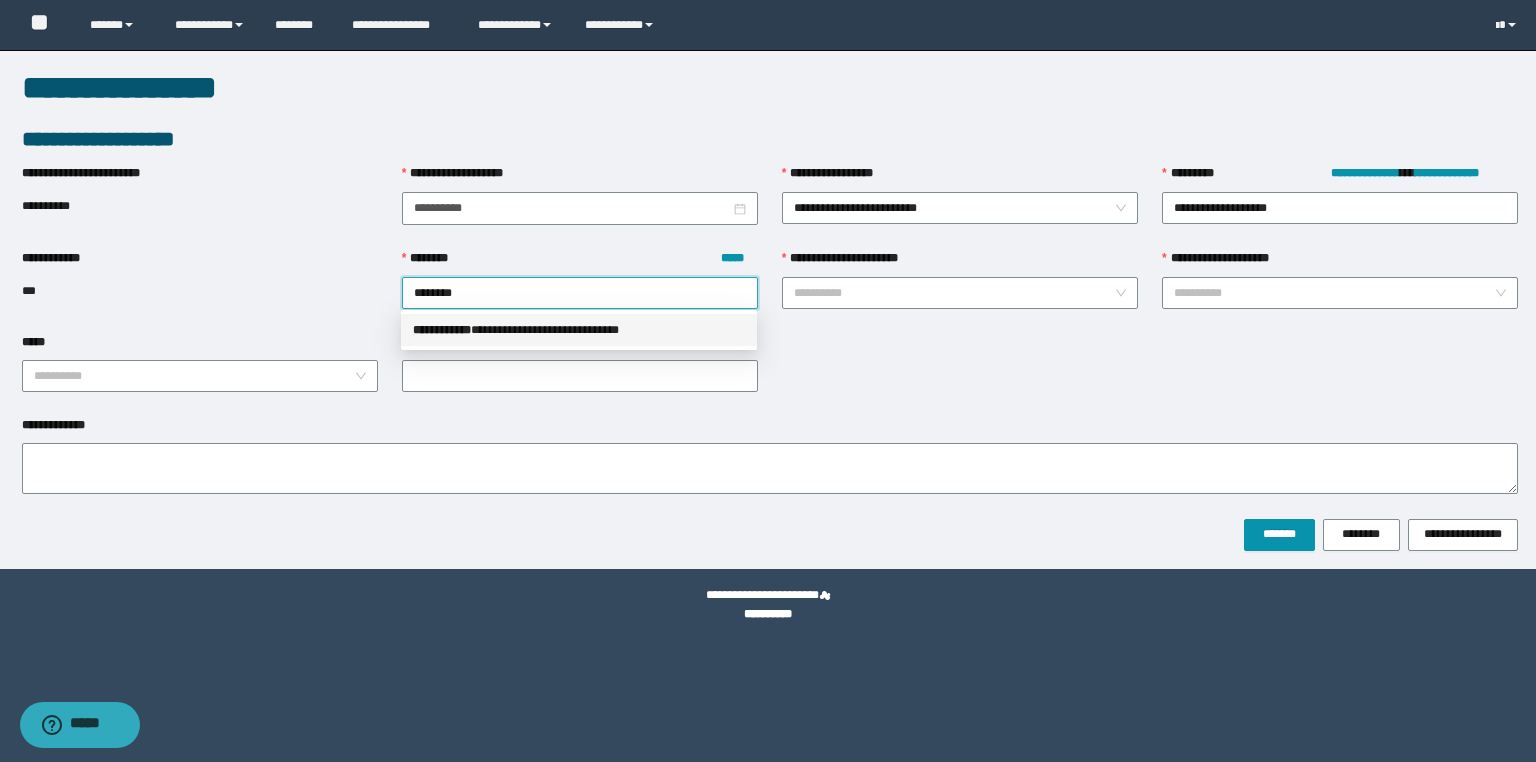 click on "**********" at bounding box center [579, 330] 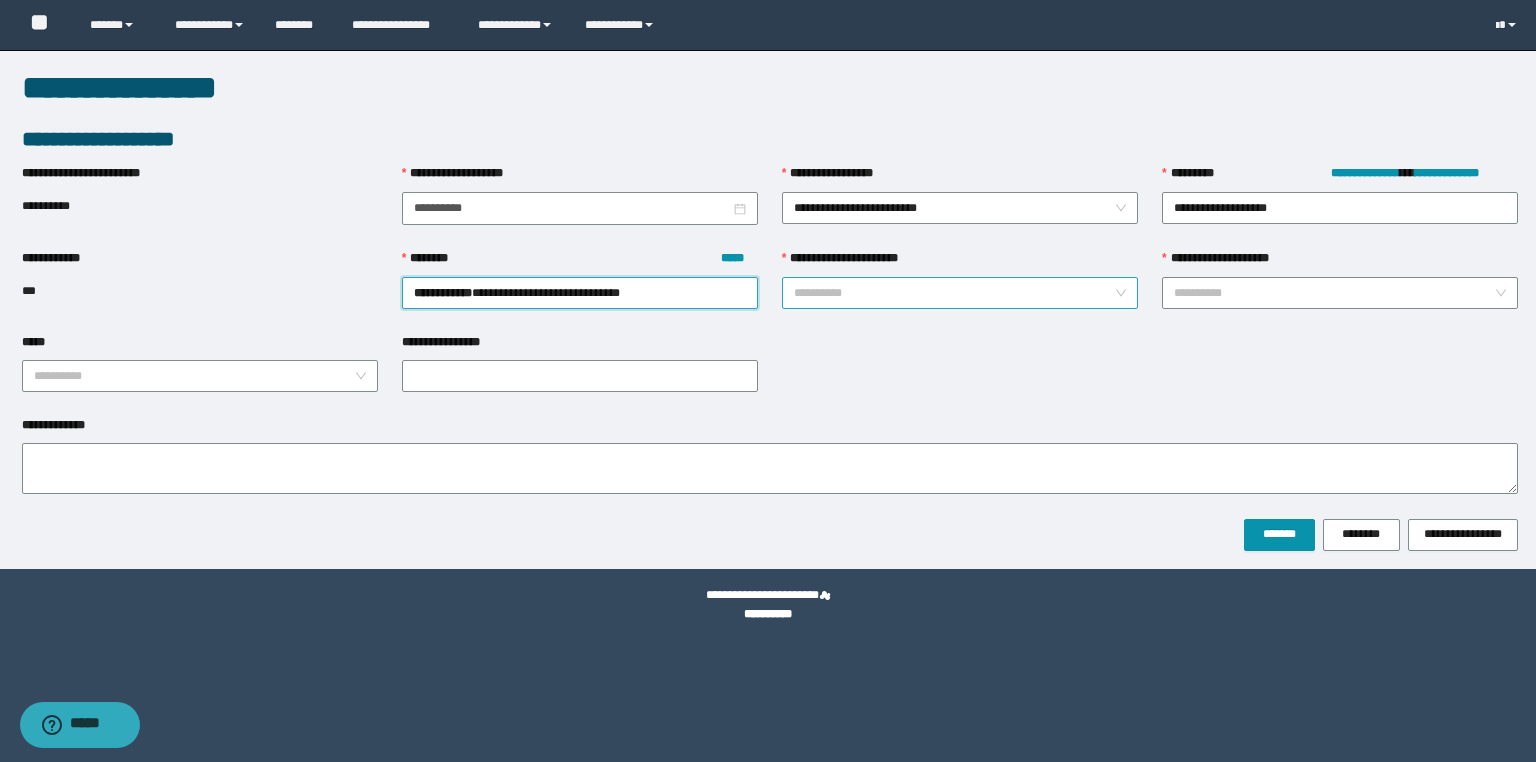 click on "**********" at bounding box center [954, 293] 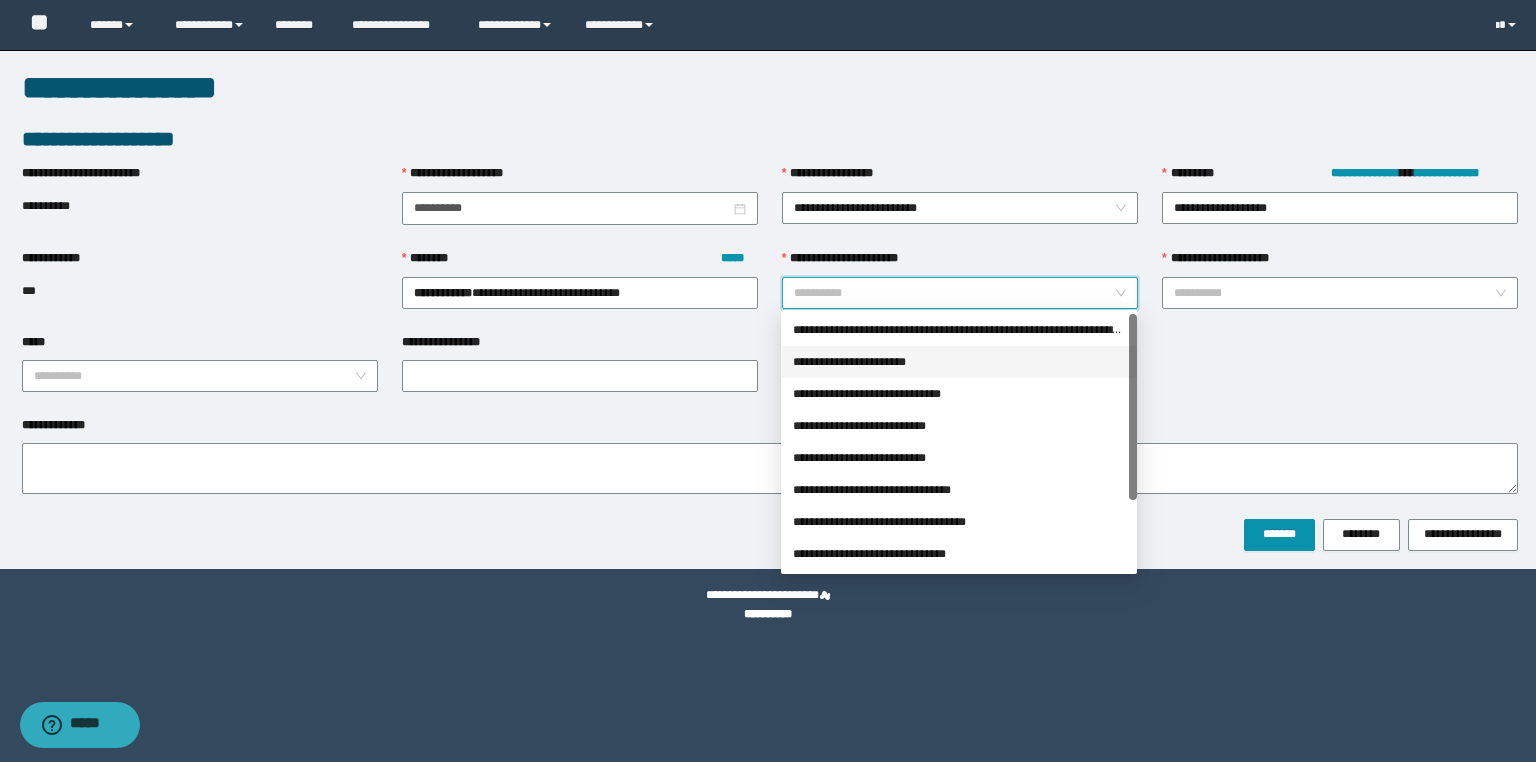 click on "**********" at bounding box center [959, 362] 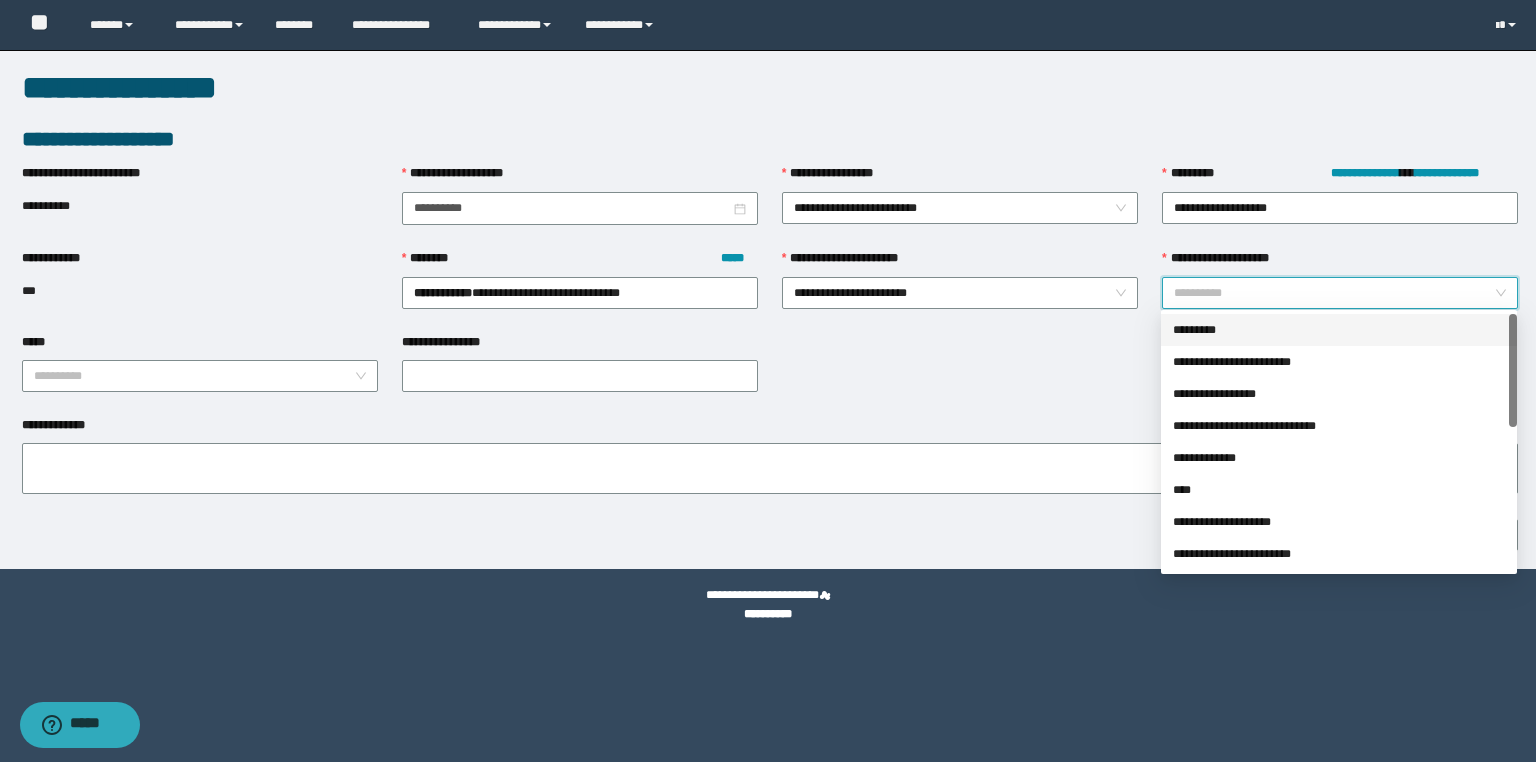 click on "**********" at bounding box center (1334, 293) 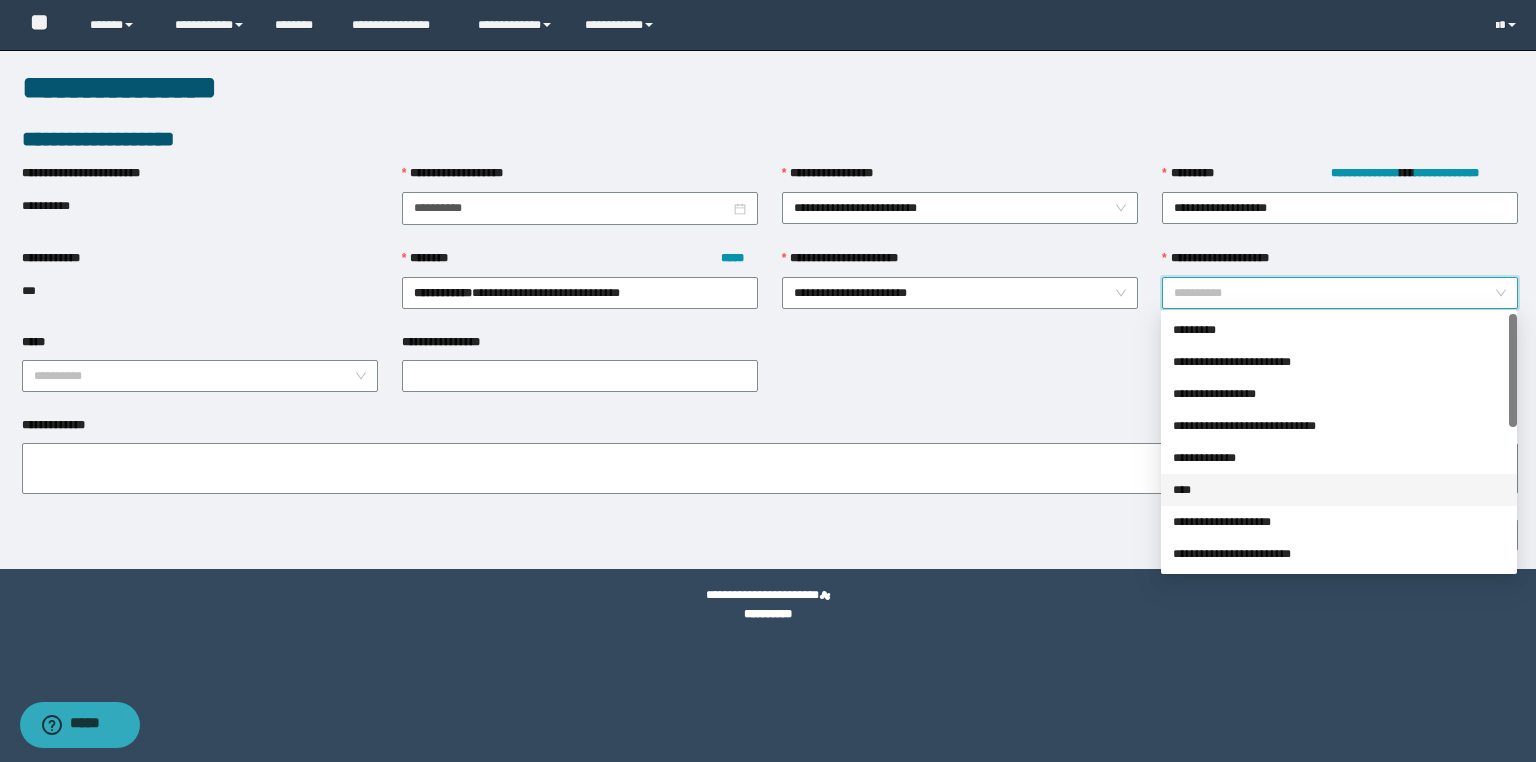drag, startPoint x: 1199, startPoint y: 486, endPoint x: 867, endPoint y: 477, distance: 332.12198 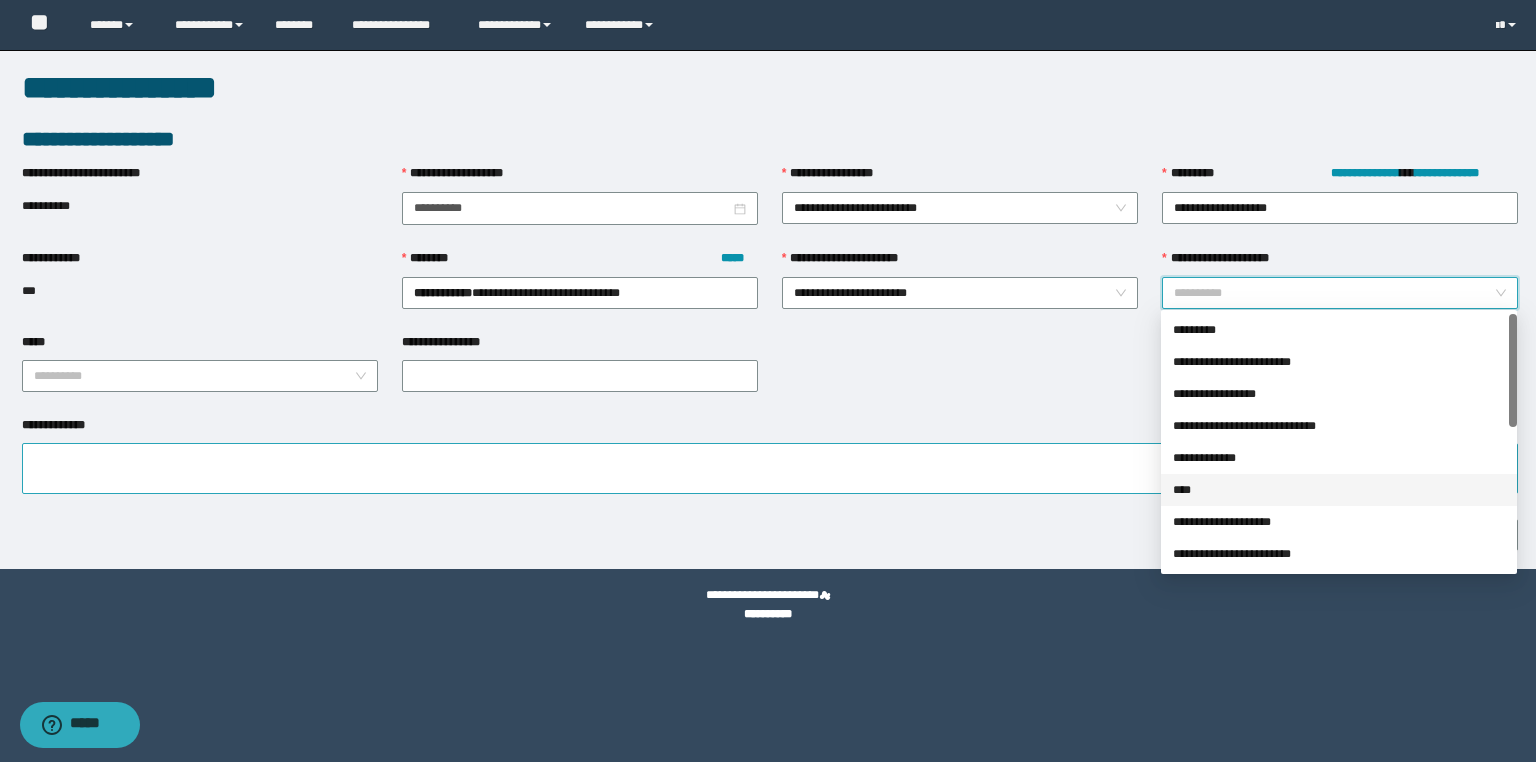 click on "****" at bounding box center [1339, 490] 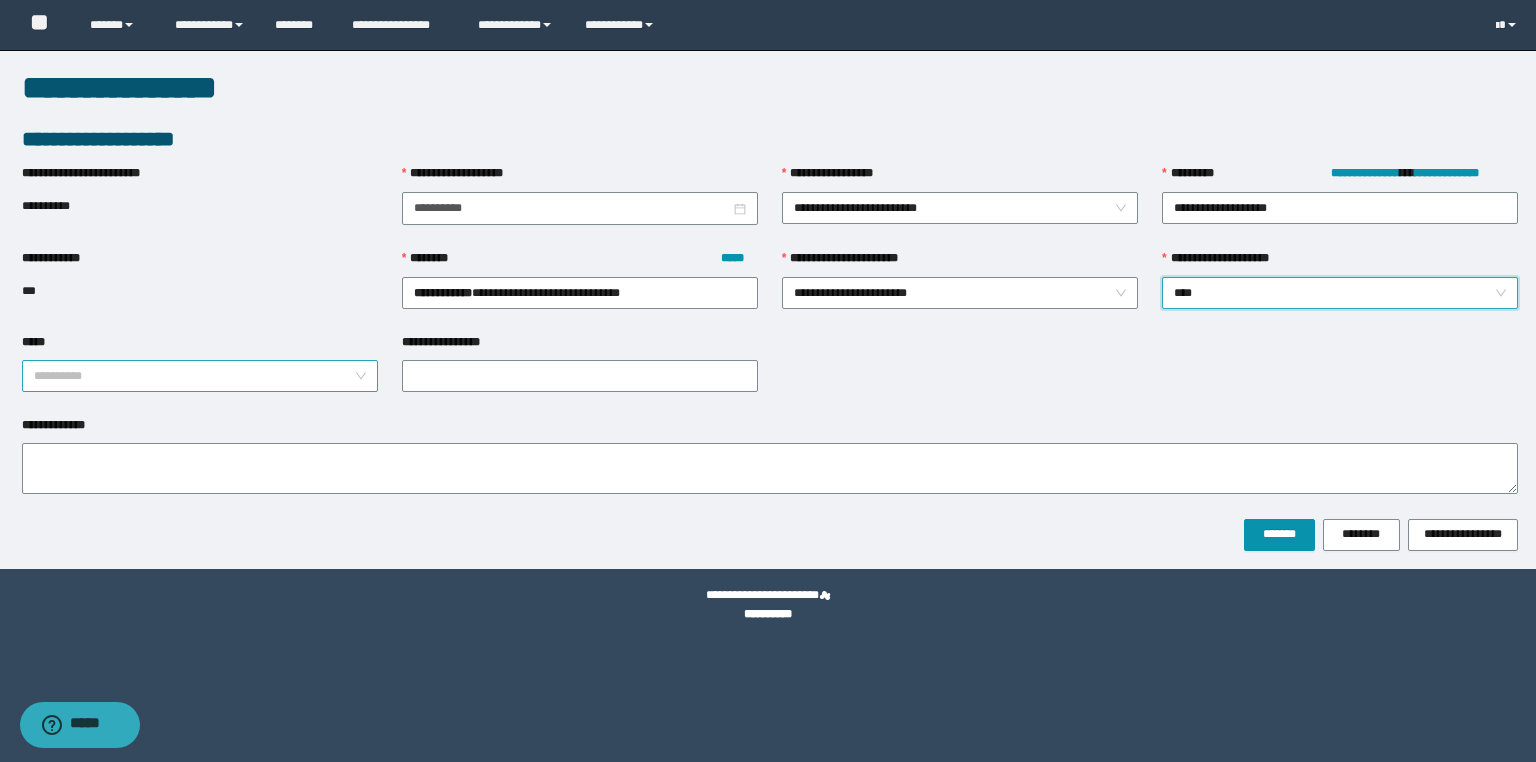 drag, startPoint x: 221, startPoint y: 371, endPoint x: 164, endPoint y: 380, distance: 57.706154 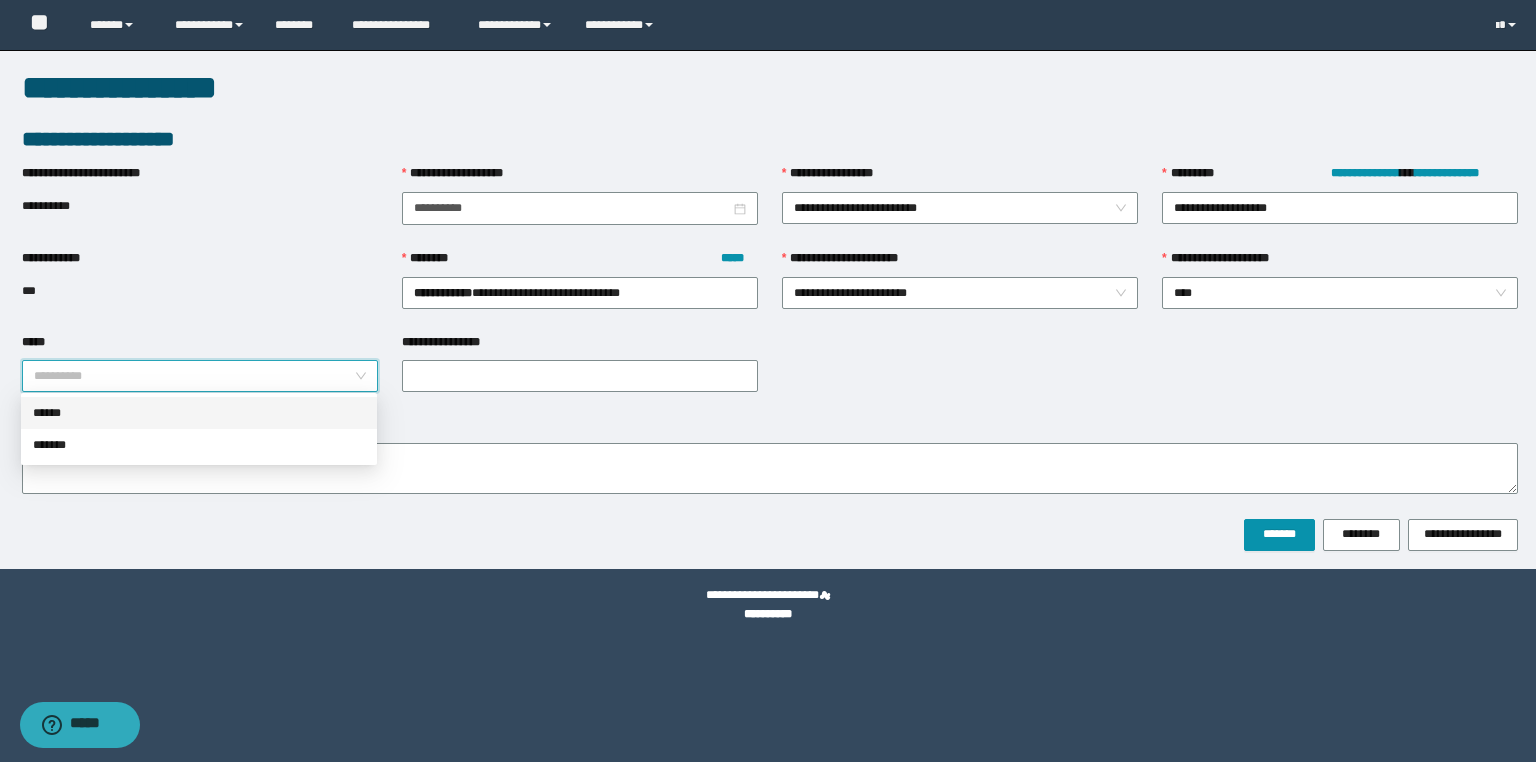 click on "******" at bounding box center (199, 413) 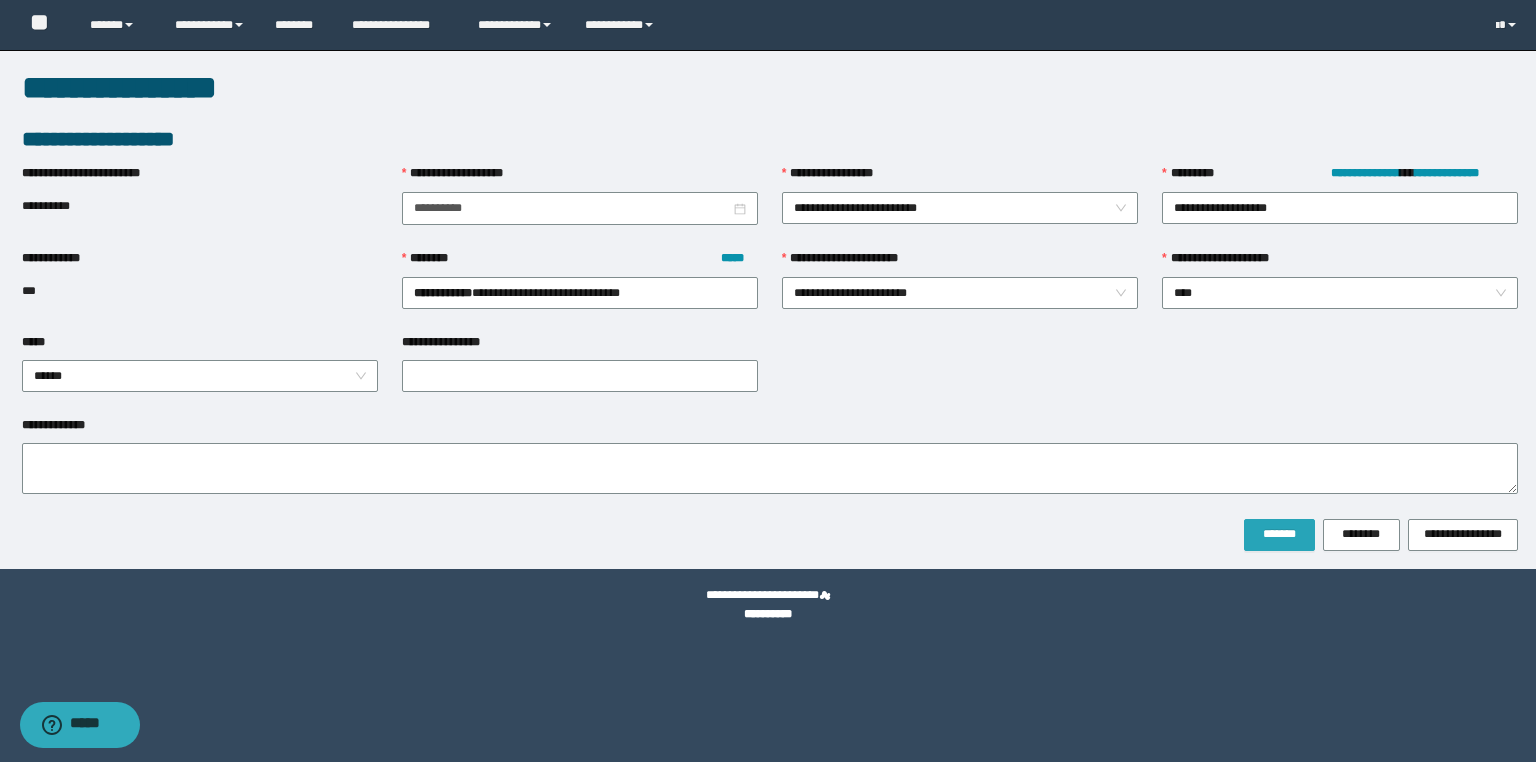 click on "*******" at bounding box center (1279, 534) 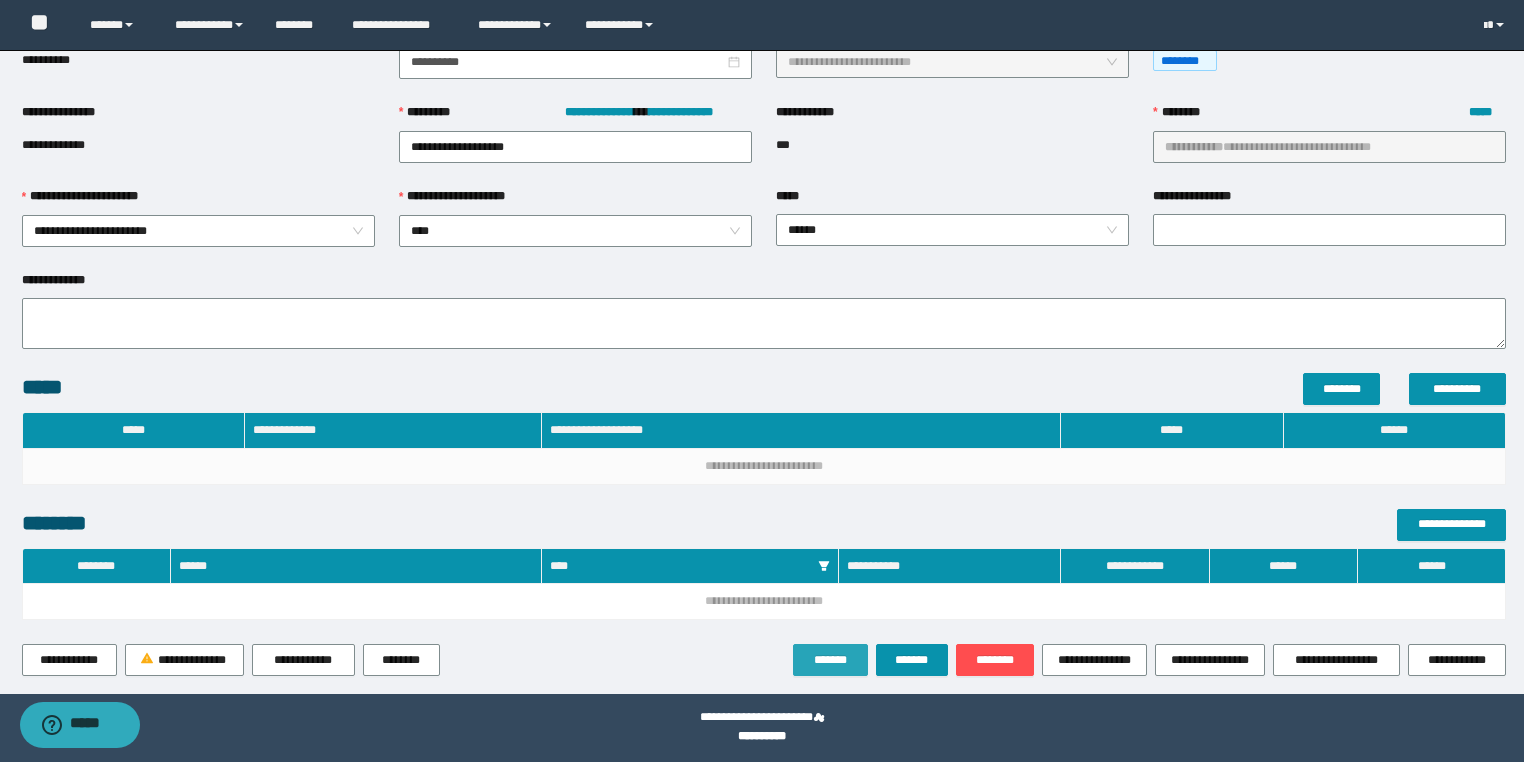 scroll, scrollTop: 202, scrollLeft: 0, axis: vertical 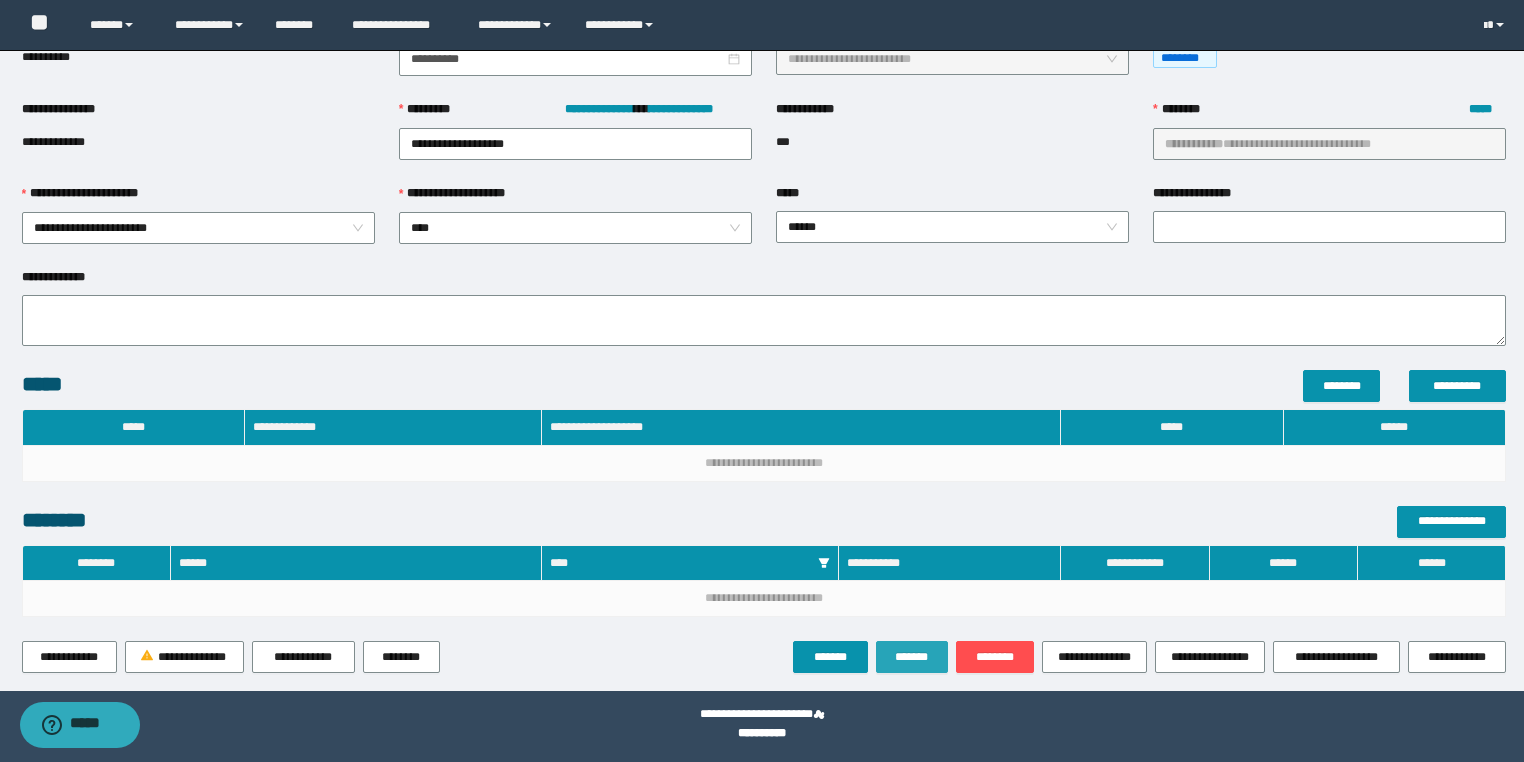 drag, startPoint x: 920, startPoint y: 647, endPoint x: 912, endPoint y: 639, distance: 11.313708 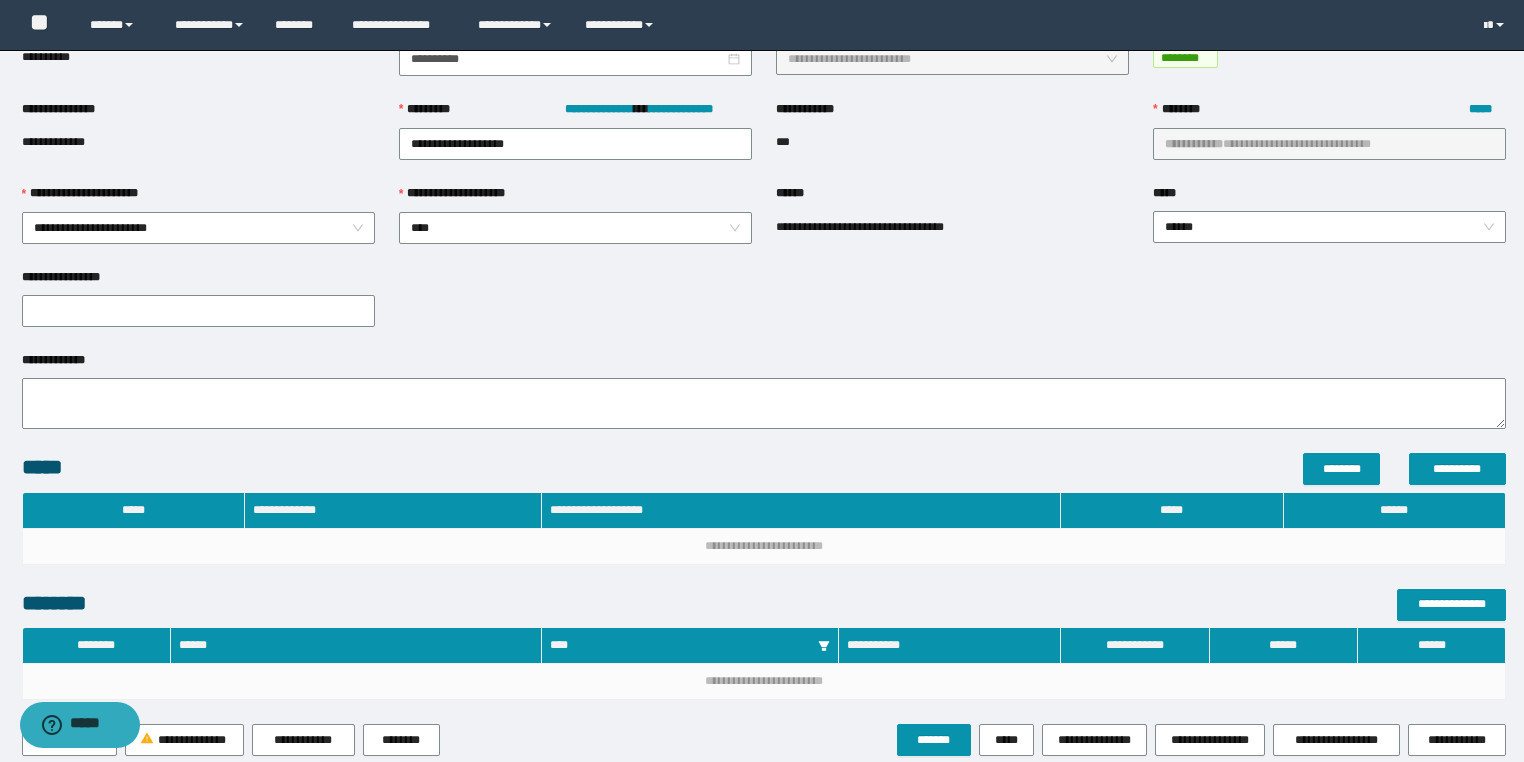 scroll, scrollTop: 0, scrollLeft: 0, axis: both 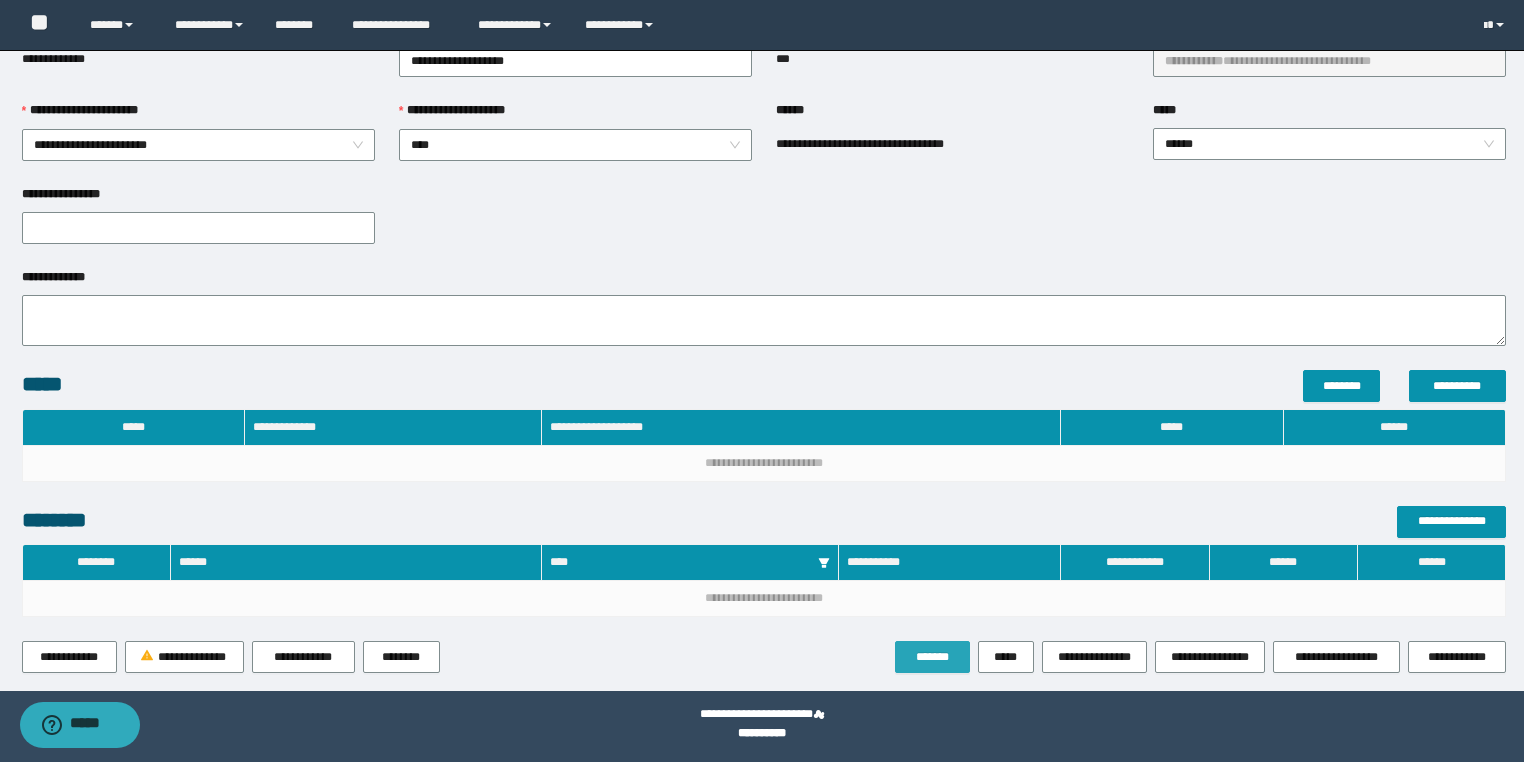 click on "*******" at bounding box center [932, 657] 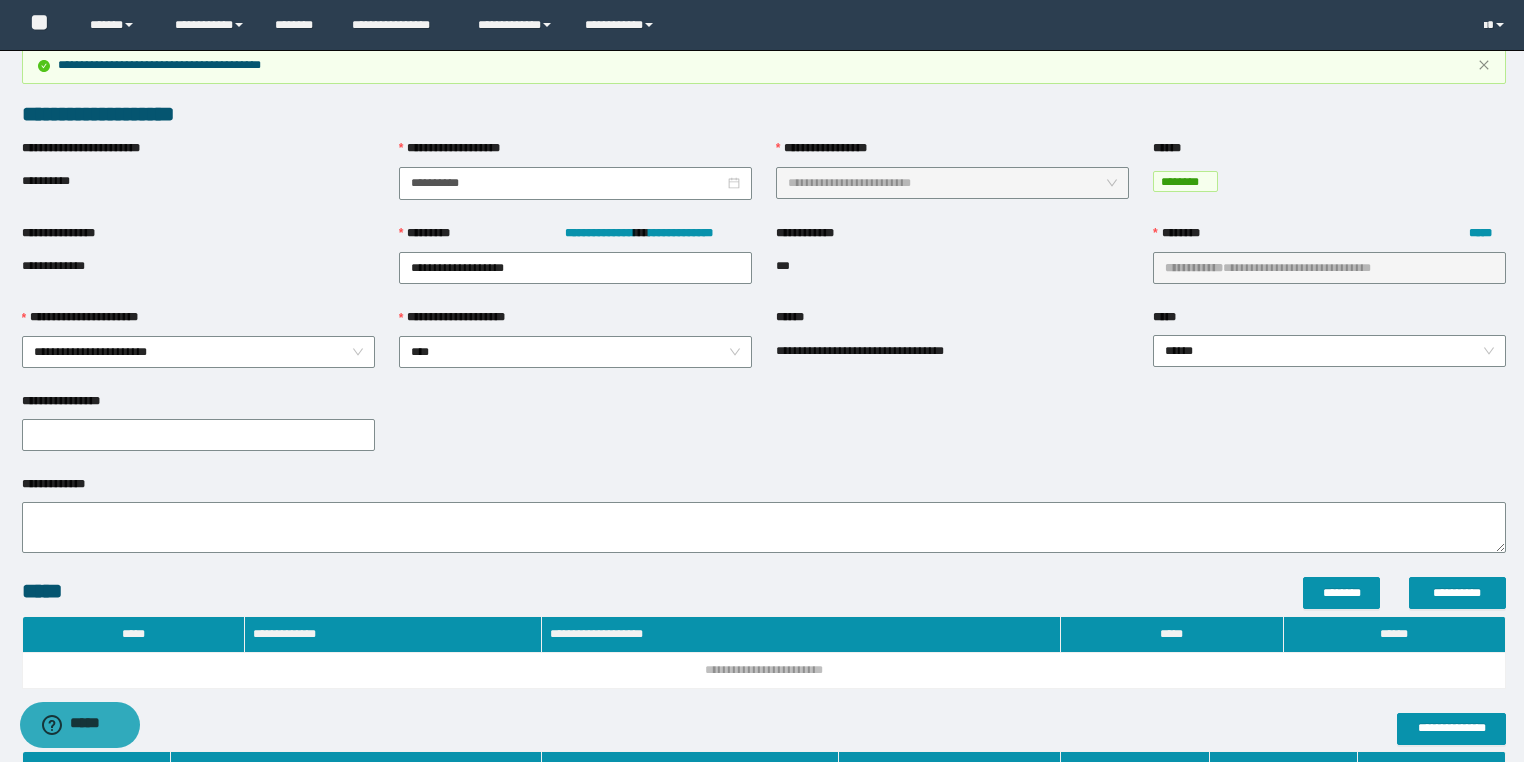 scroll, scrollTop: 0, scrollLeft: 0, axis: both 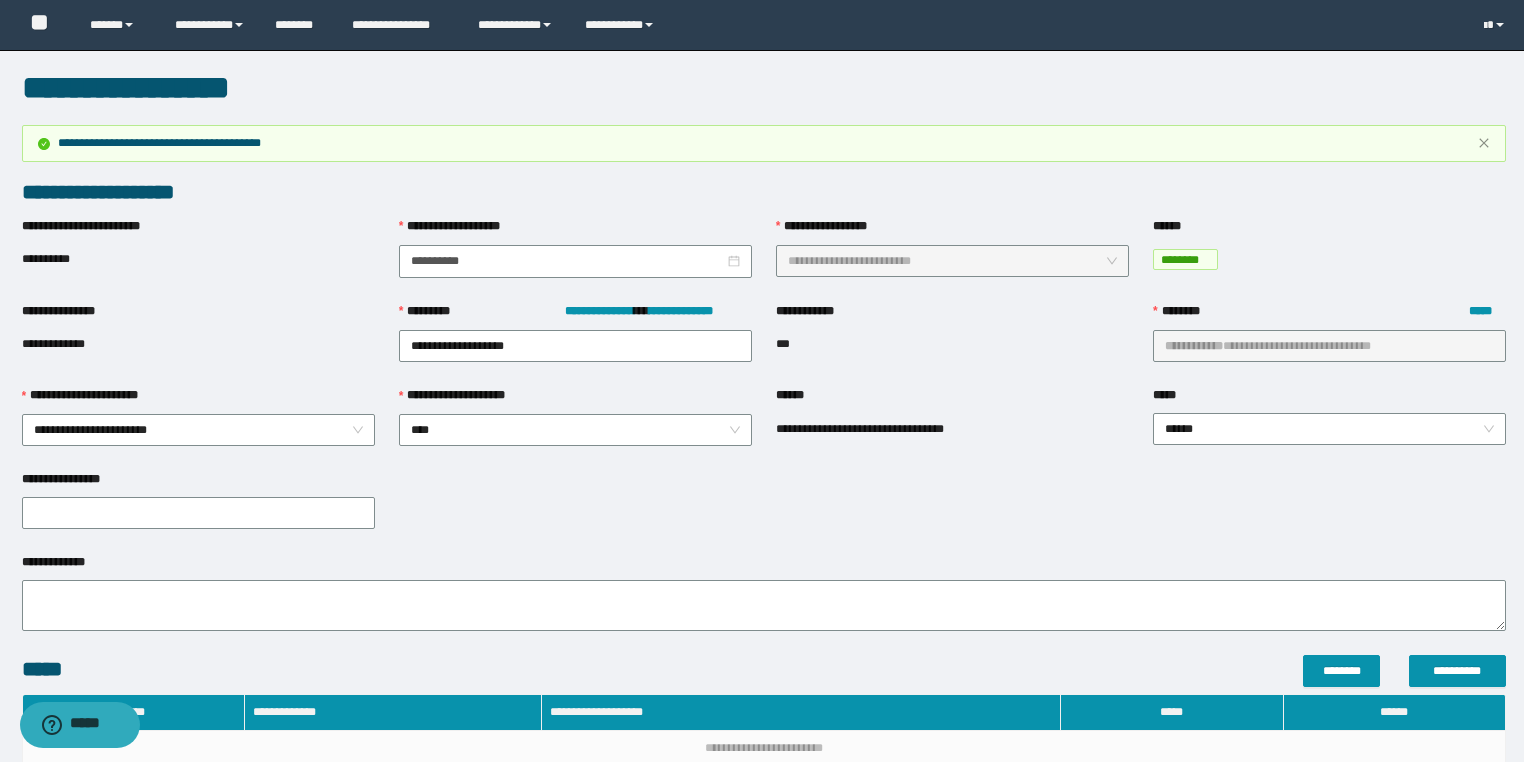 drag, startPoint x: 143, startPoint y: 326, endPoint x: 0, endPoint y: 341, distance: 143.78456 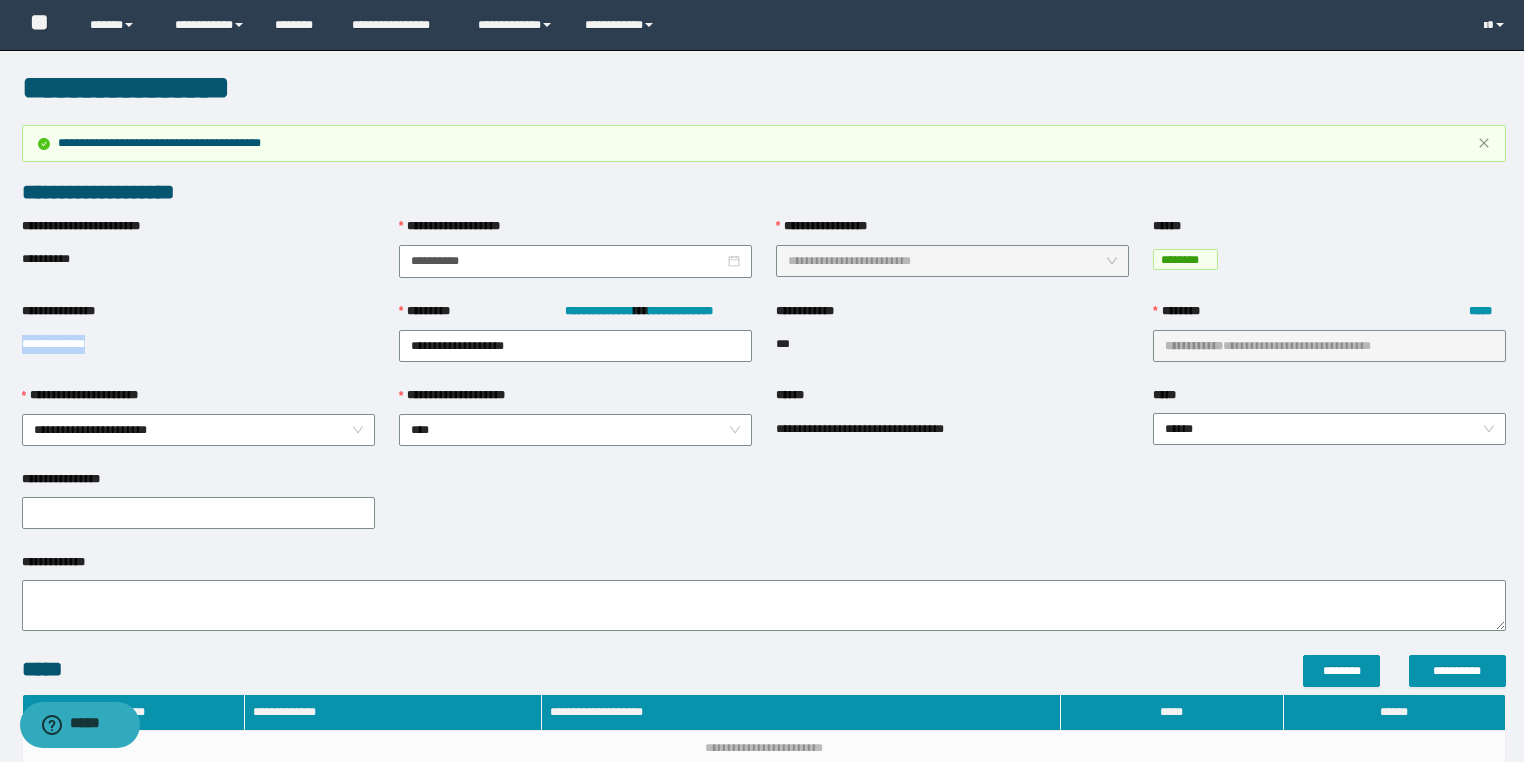 drag, startPoint x: 63, startPoint y: 355, endPoint x: 0, endPoint y: 355, distance: 63 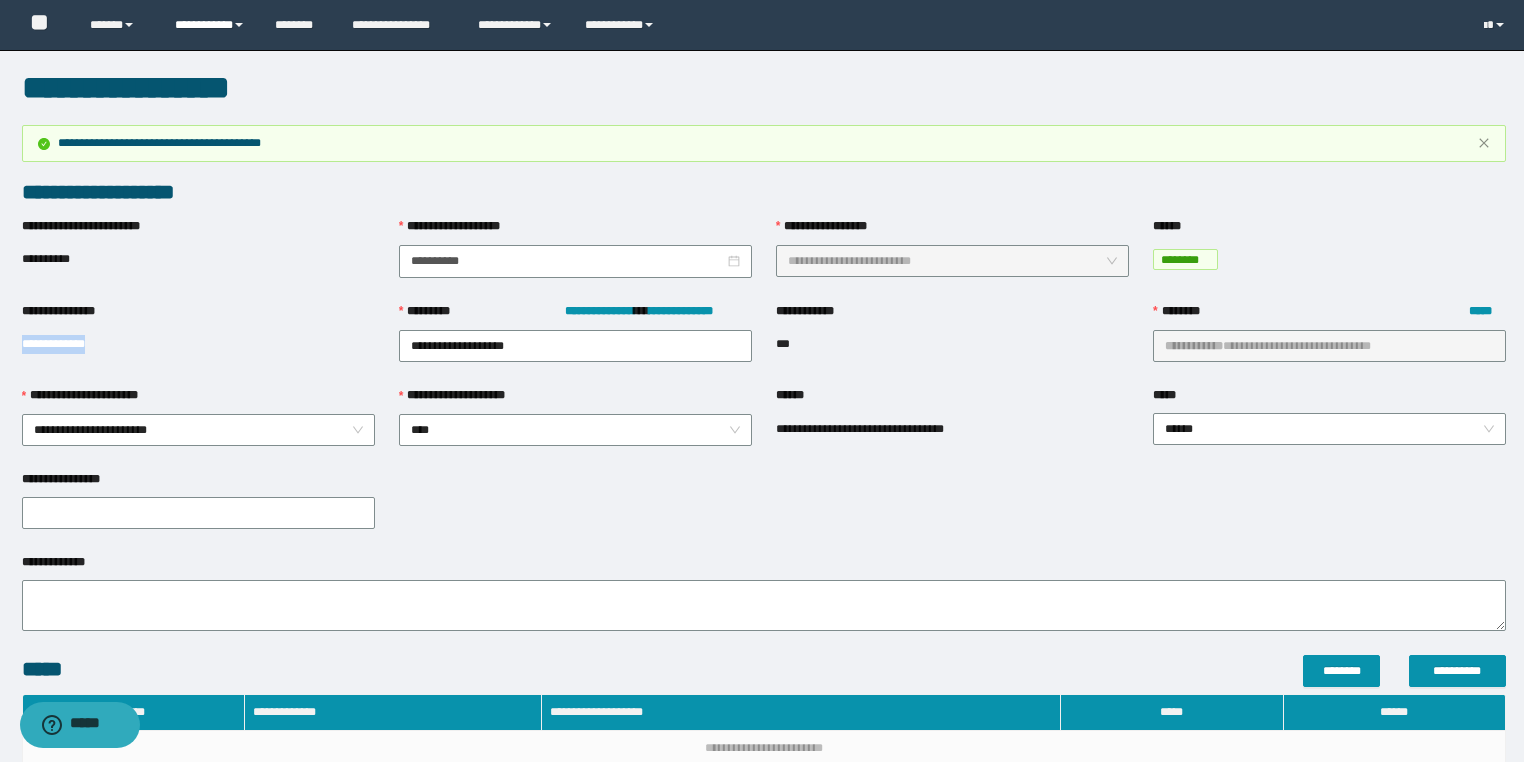 click on "**********" at bounding box center [210, 25] 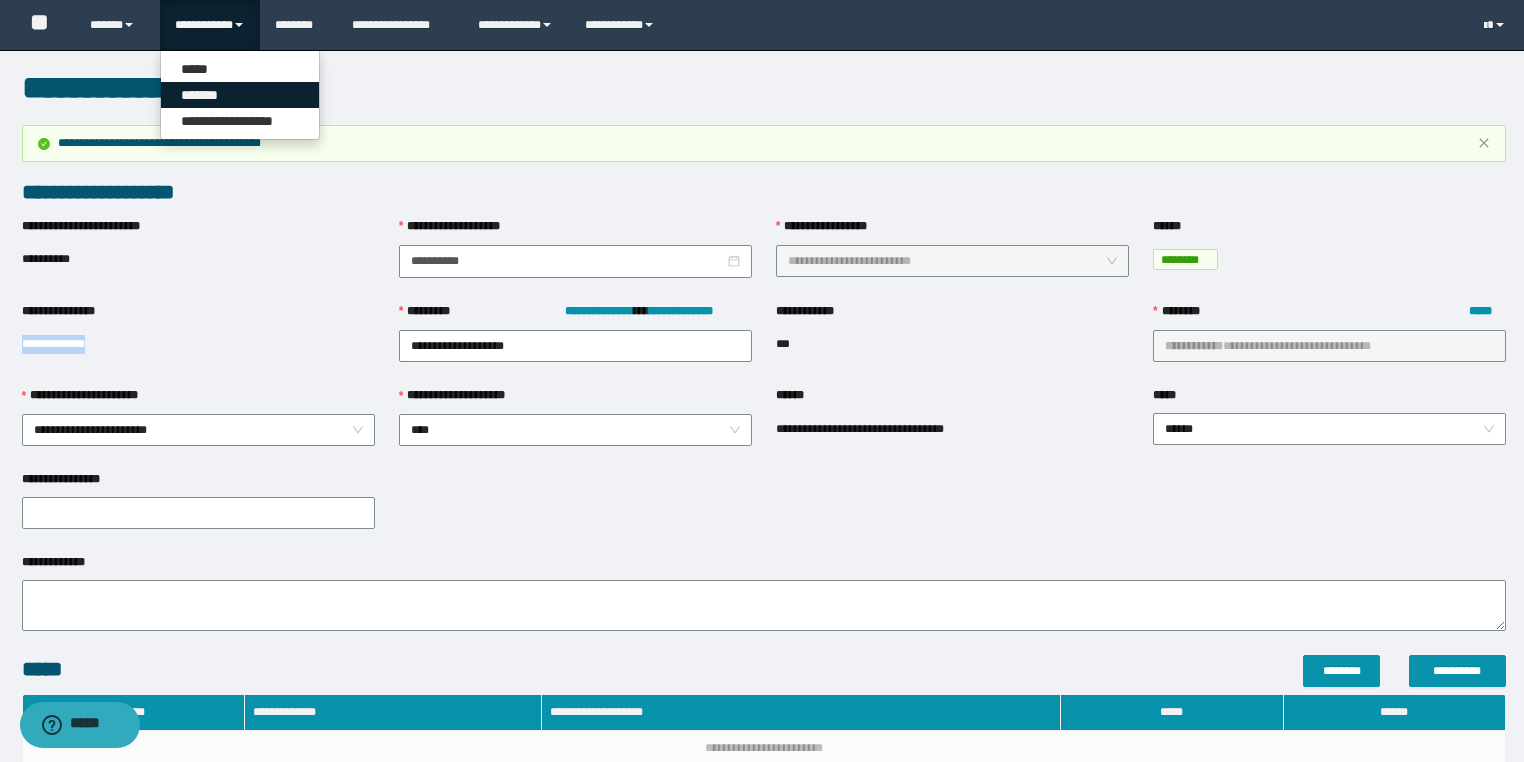 click on "*******" at bounding box center [240, 95] 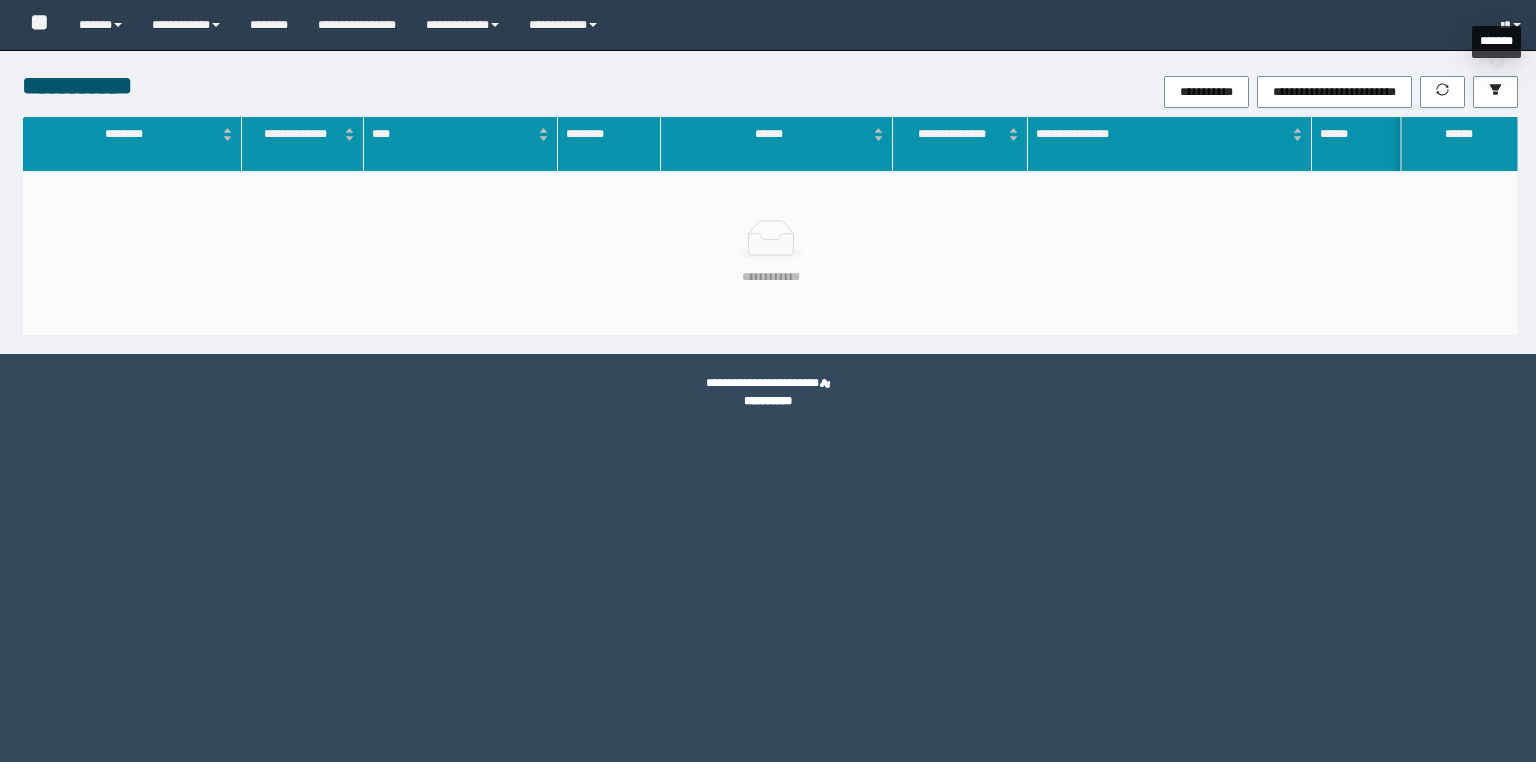 click at bounding box center (1495, 92) 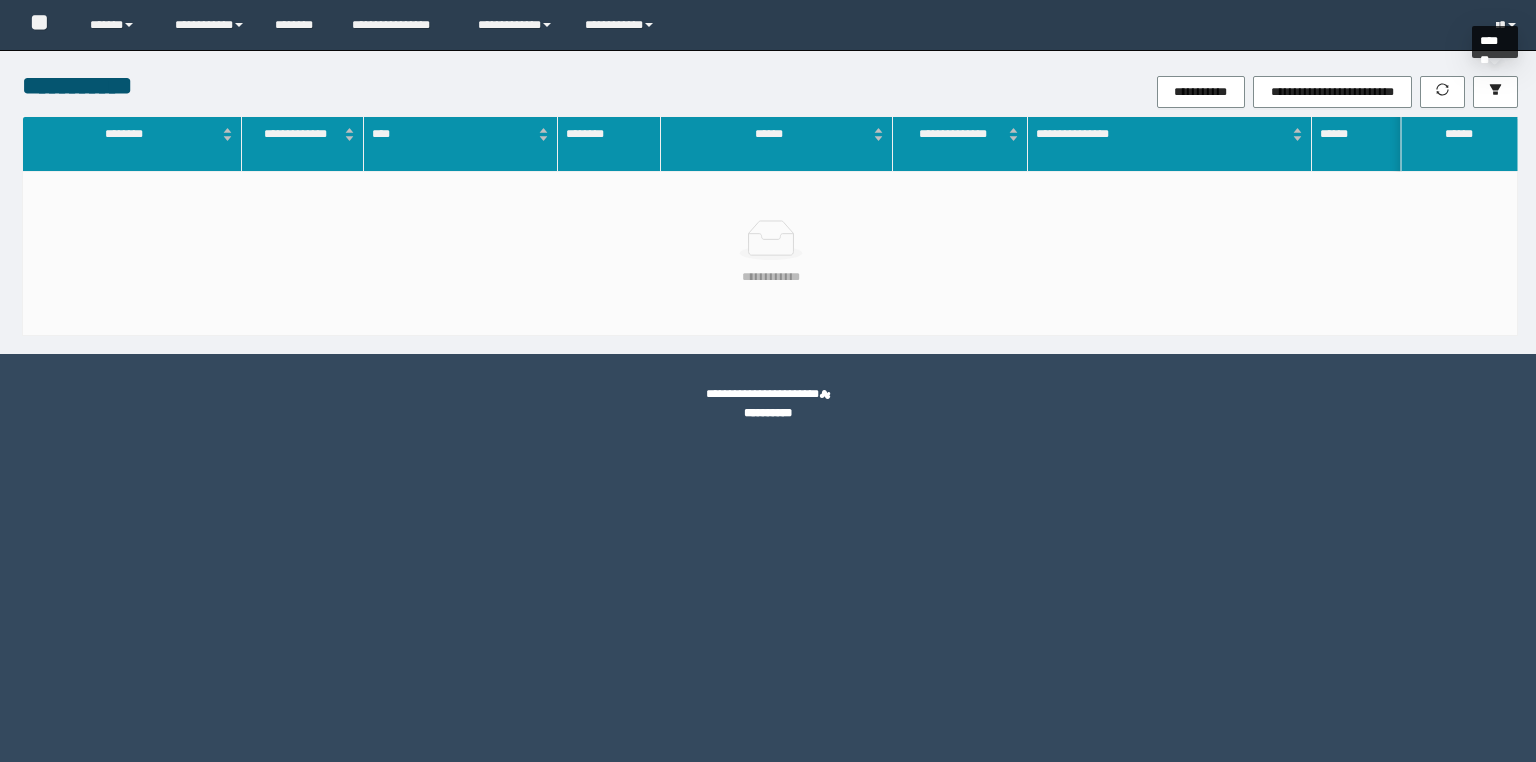 scroll, scrollTop: 0, scrollLeft: 0, axis: both 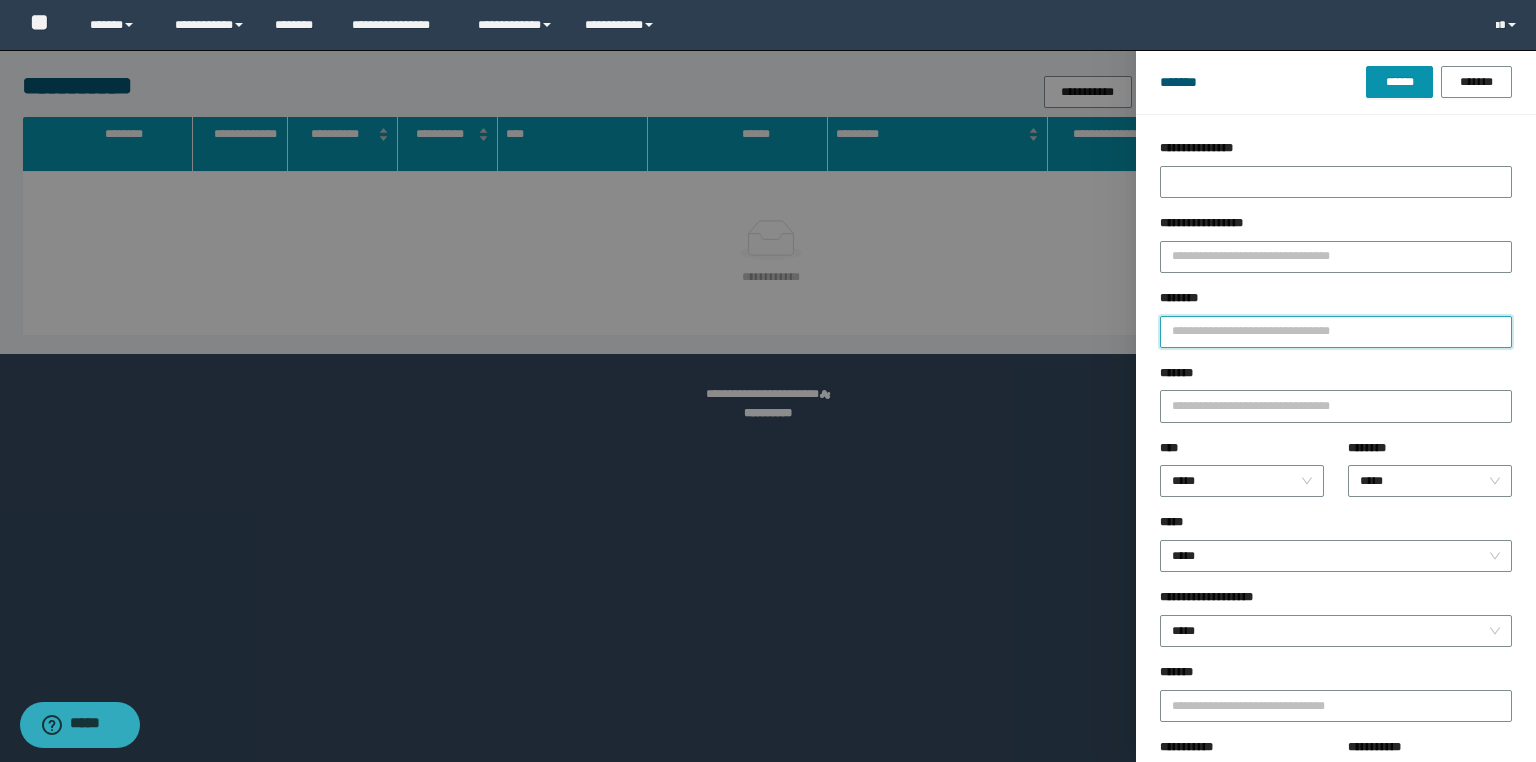 drag, startPoint x: 1242, startPoint y: 332, endPoint x: 1101, endPoint y: 338, distance: 141.12761 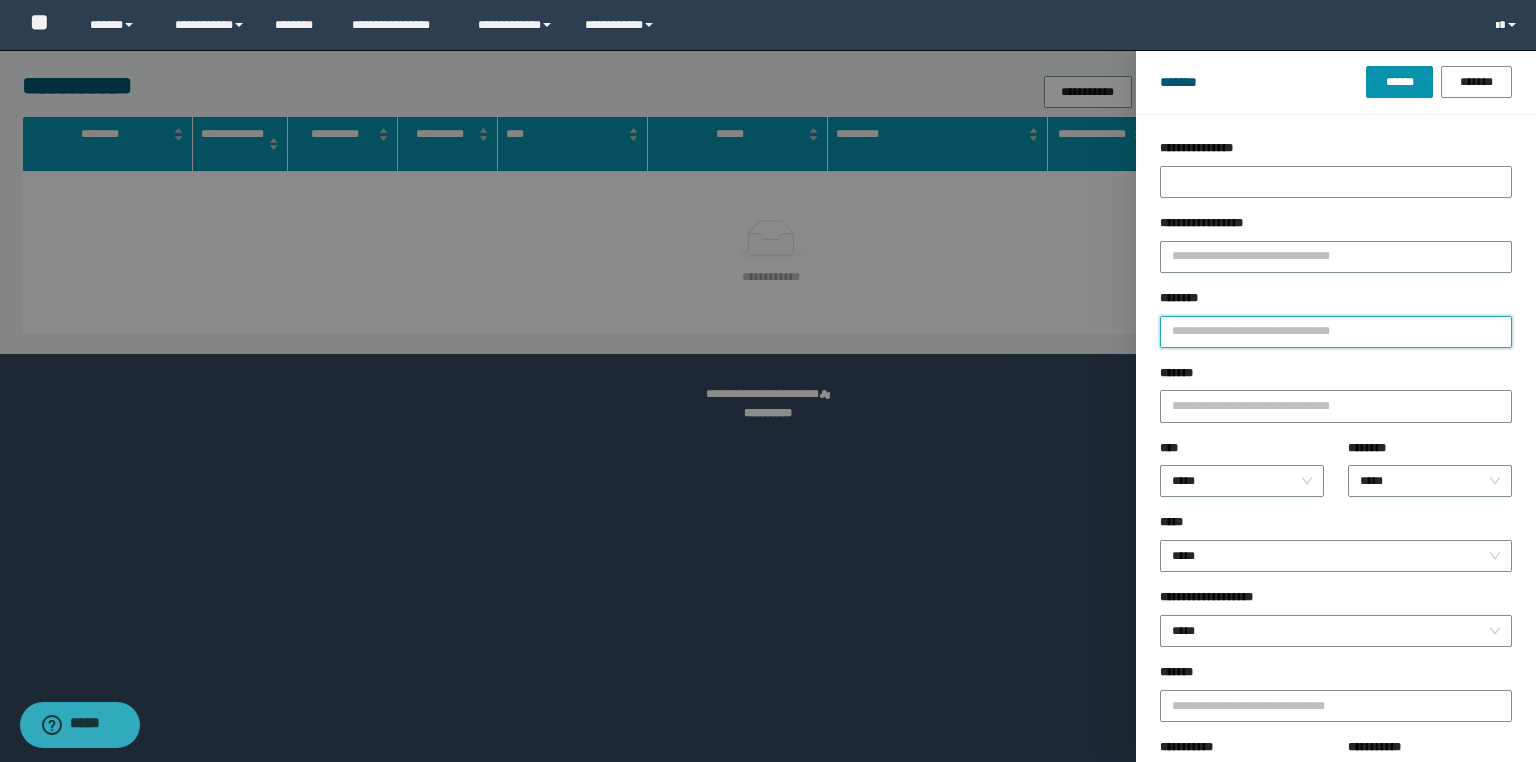 paste on "********" 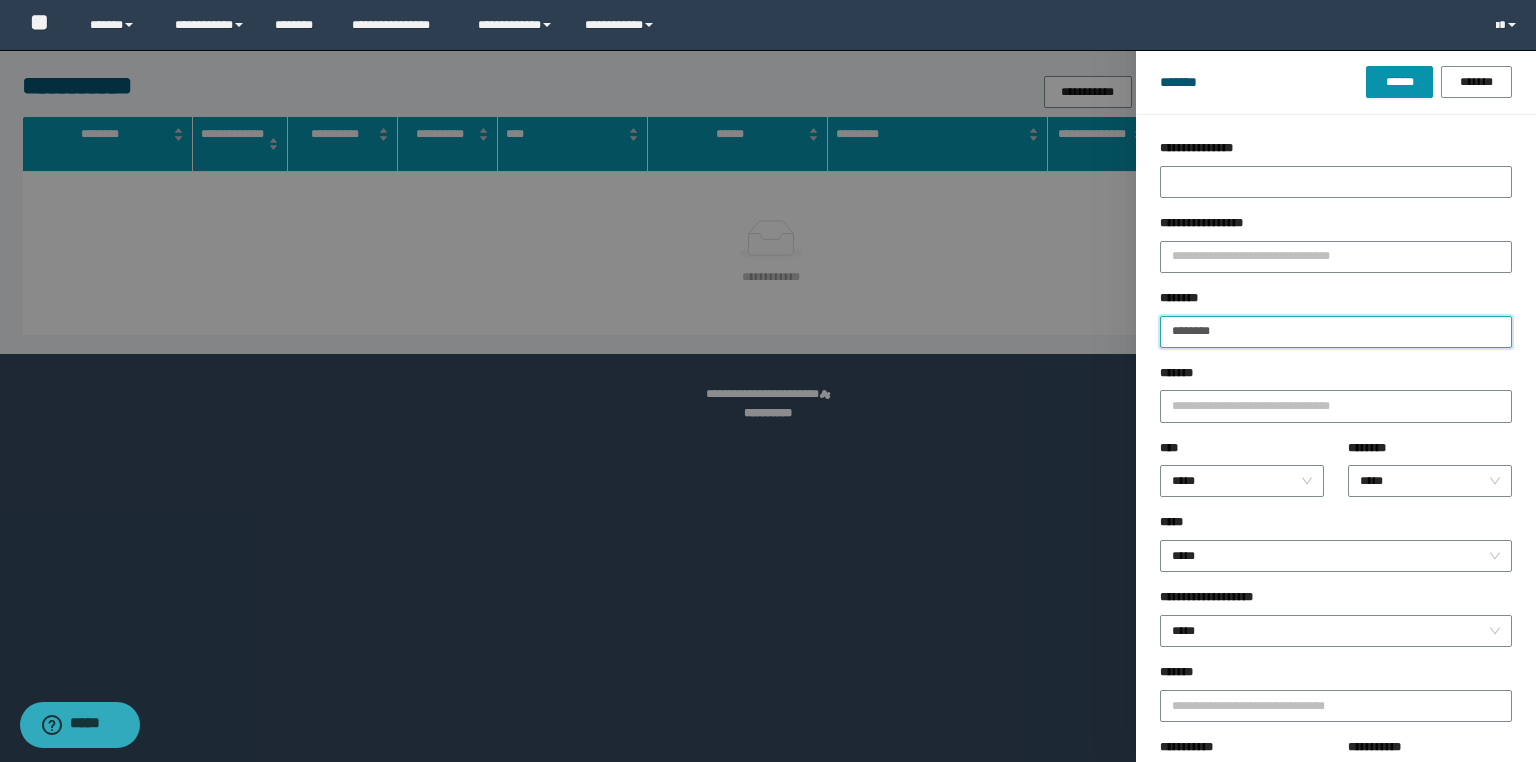 click on "******" at bounding box center (1399, 82) 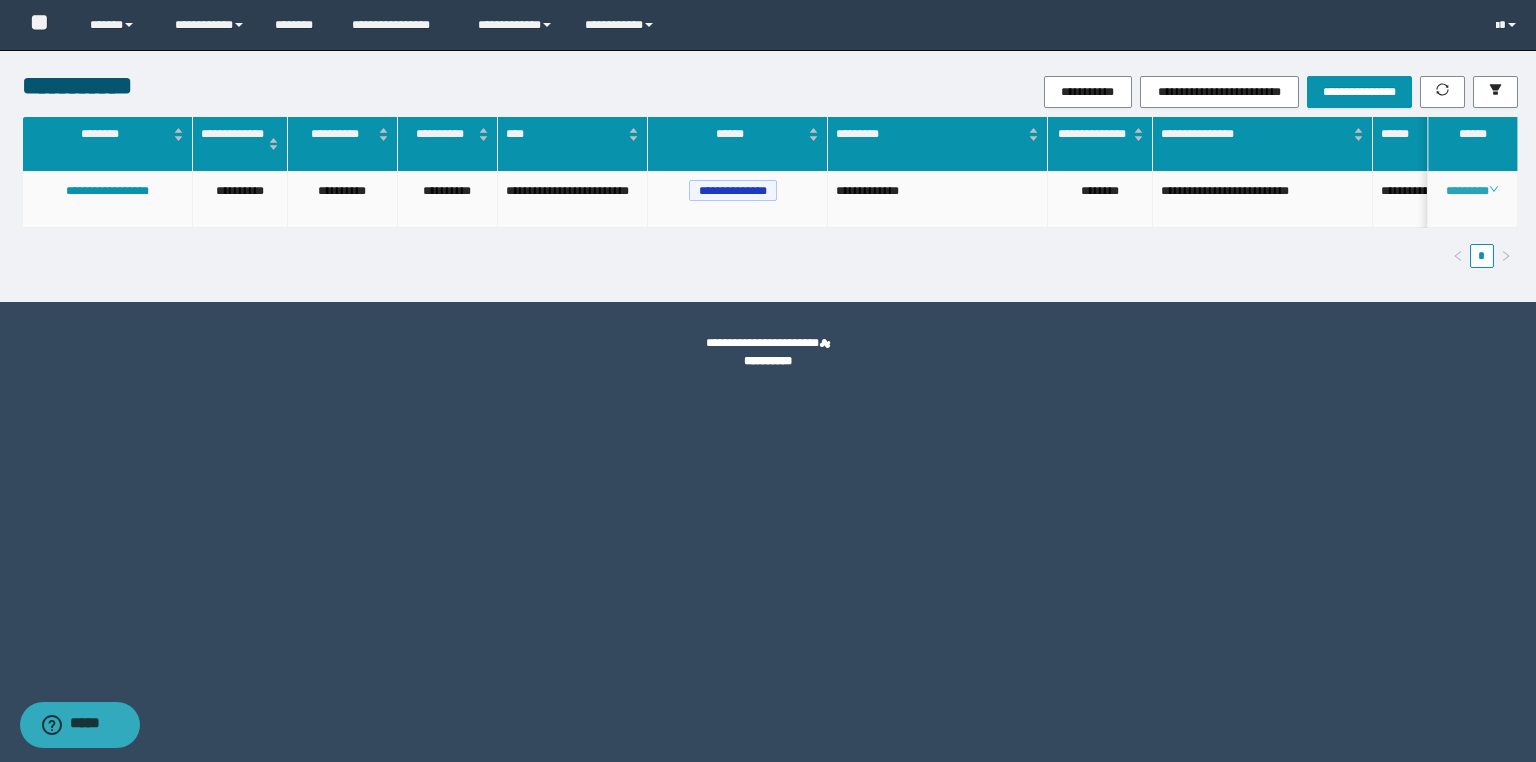 click on "********" at bounding box center [1472, 191] 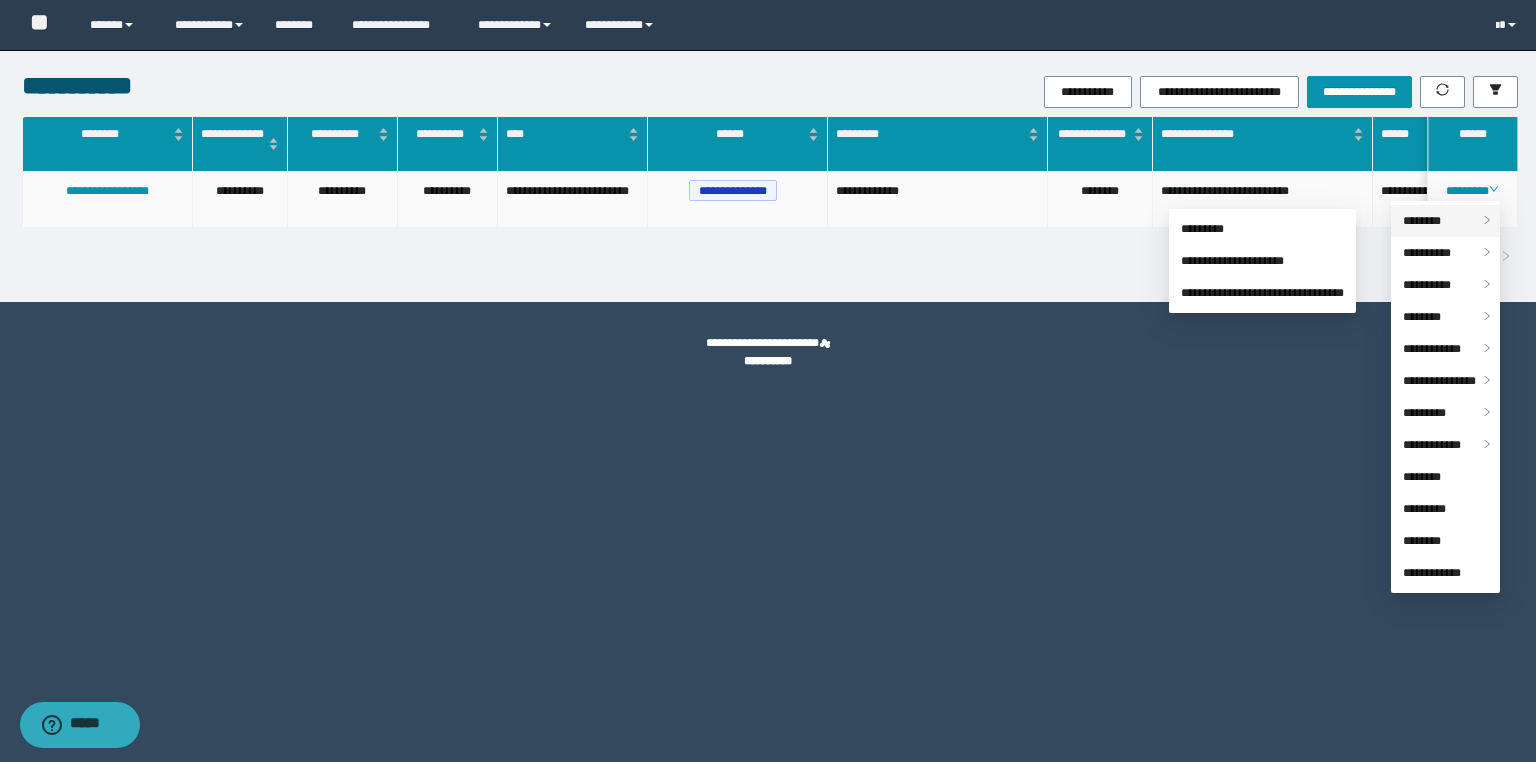click on "********" at bounding box center (1445, 221) 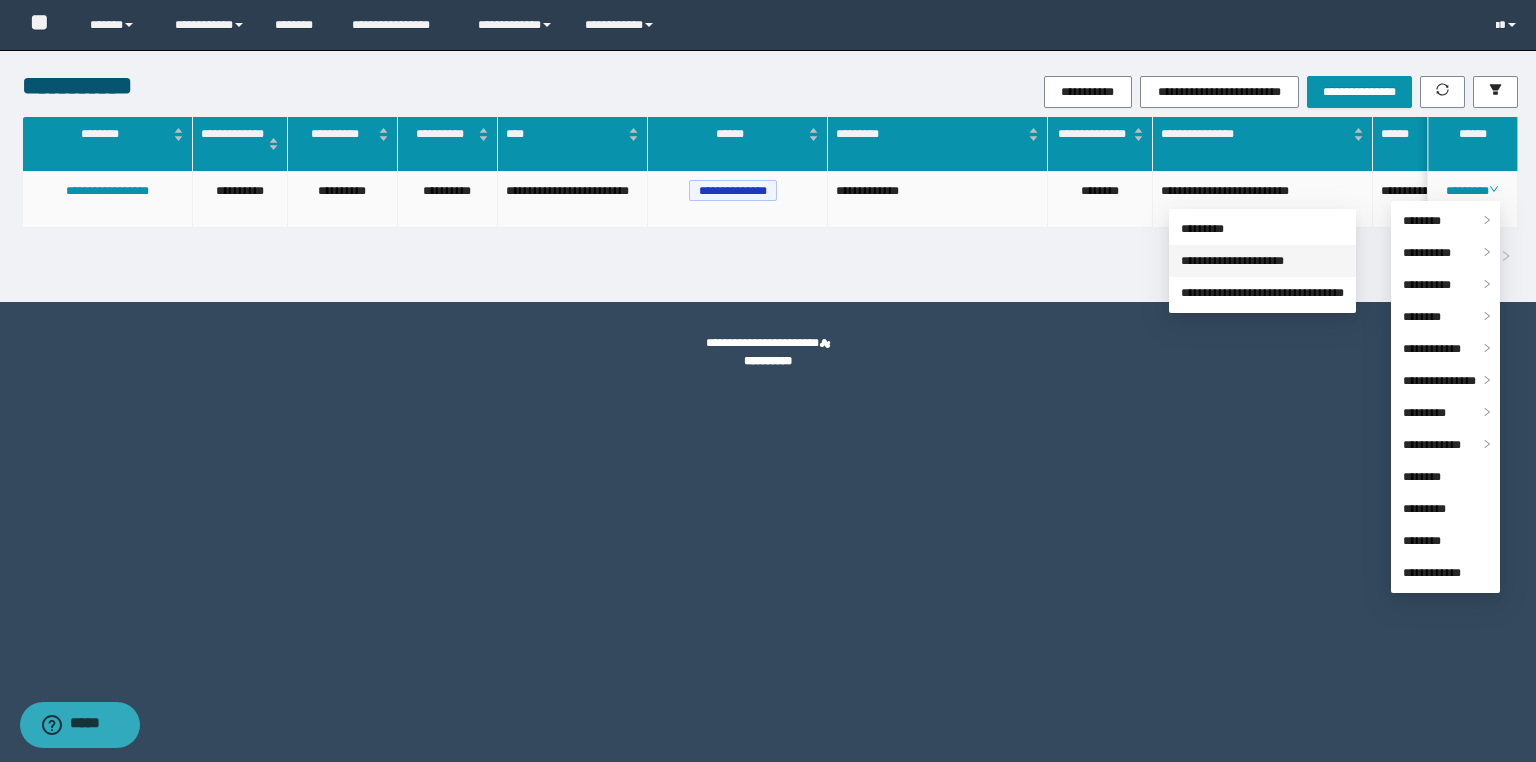 click on "**********" at bounding box center (1232, 261) 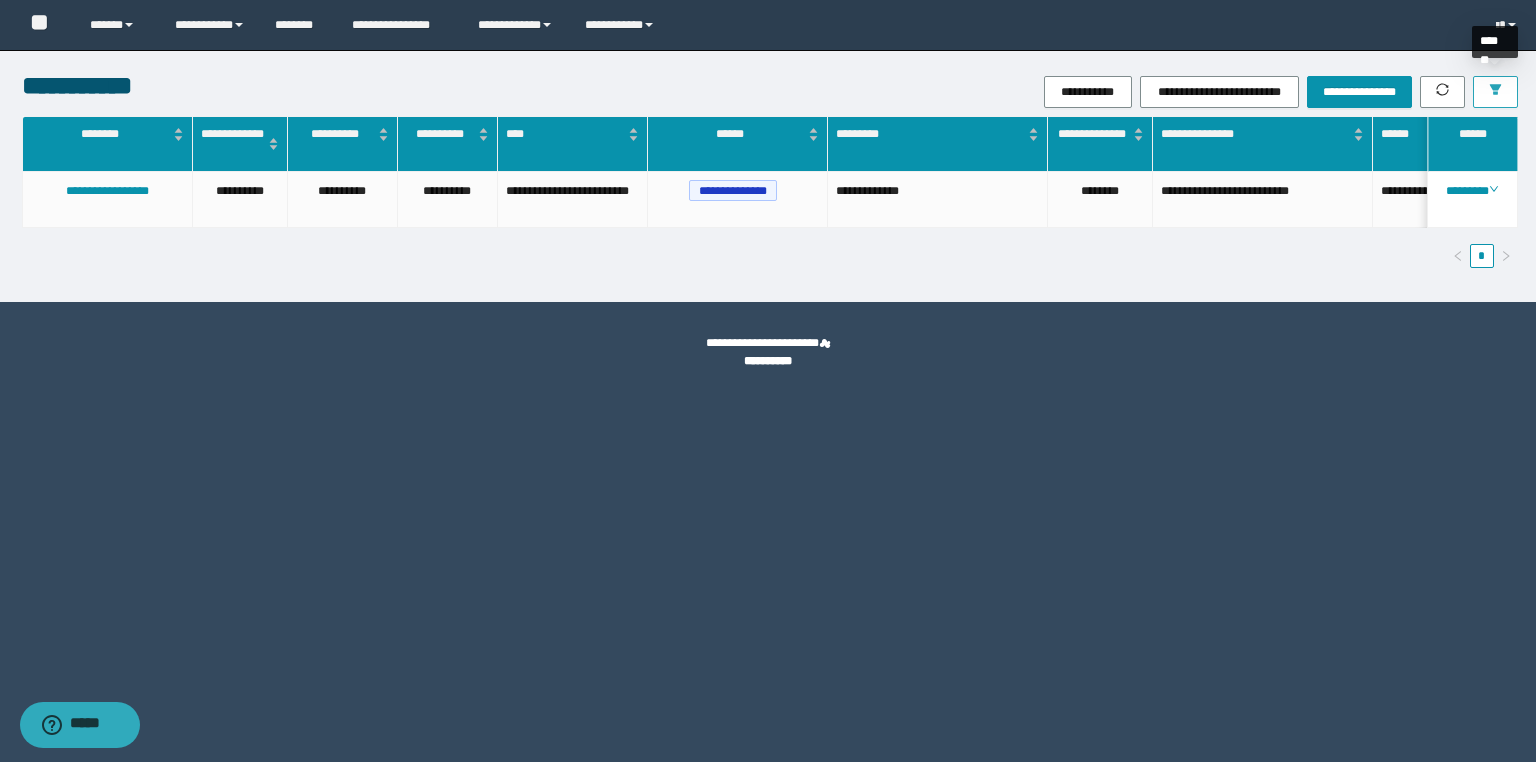 click at bounding box center (1495, 92) 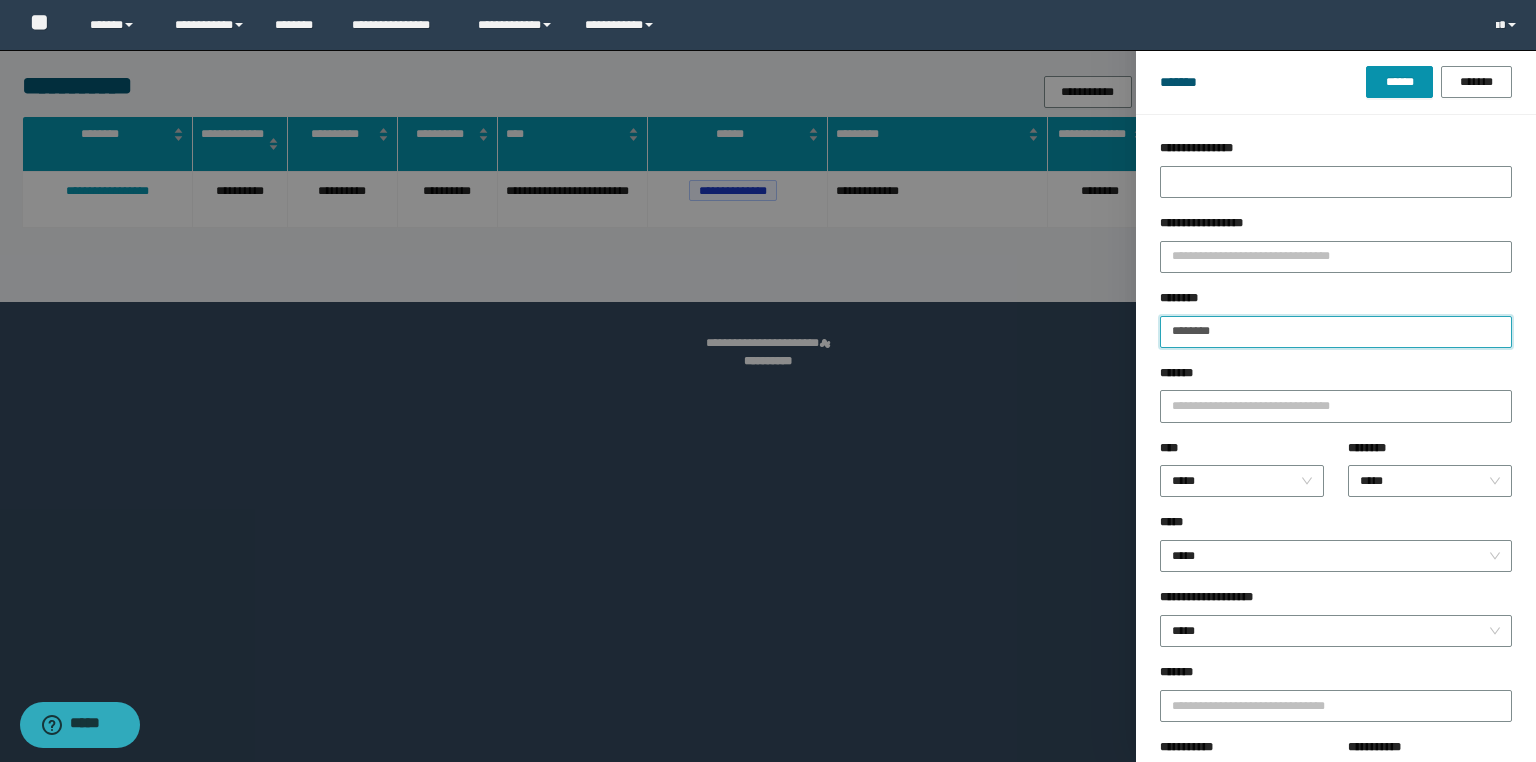drag, startPoint x: 1255, startPoint y: 328, endPoint x: 802, endPoint y: 352, distance: 453.6353 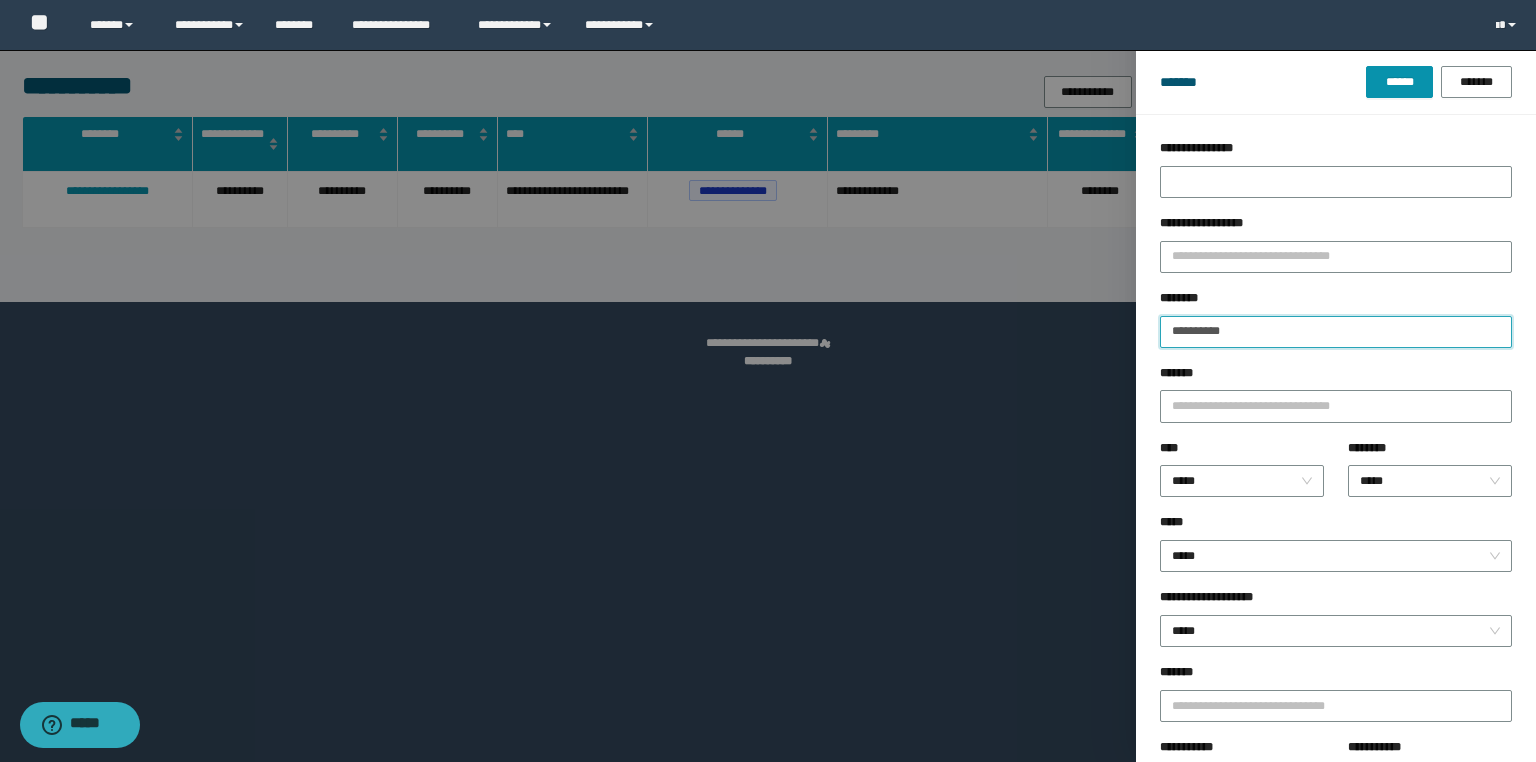 type on "**********" 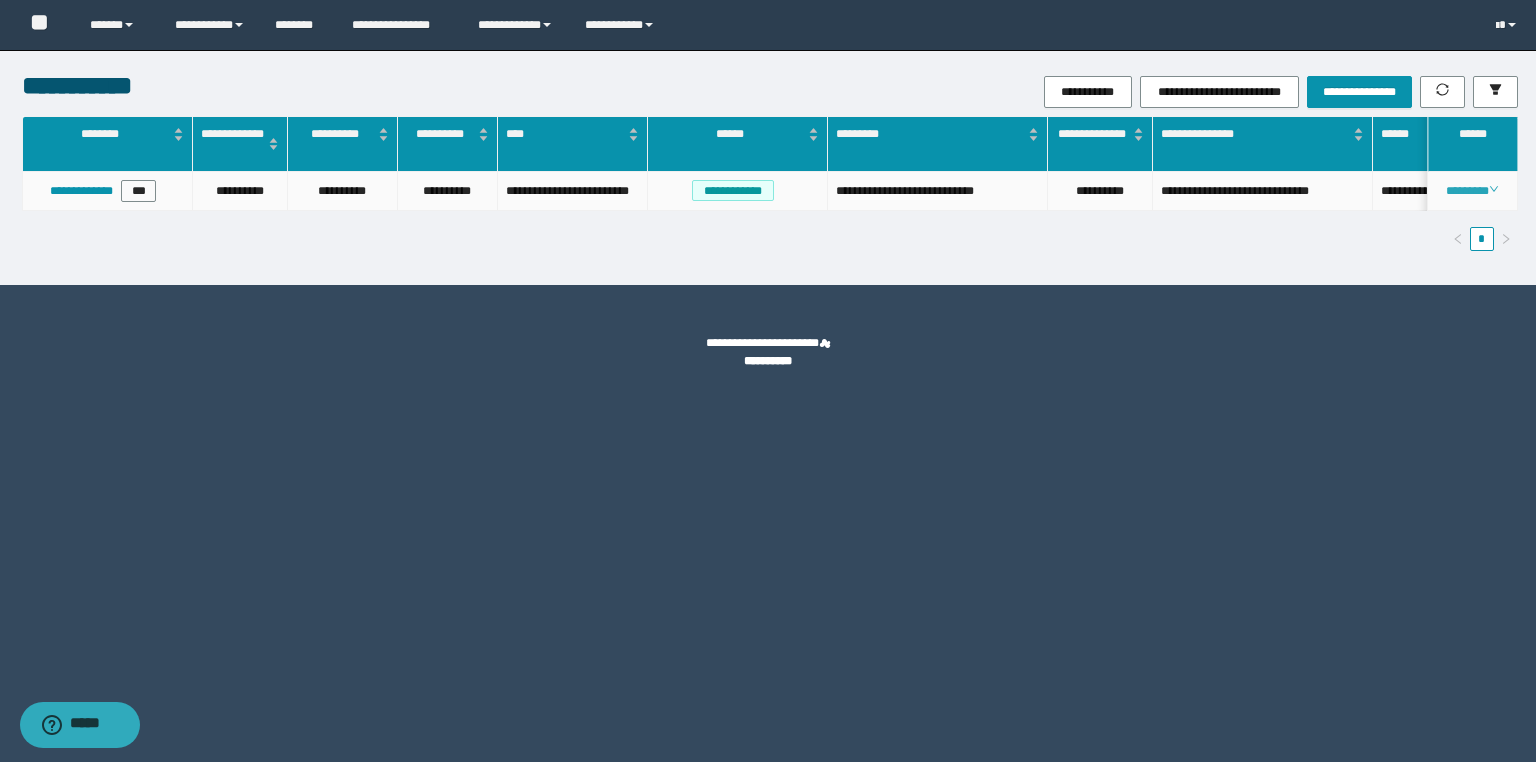 click on "********" at bounding box center (1472, 191) 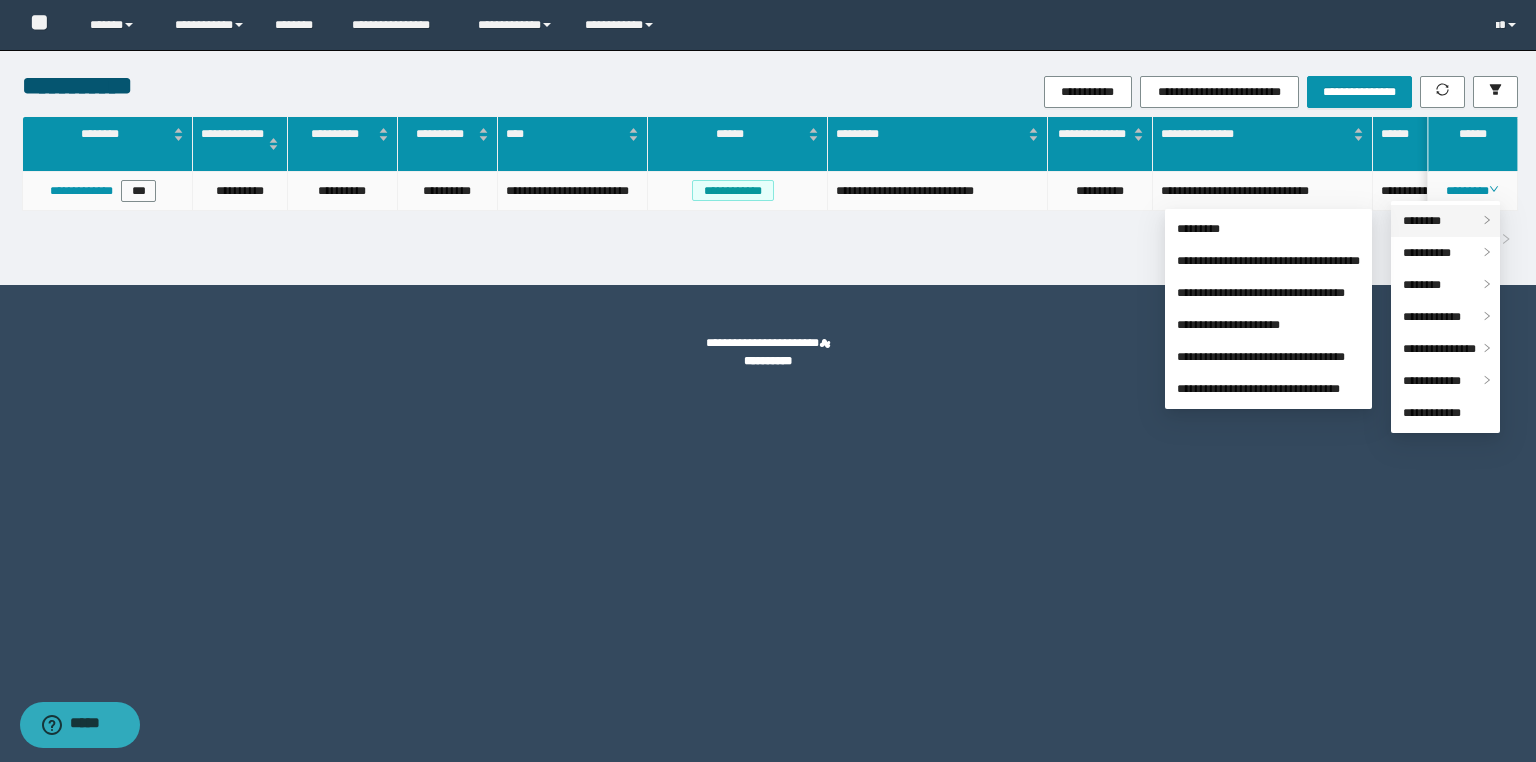 click on "********" at bounding box center [1422, 221] 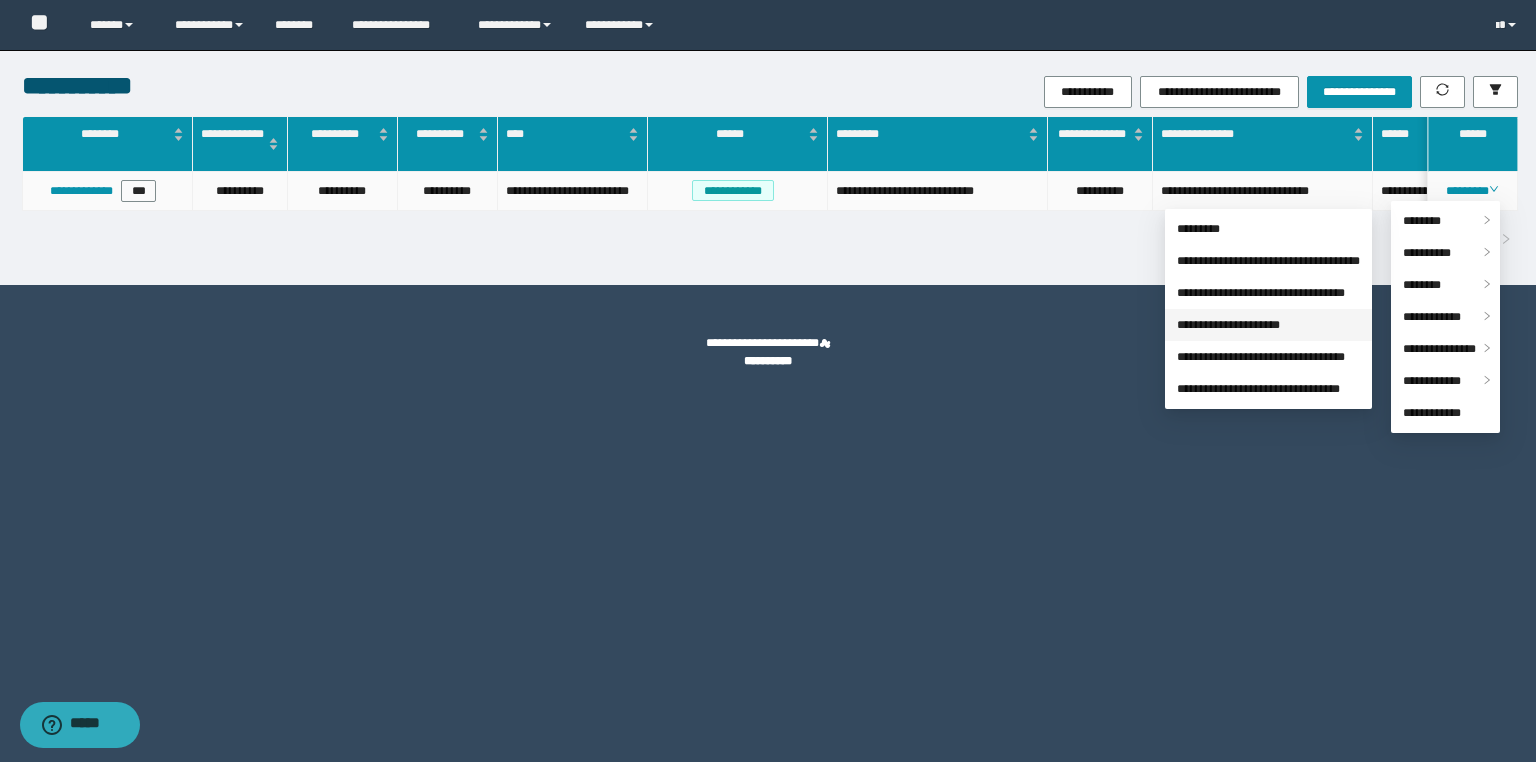 click on "**********" at bounding box center (1228, 325) 